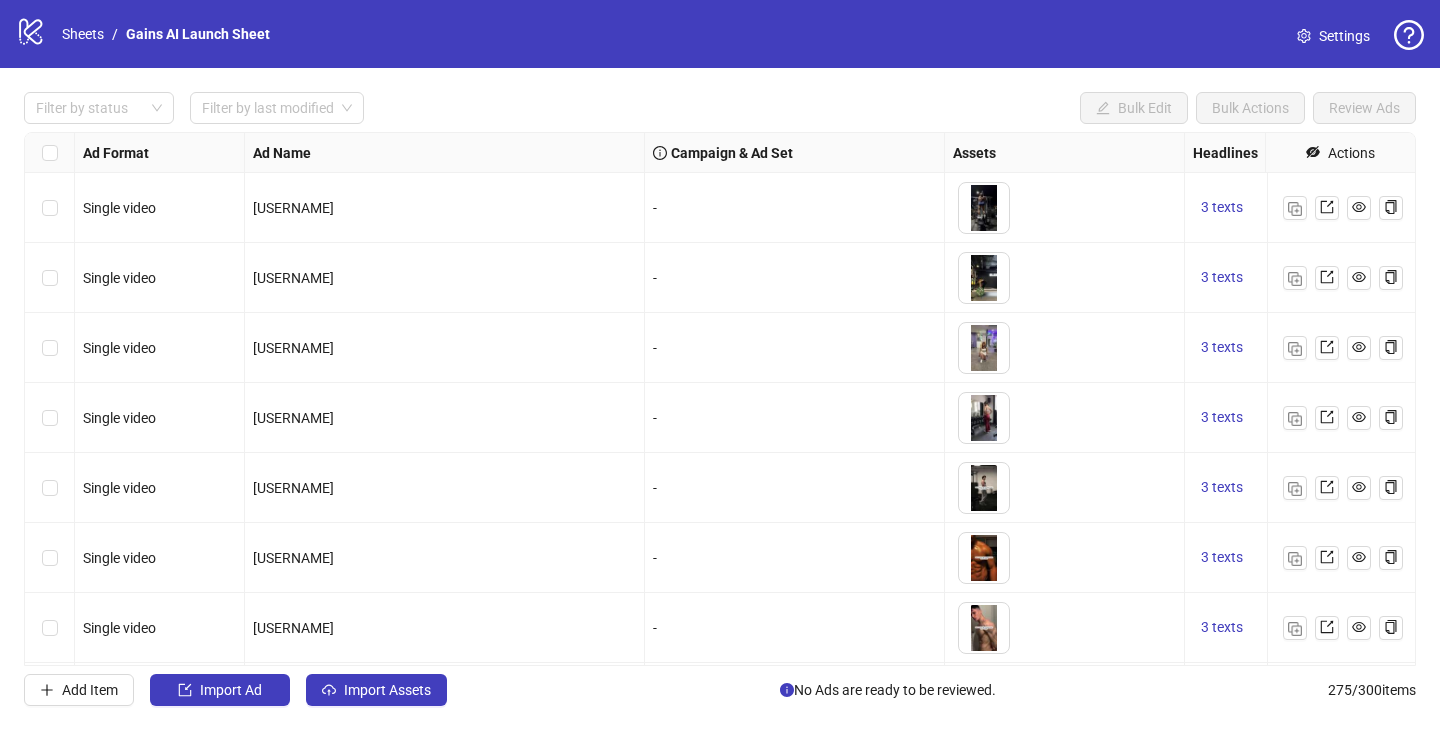 scroll, scrollTop: 0, scrollLeft: 0, axis: both 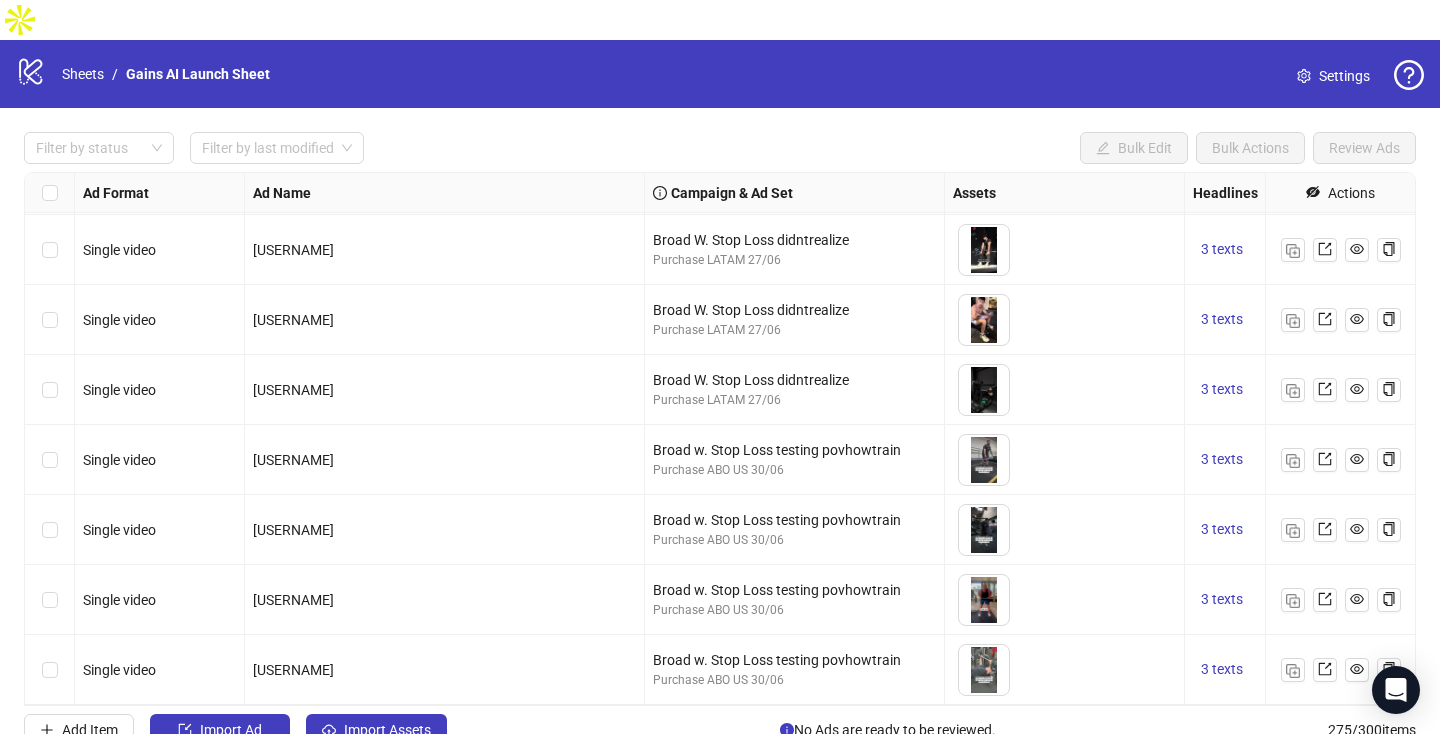 click at bounding box center (50, 460) 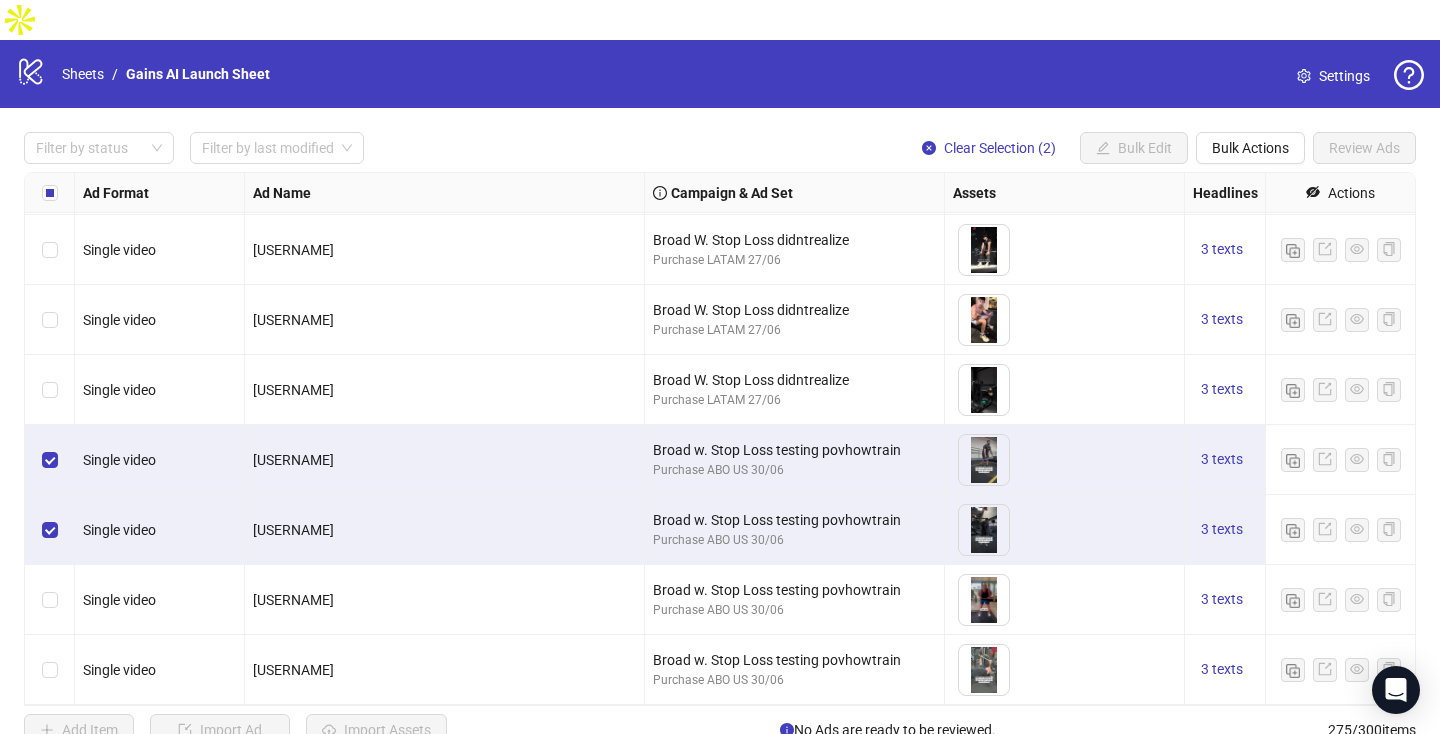 click at bounding box center [50, 600] 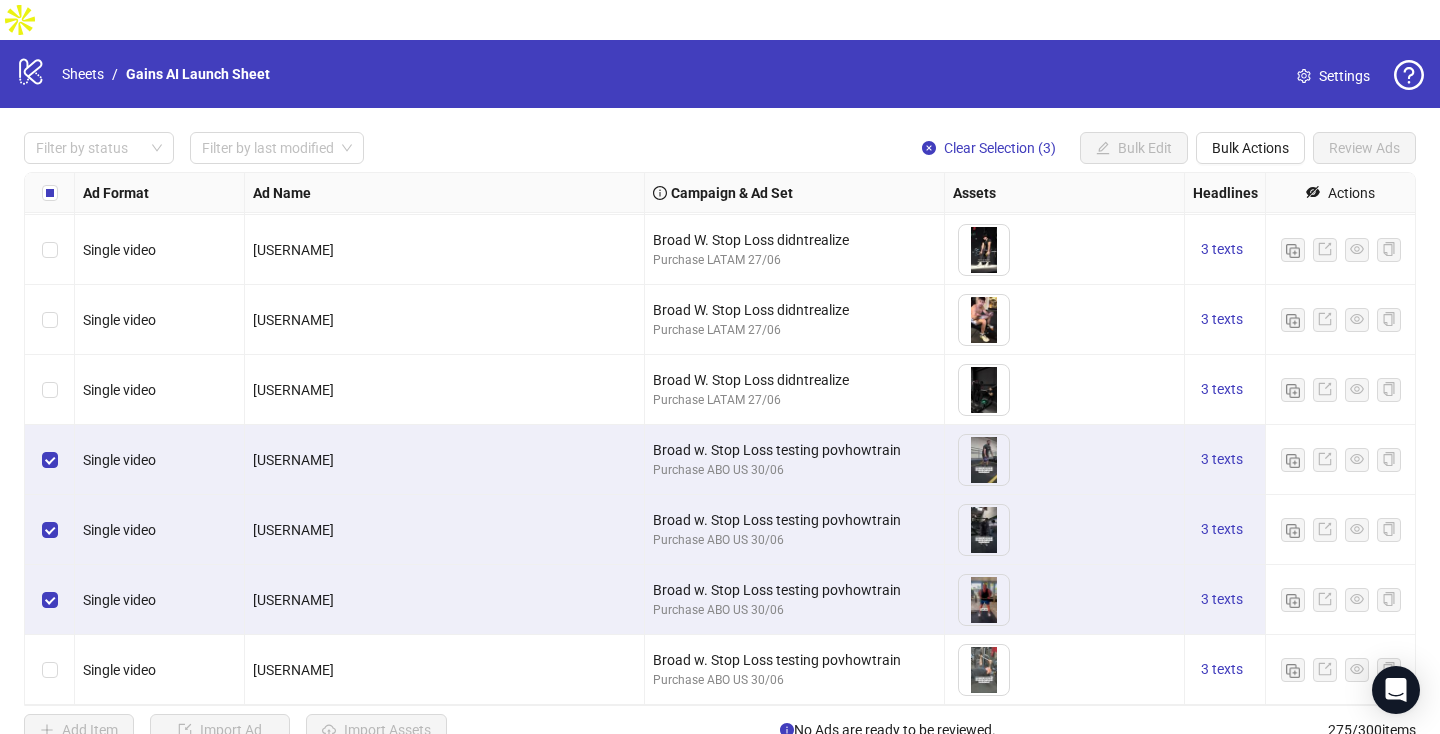 click at bounding box center (50, 670) 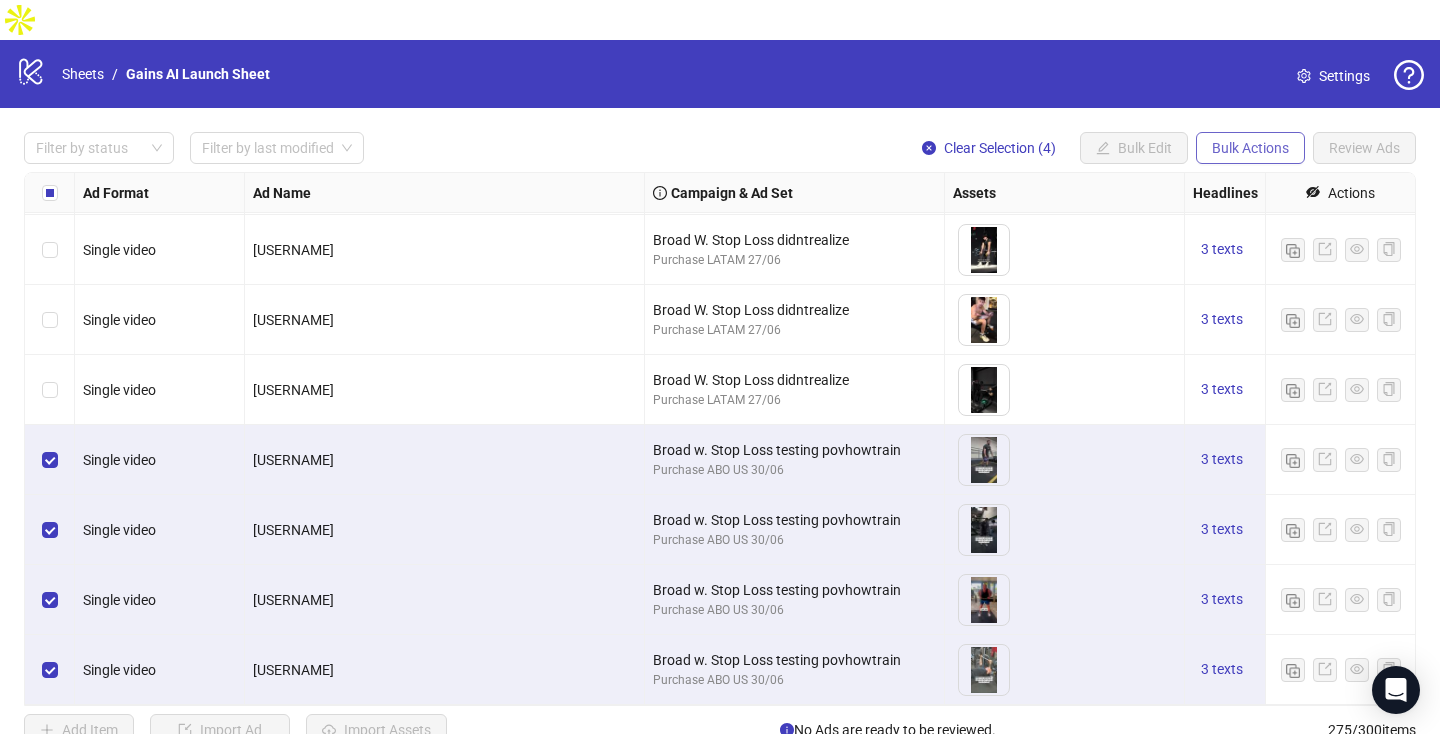 click on "Bulk Actions" at bounding box center [1103, 148] 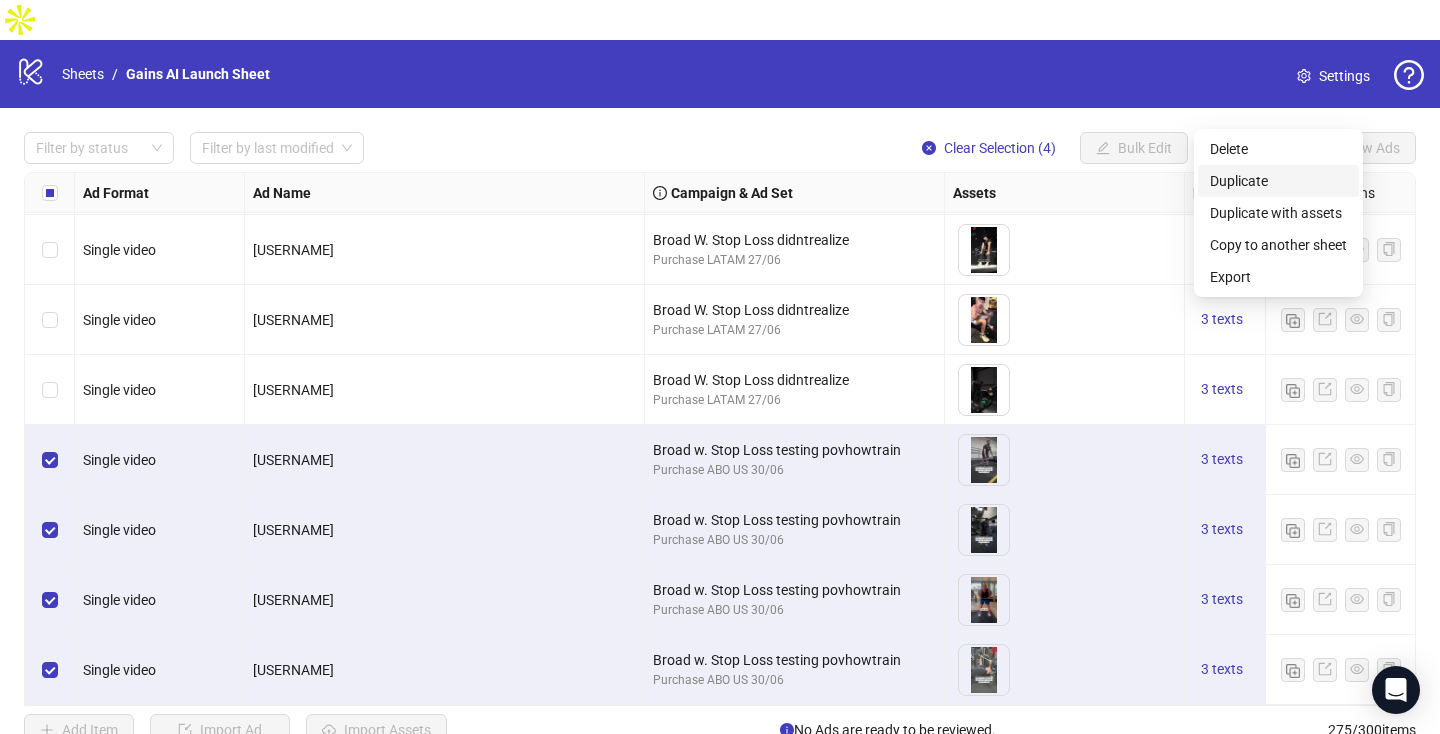 click on "Duplicate" at bounding box center [1278, 181] 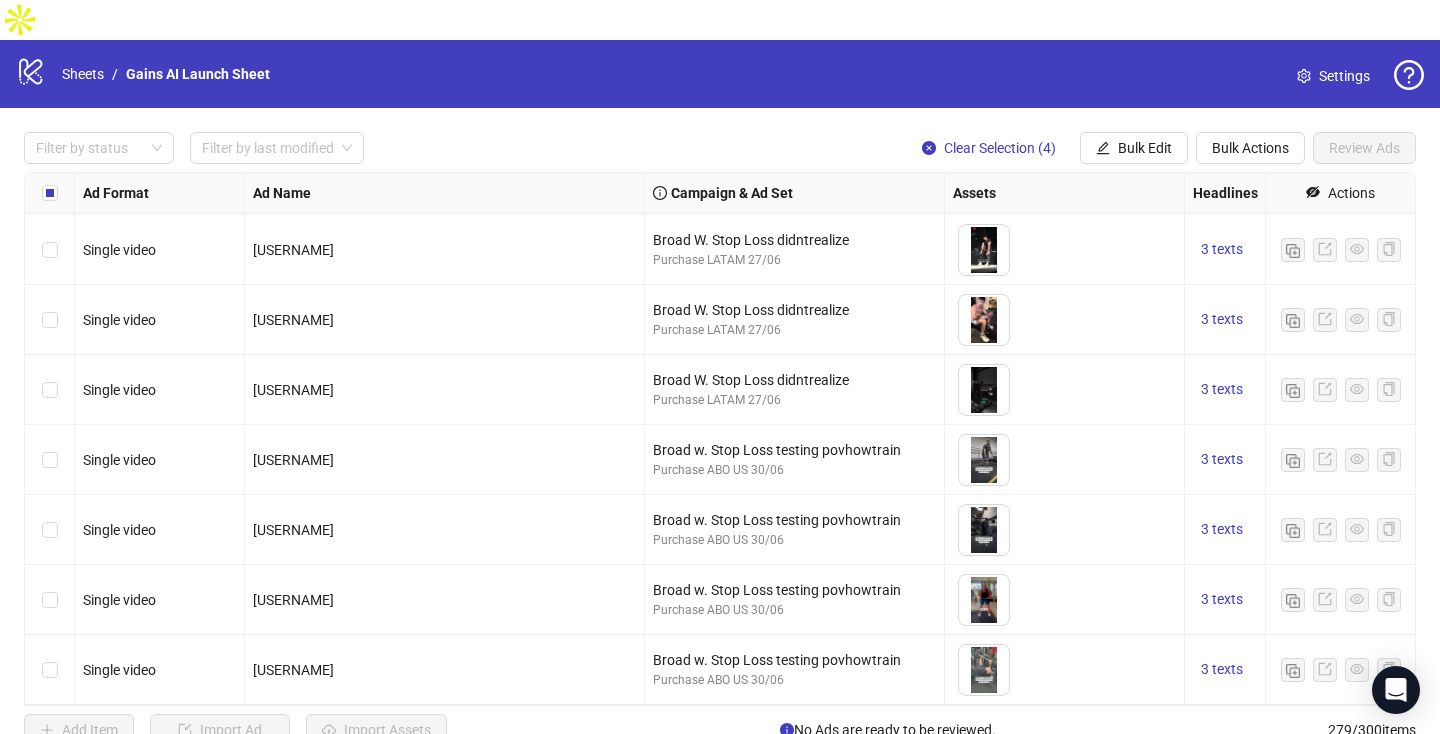 scroll, scrollTop: 19038, scrollLeft: 0, axis: vertical 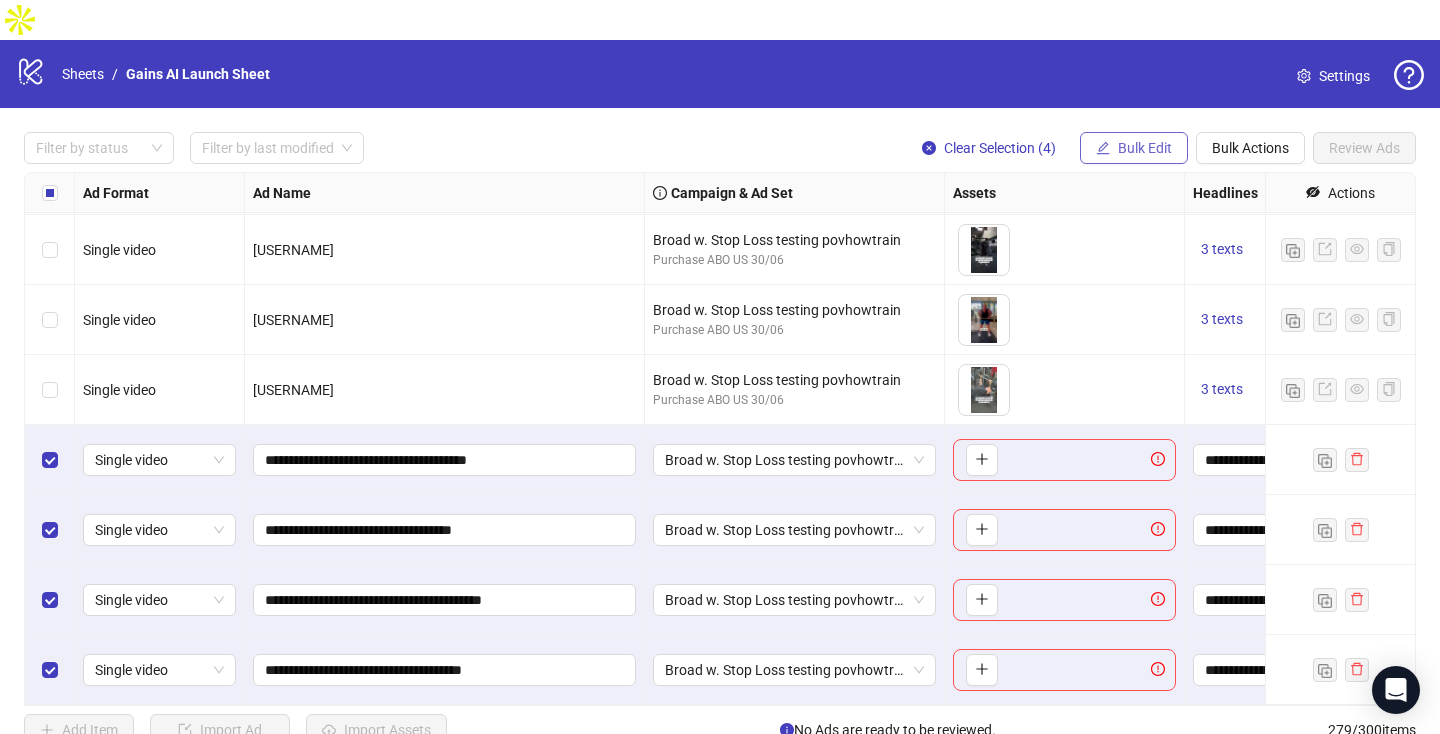 click on "Bulk Edit" at bounding box center [1134, 148] 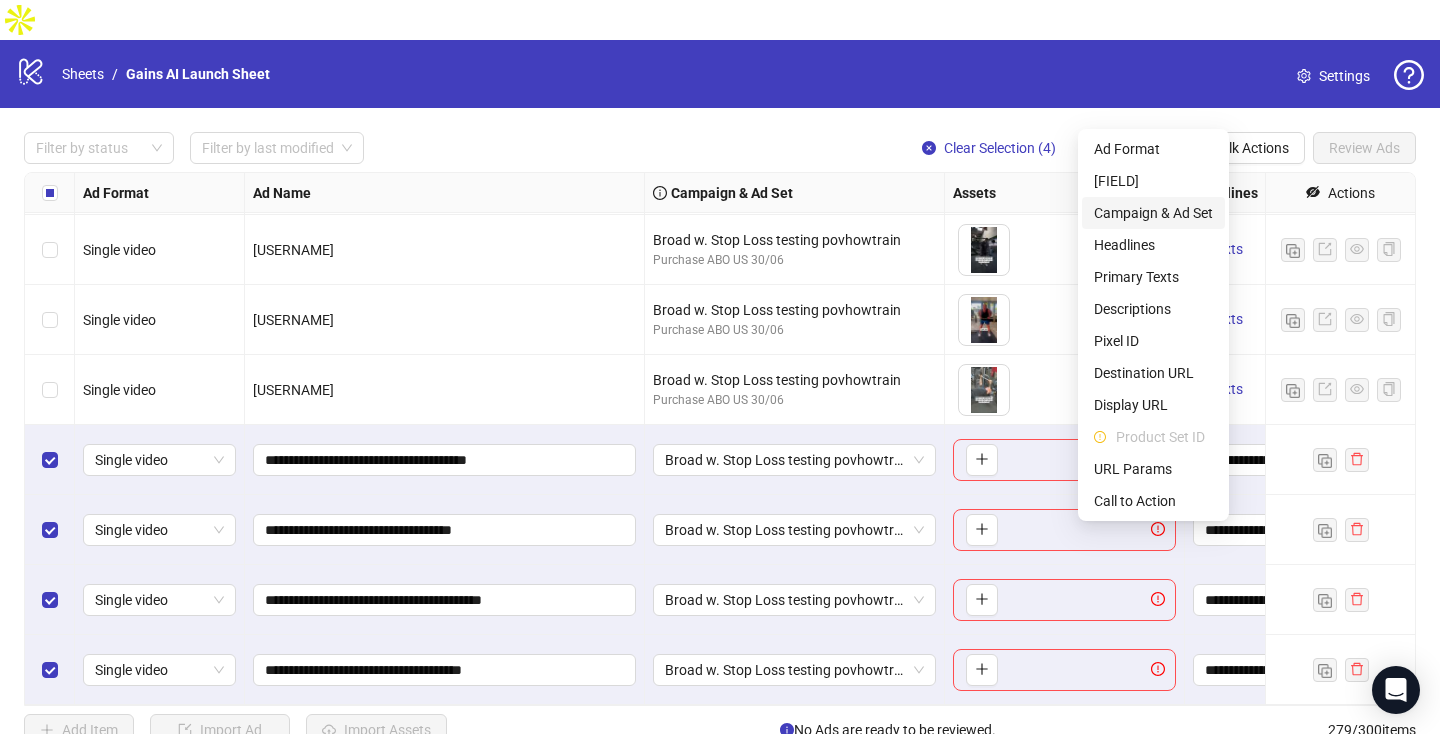 click on "Campaign & Ad Set" at bounding box center [1153, 213] 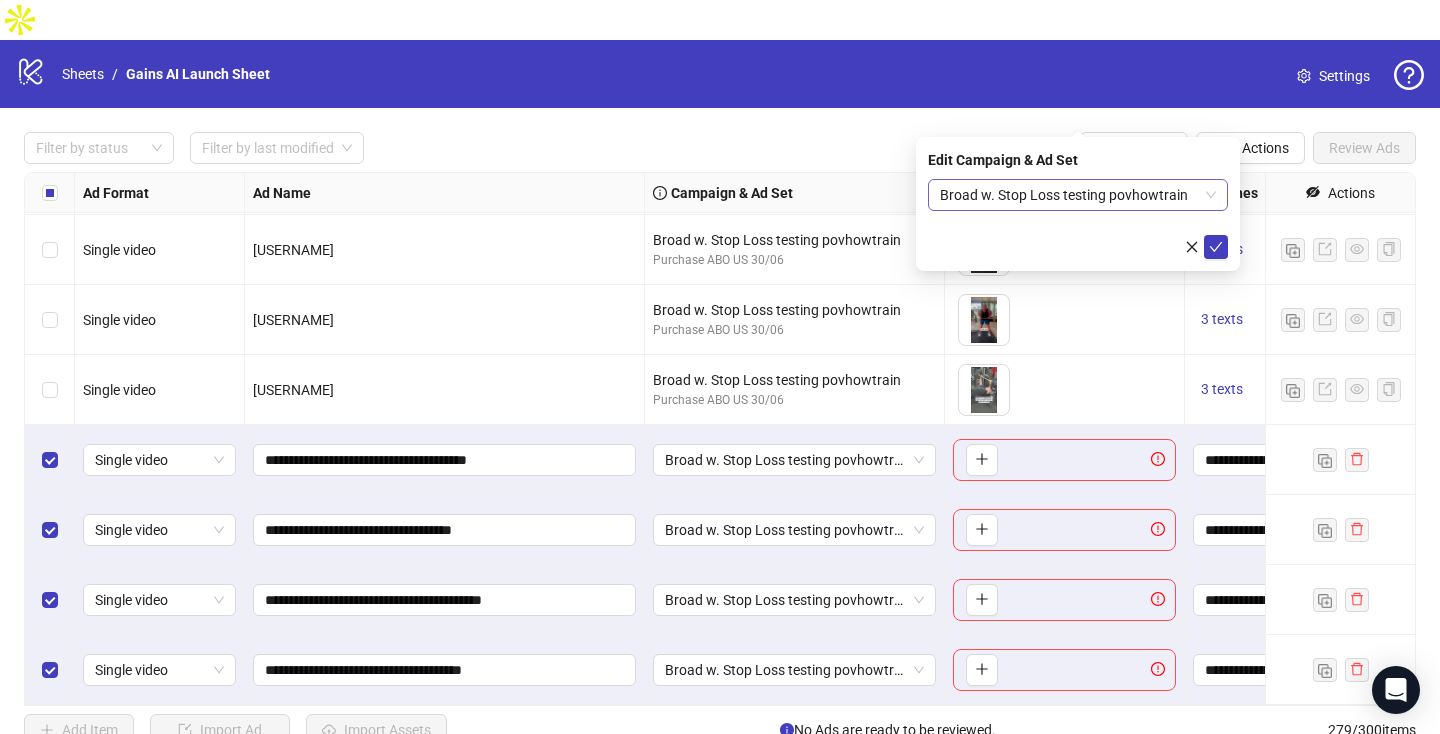 click on "Broad w. Stop Loss testing povhowtrain" at bounding box center (1078, 195) 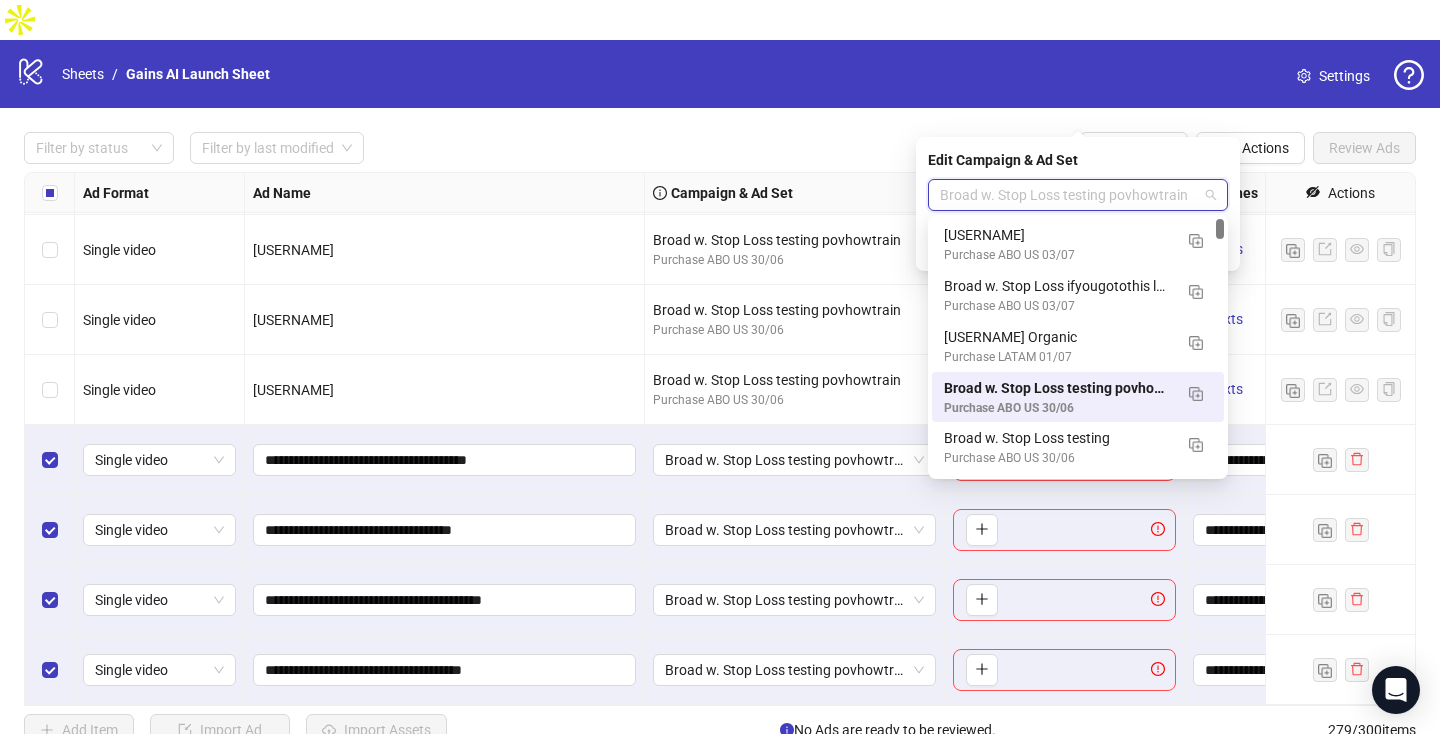 paste on "**********" 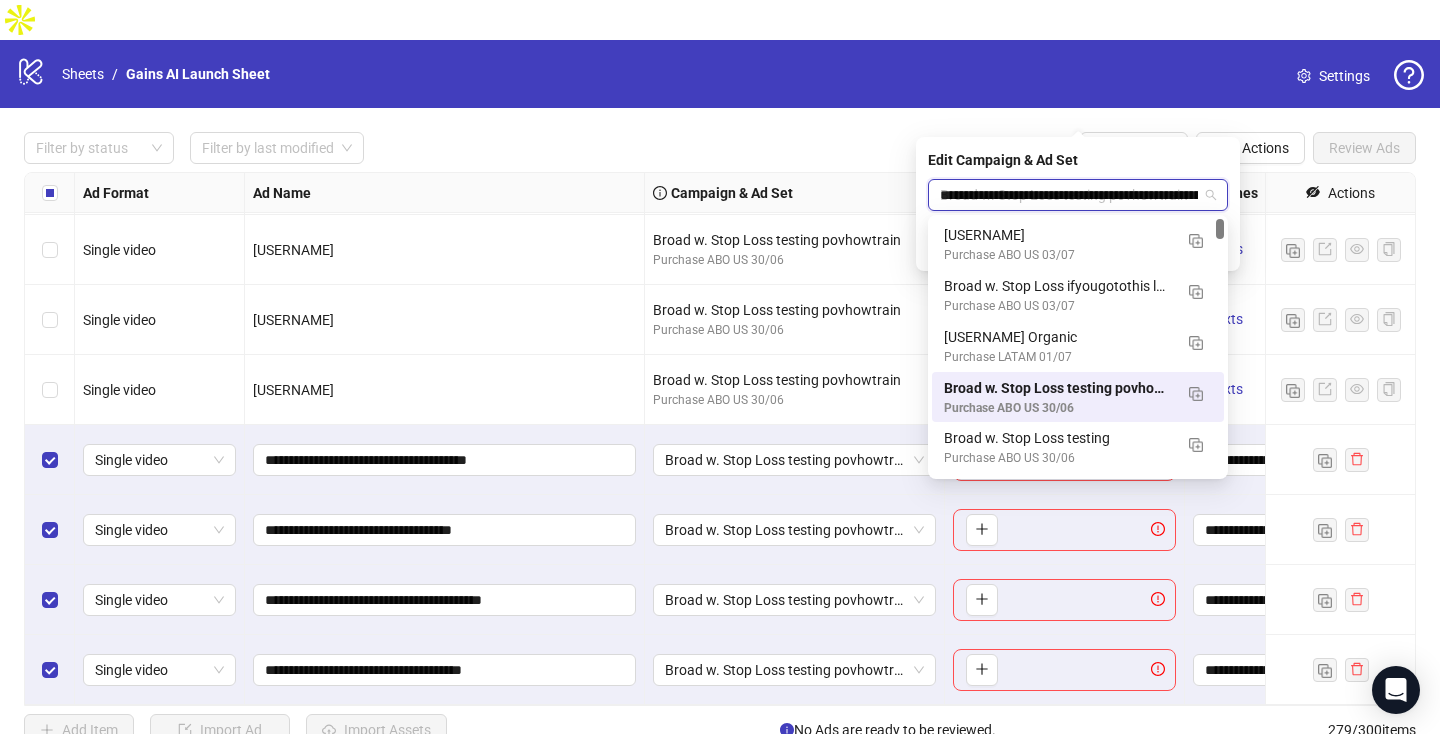 scroll, scrollTop: 0, scrollLeft: 209, axis: horizontal 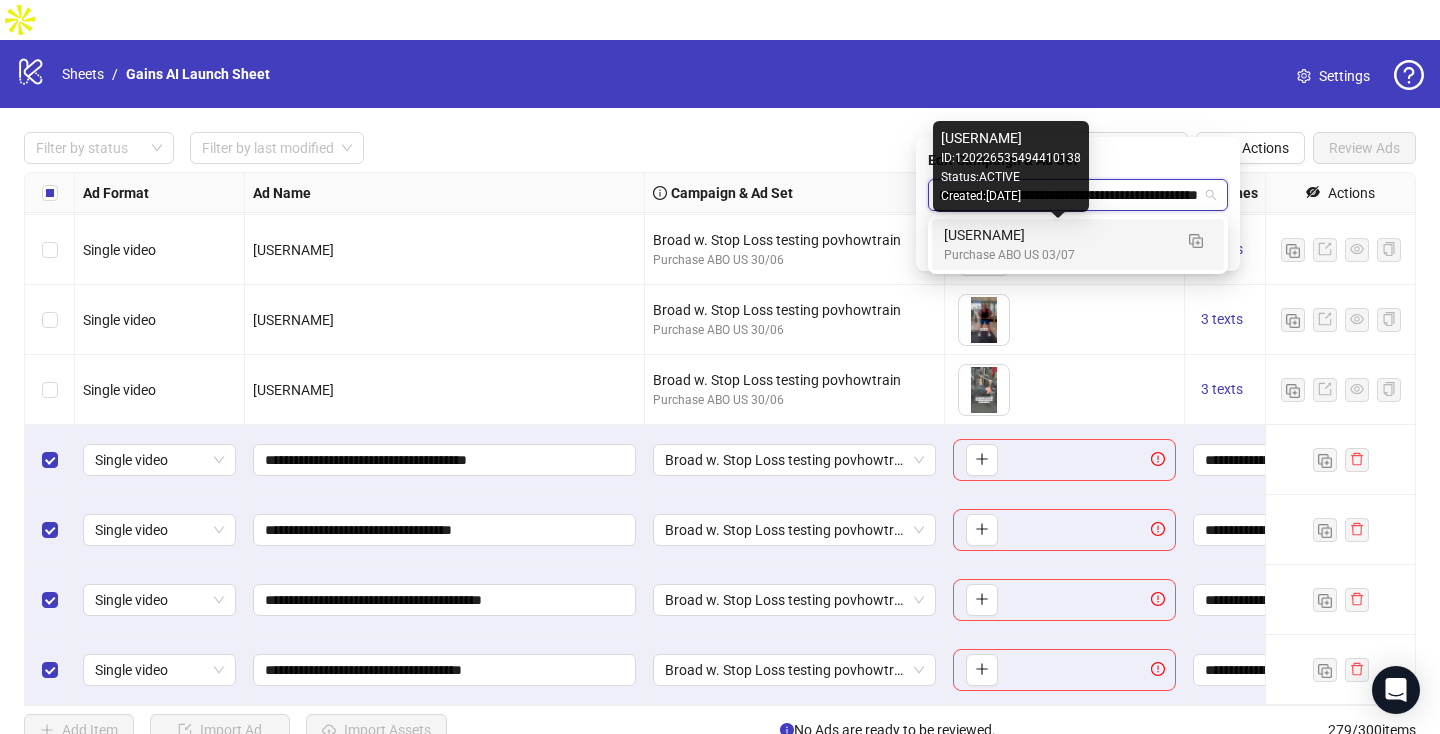 click on "[USERNAME]" at bounding box center (1058, 235) 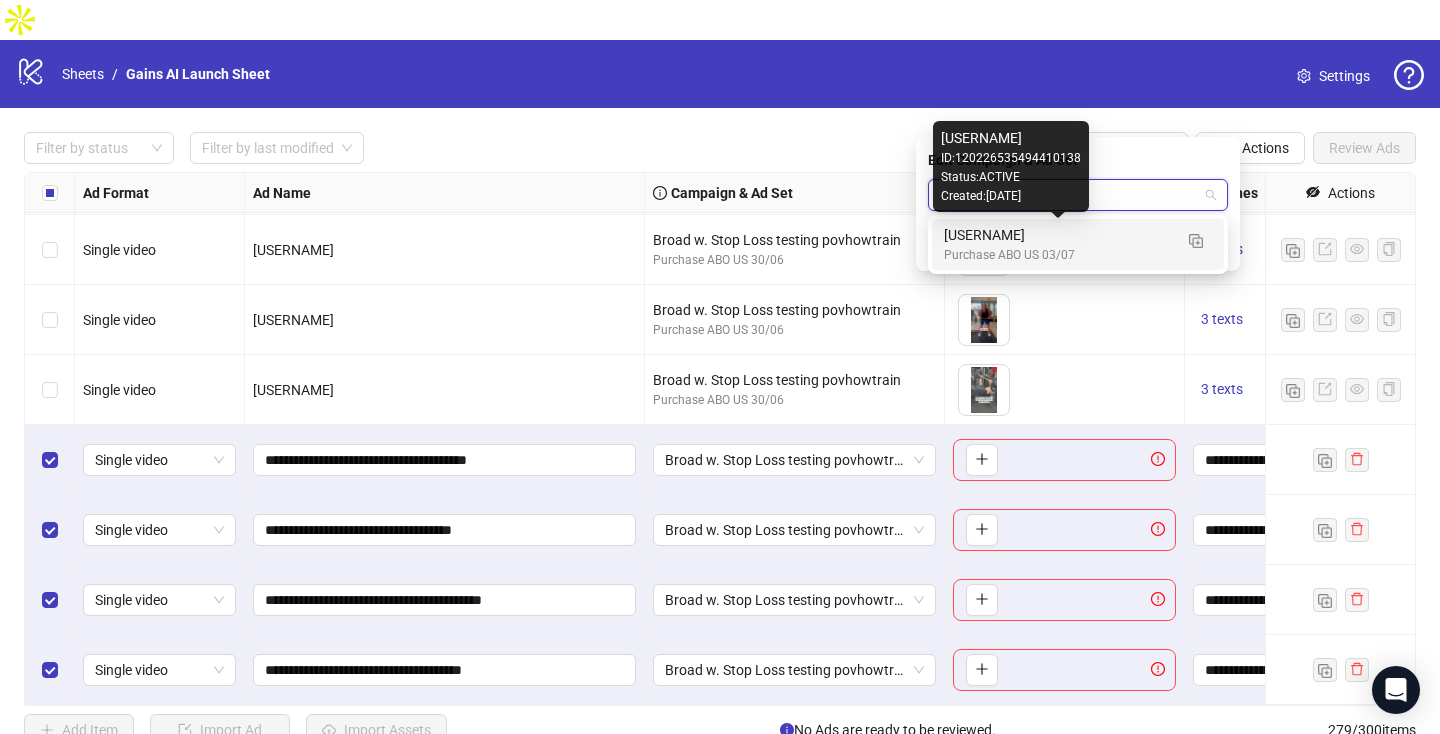 scroll, scrollTop: 0, scrollLeft: 0, axis: both 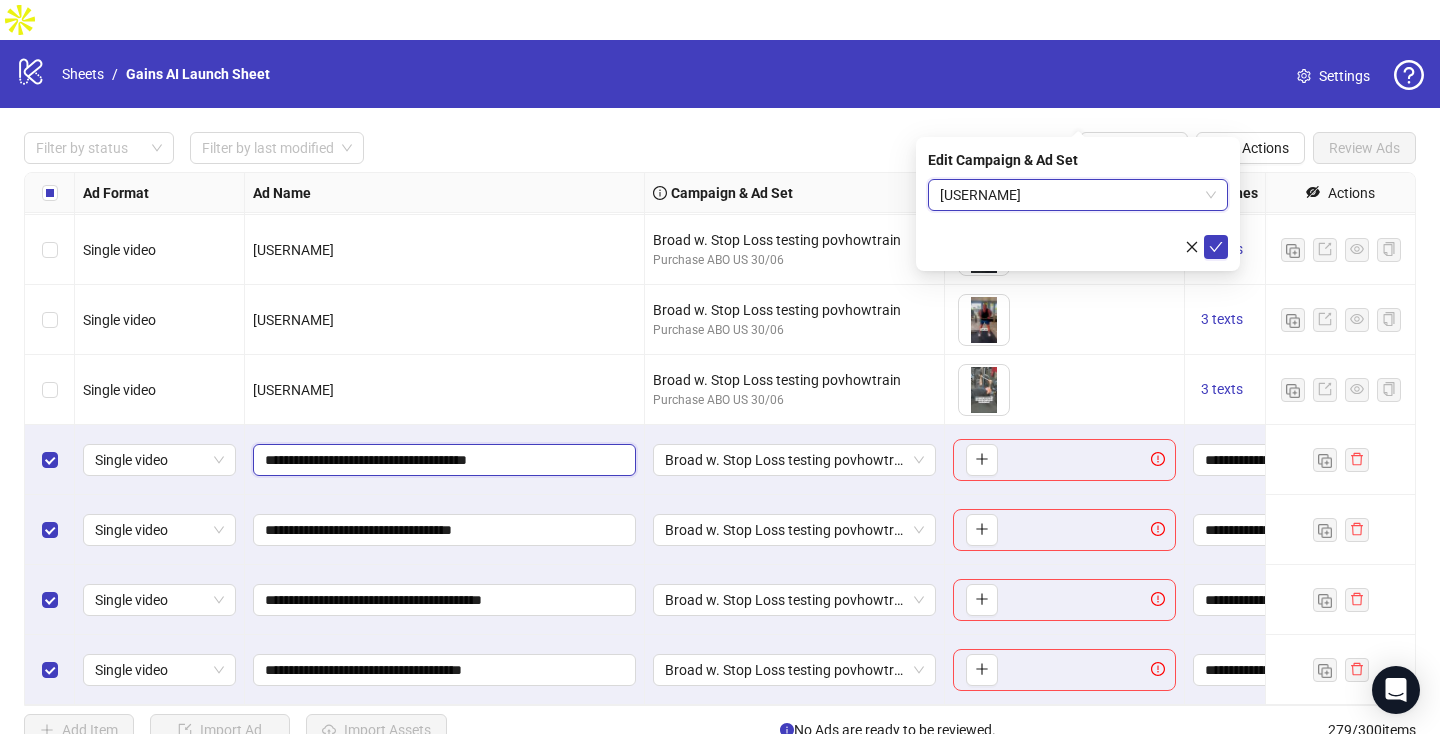 click on "**********" at bounding box center [442, 460] 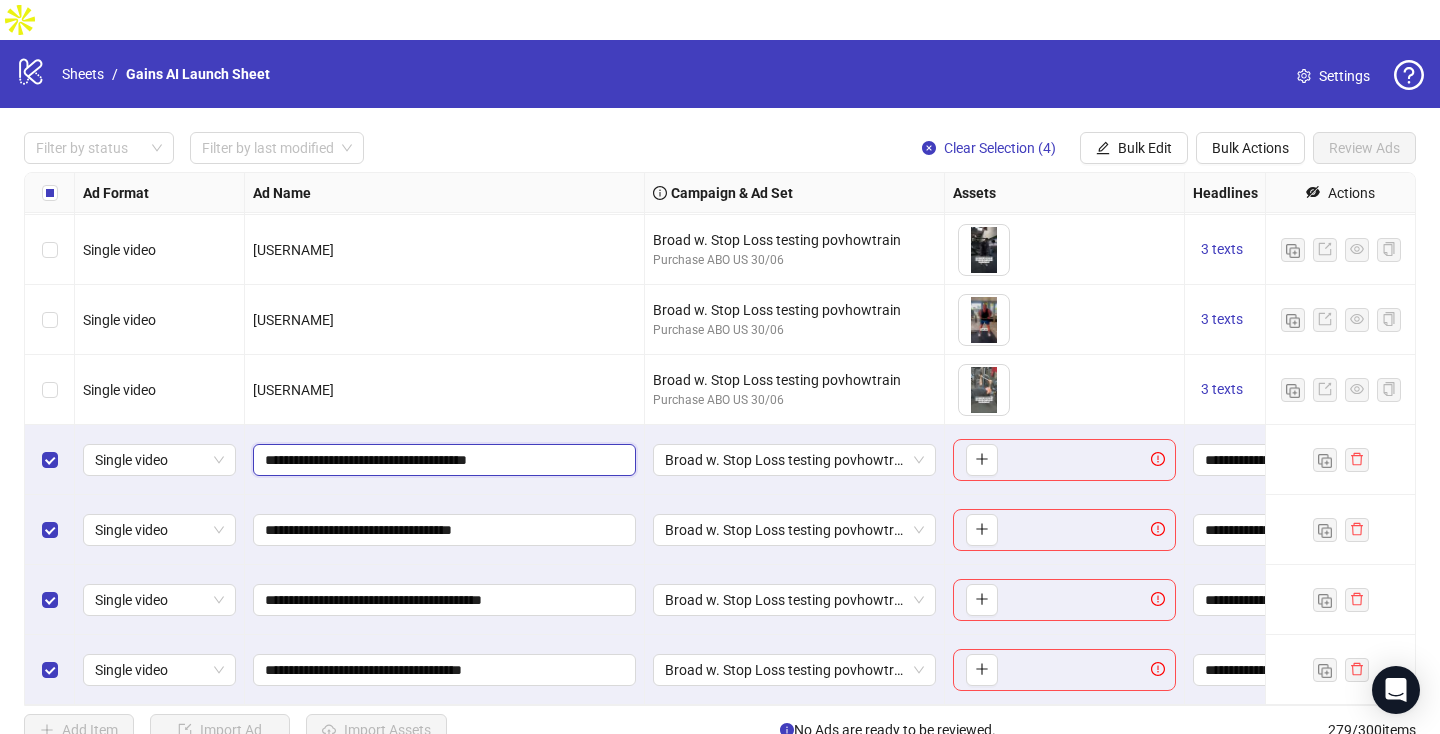 click on "**********" at bounding box center [442, 460] 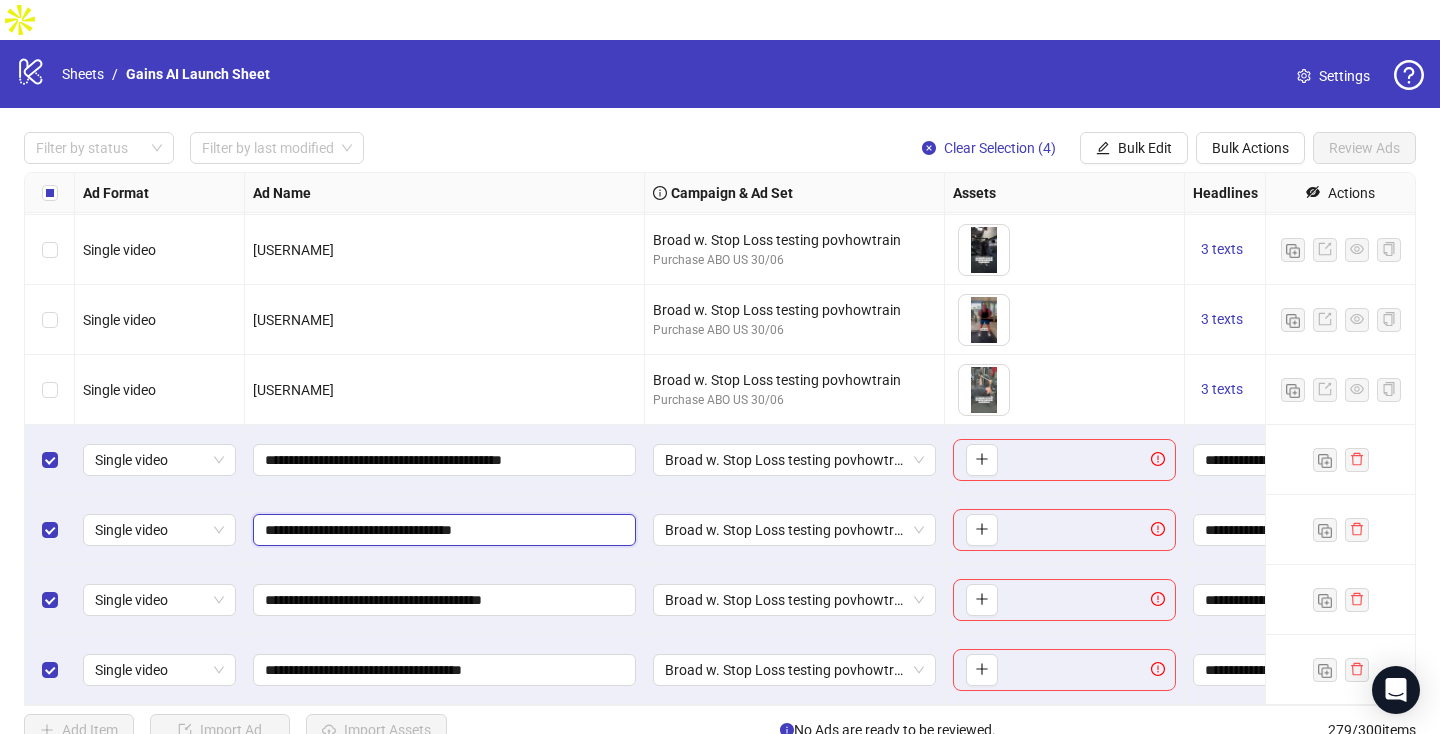 click on "**********" at bounding box center (442, 530) 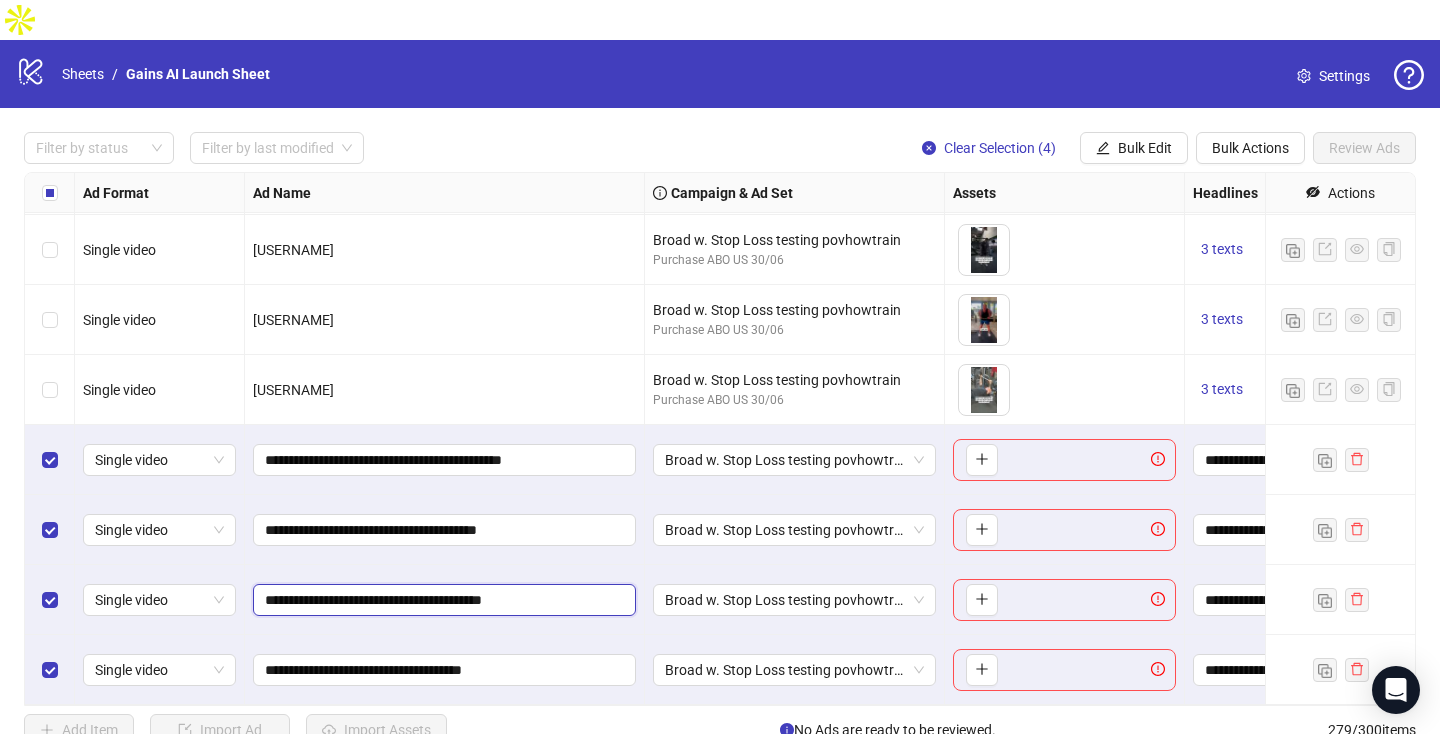 click on "**********" at bounding box center (442, 600) 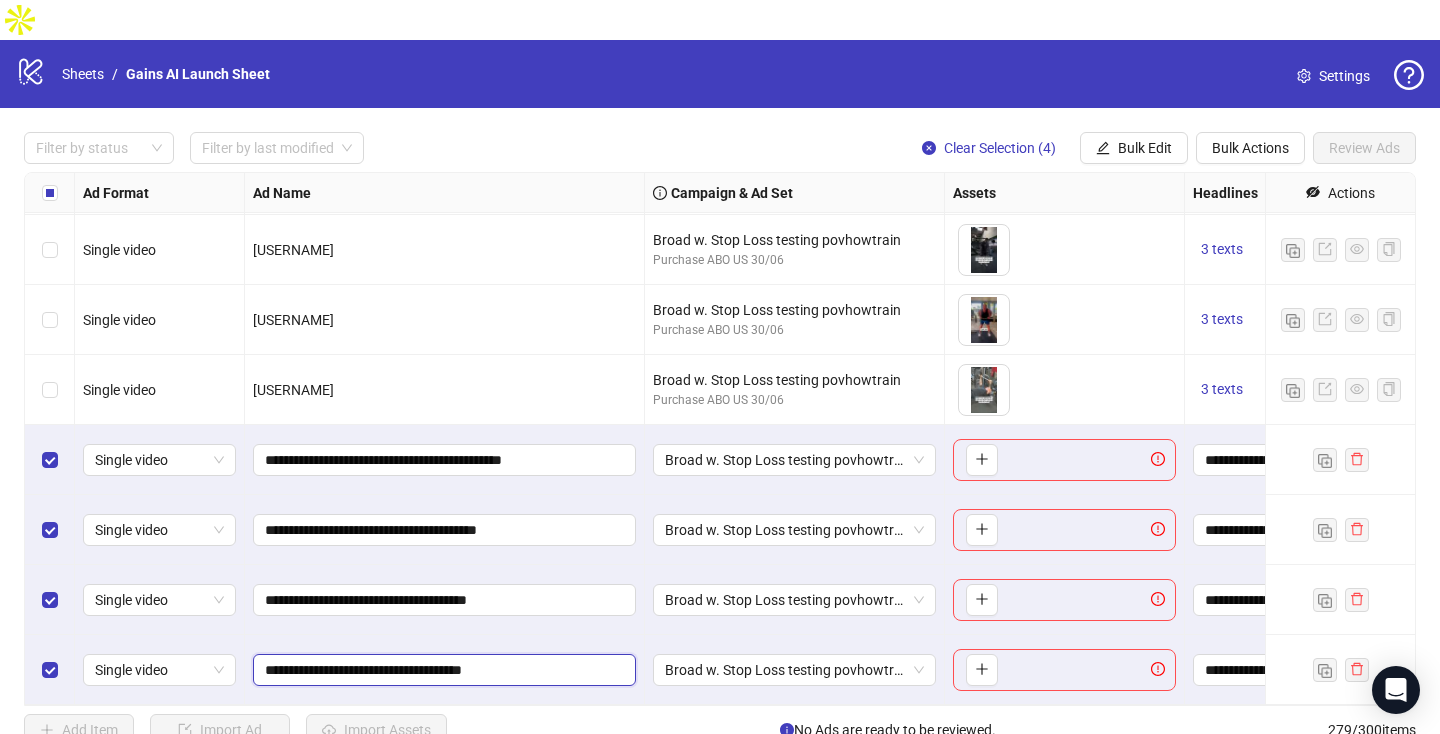 click on "**********" at bounding box center (442, 670) 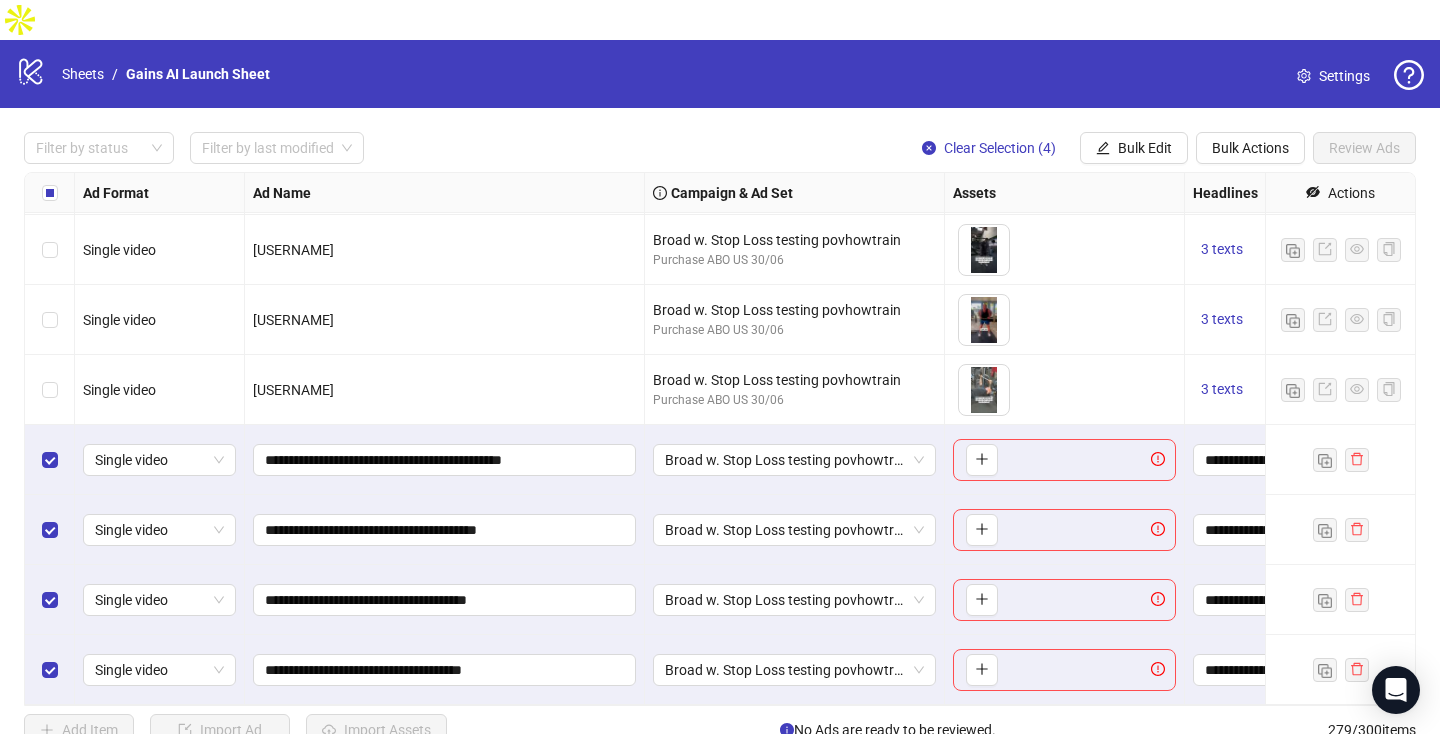 click on "**********" at bounding box center [445, 670] 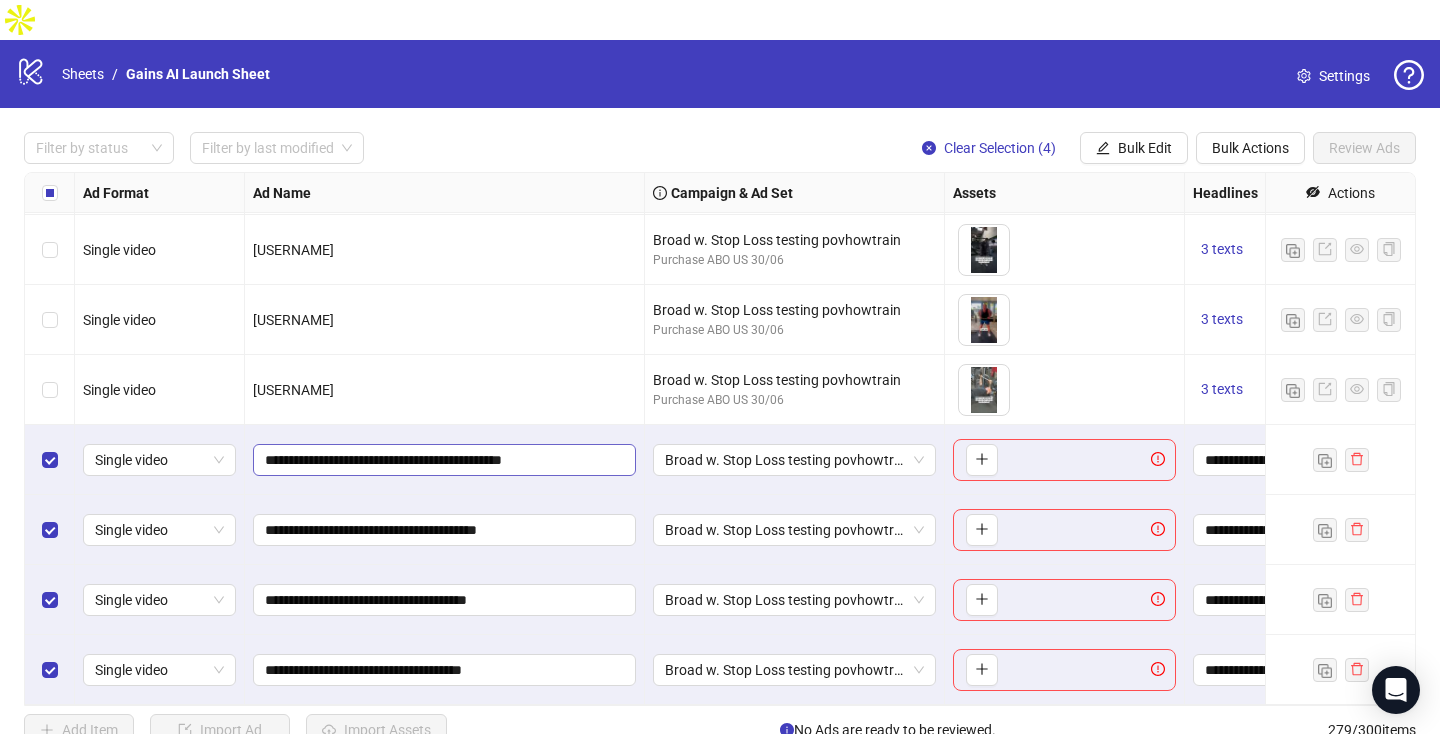 click on "**********" at bounding box center [444, 460] 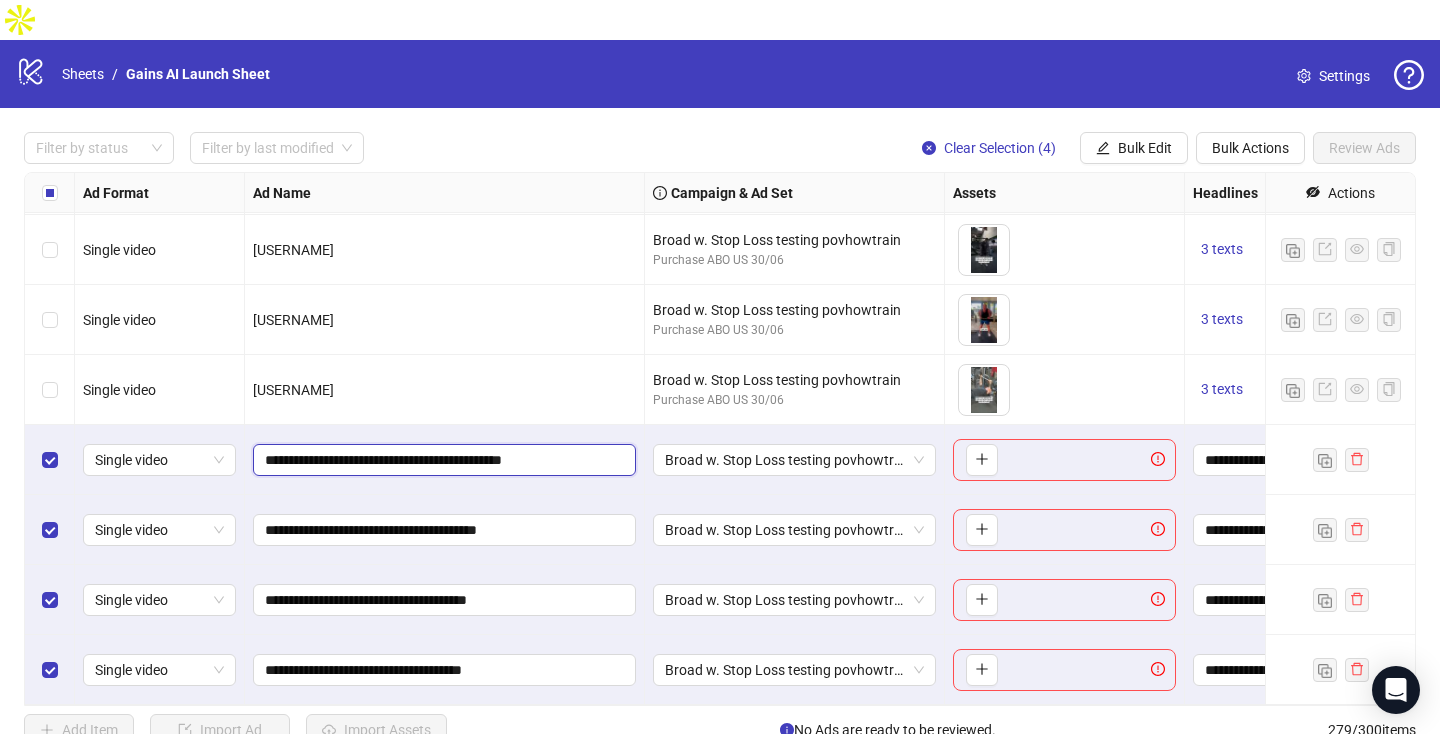 click on "**********" at bounding box center [442, 460] 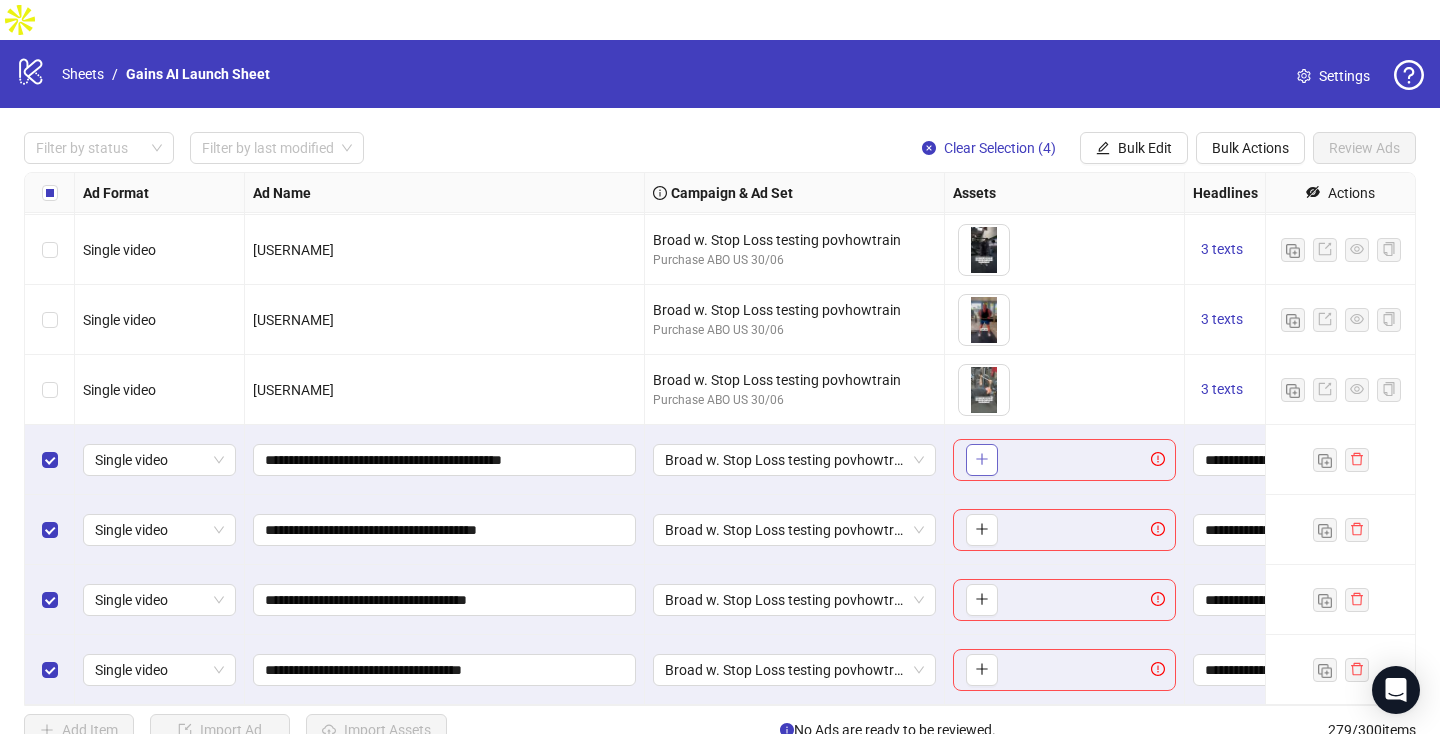 click at bounding box center (982, 460) 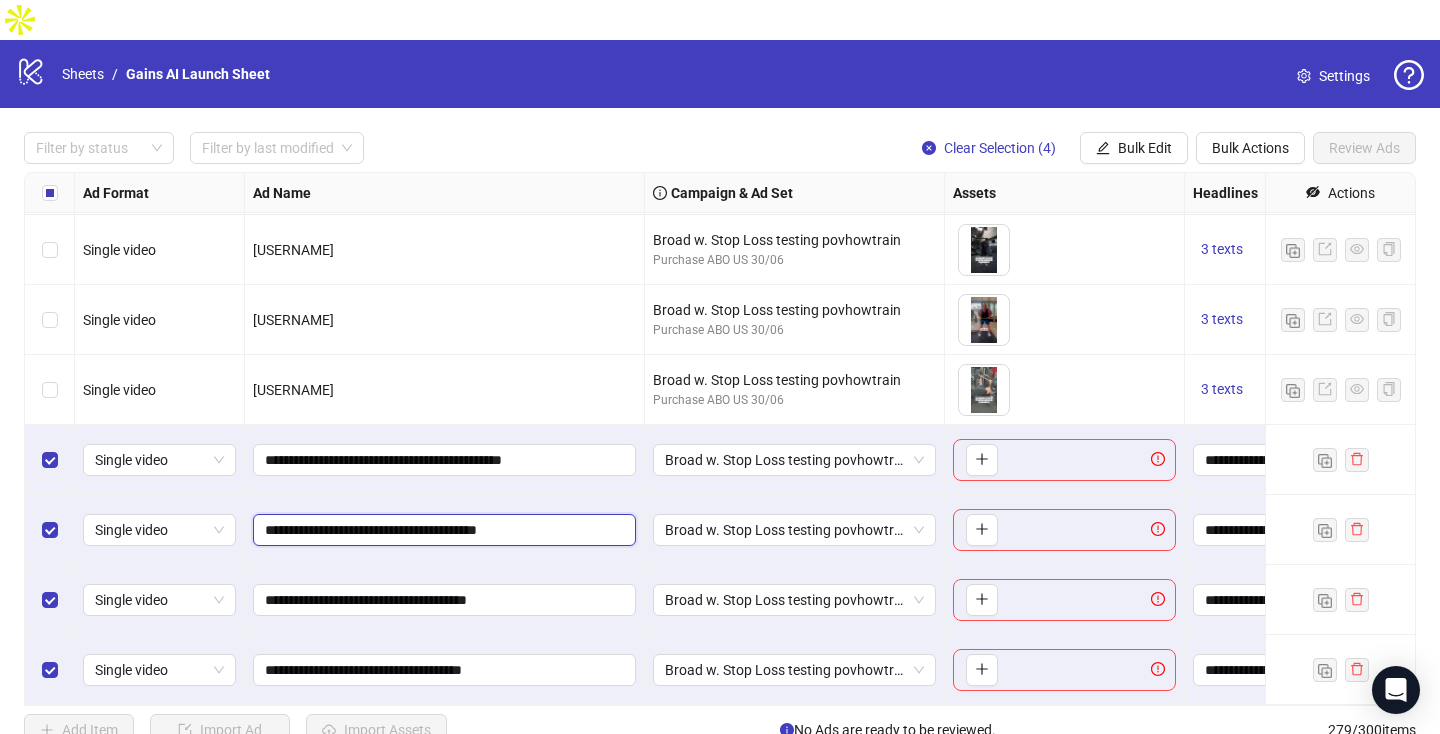 click on "**********" at bounding box center (442, 530) 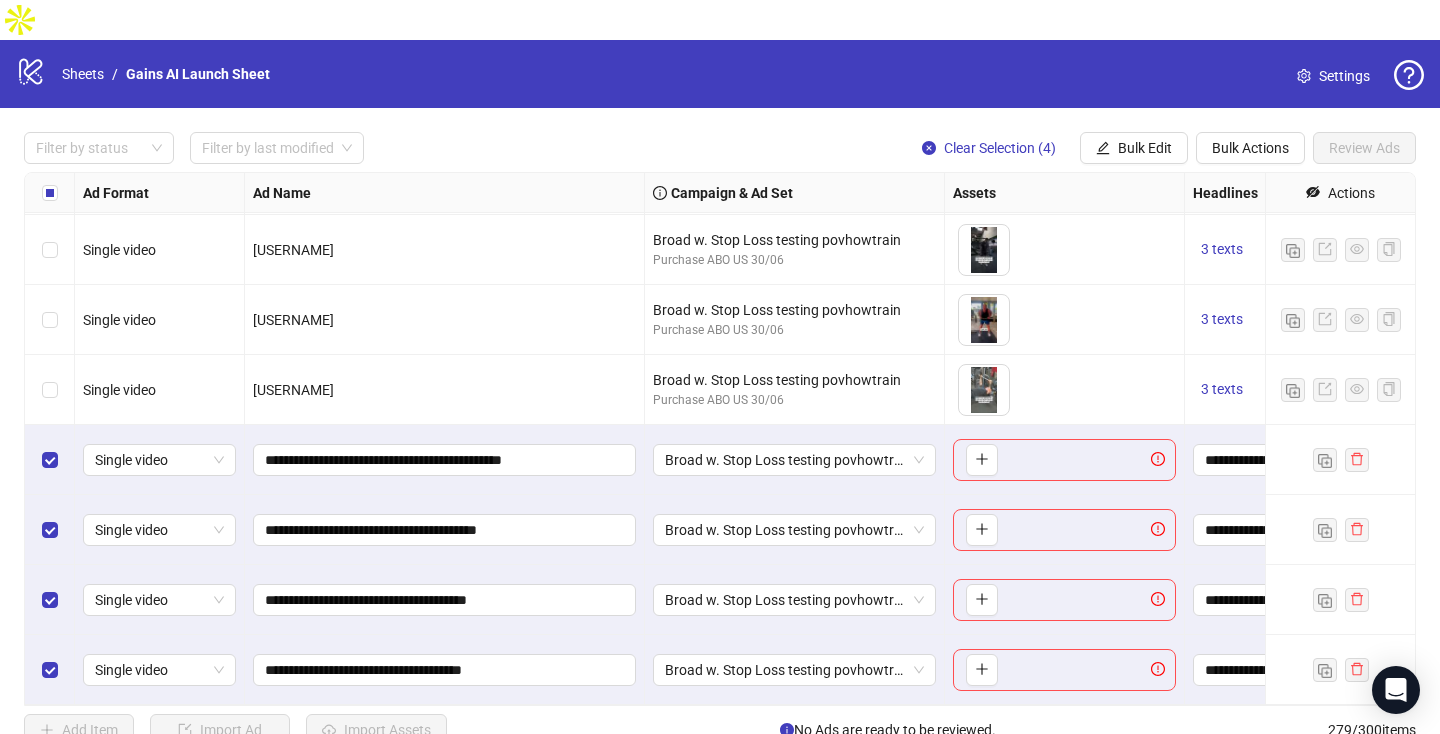 click on "To pick up a draggable item, press the space bar.
While dragging, use the arrow keys to move the item.
Press space again to drop the item in its new position, or press escape to cancel." at bounding box center (1064, 530) 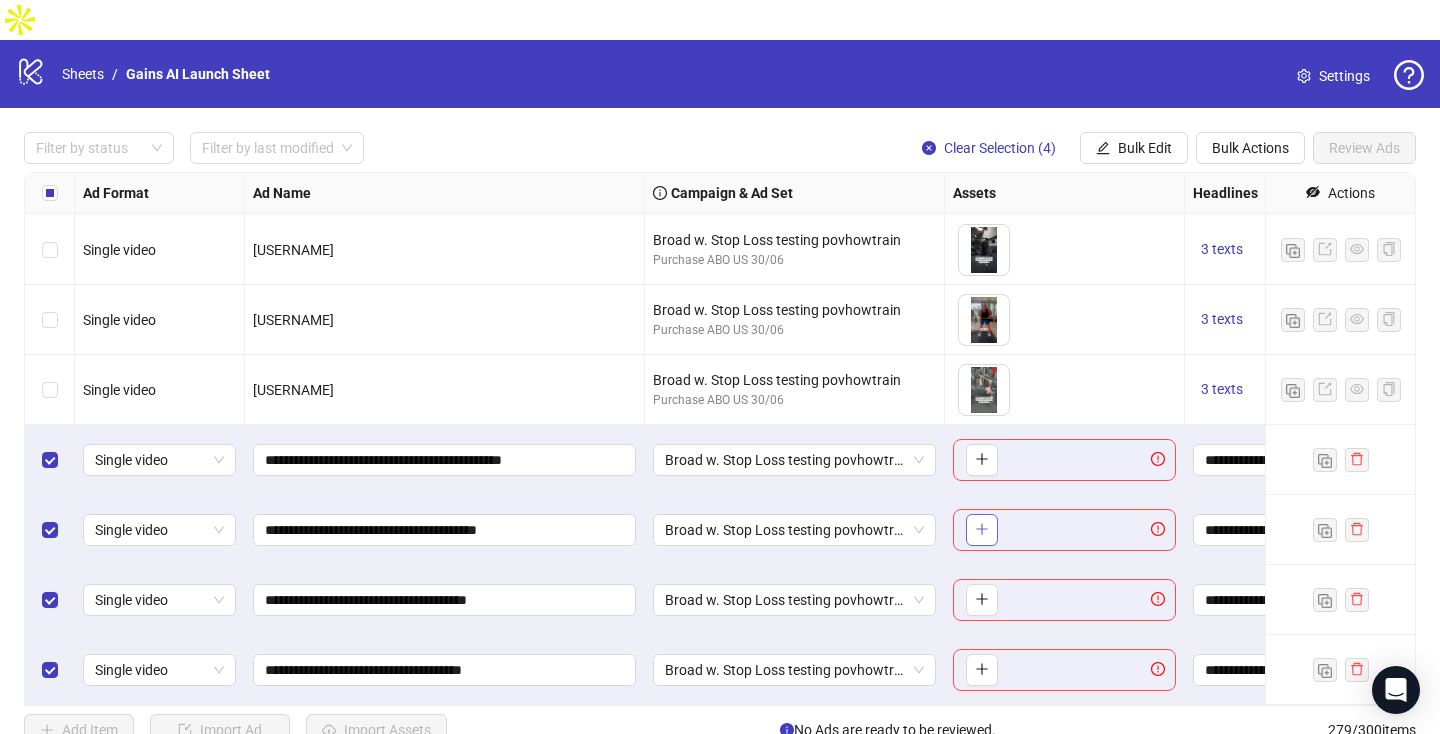 click at bounding box center (982, 530) 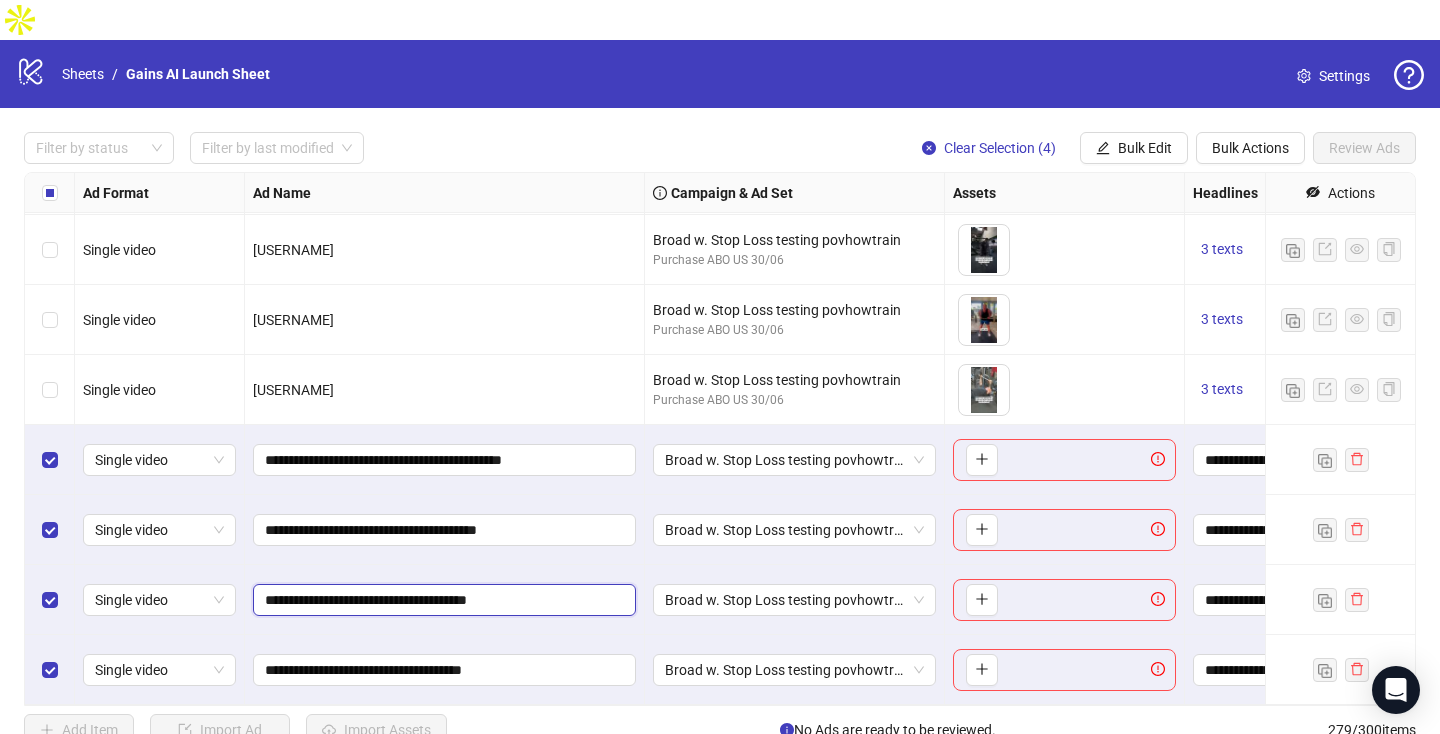 click on "**********" at bounding box center [442, 600] 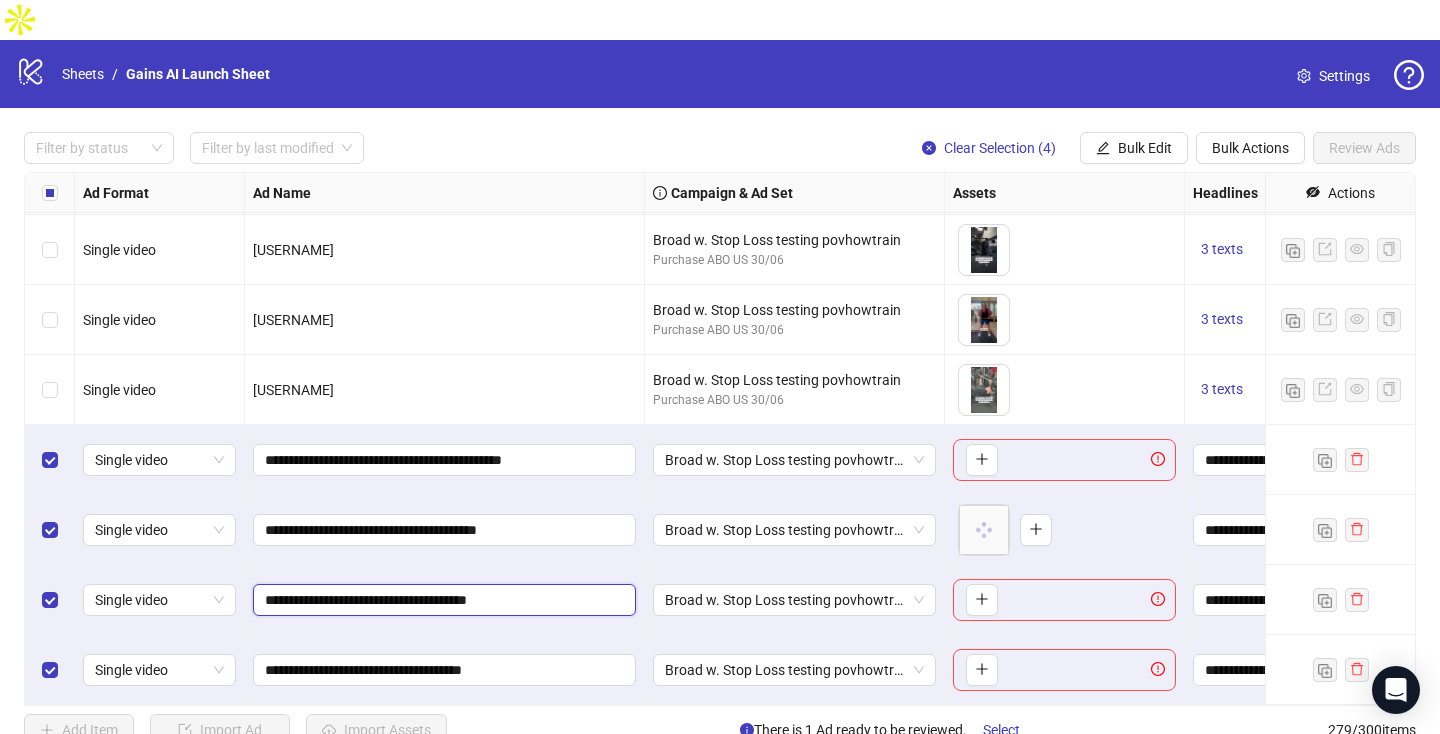 click on "**********" at bounding box center [442, 600] 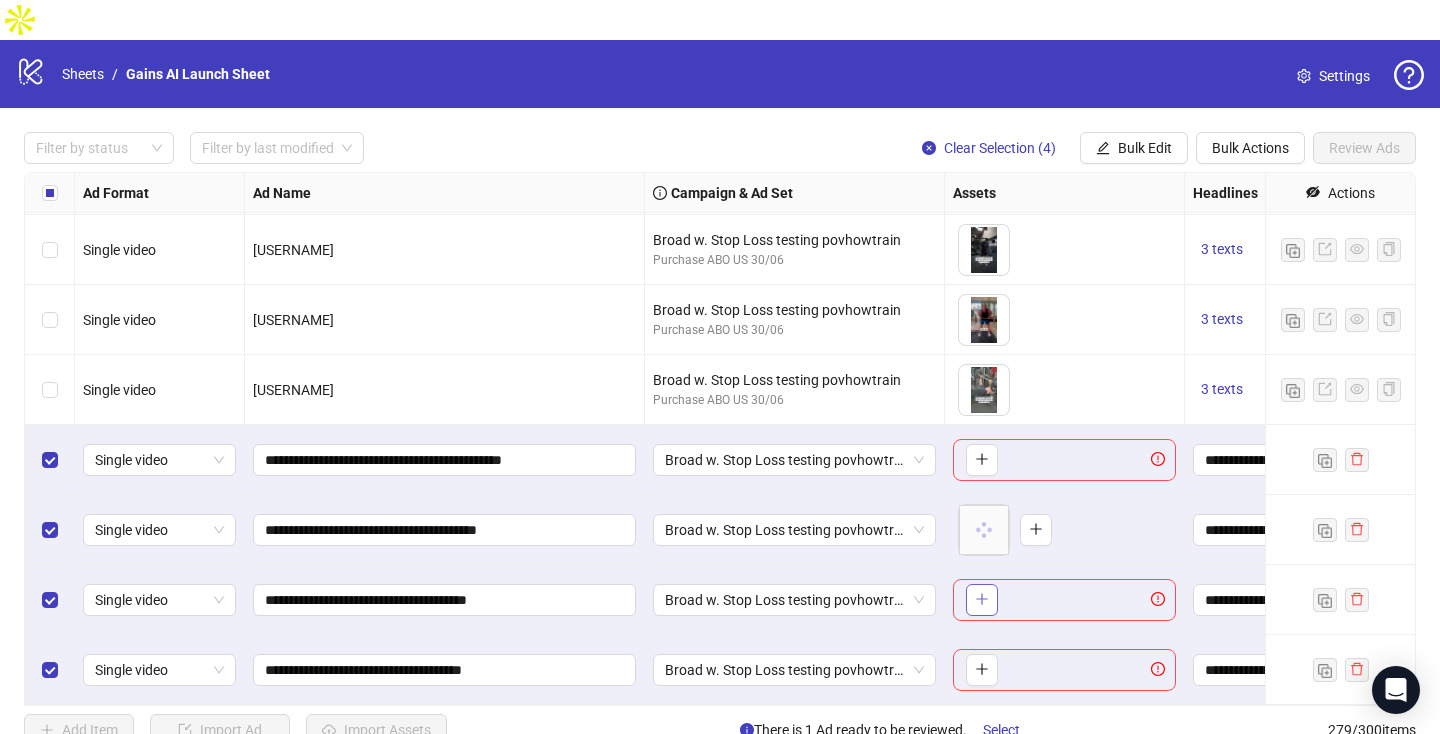 click at bounding box center (982, 600) 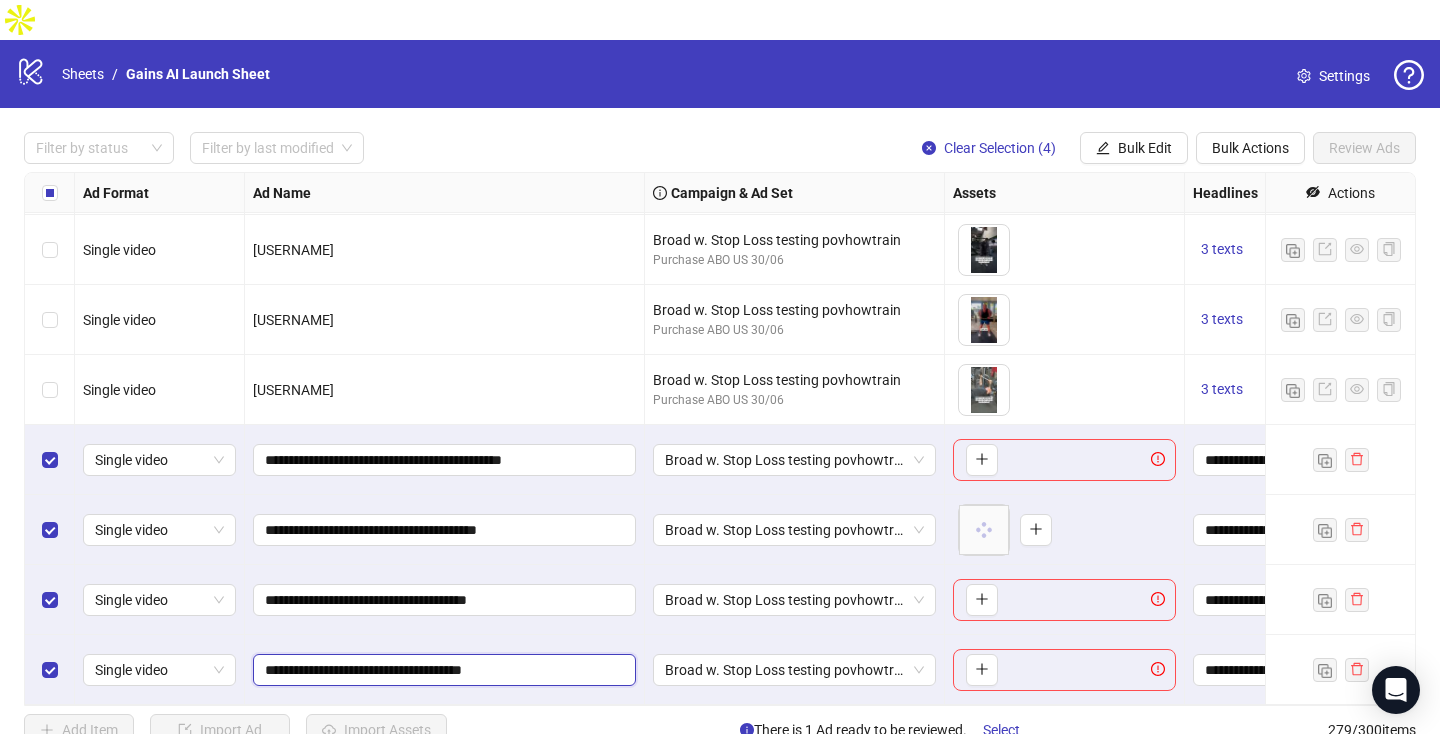 click on "**********" at bounding box center [442, 670] 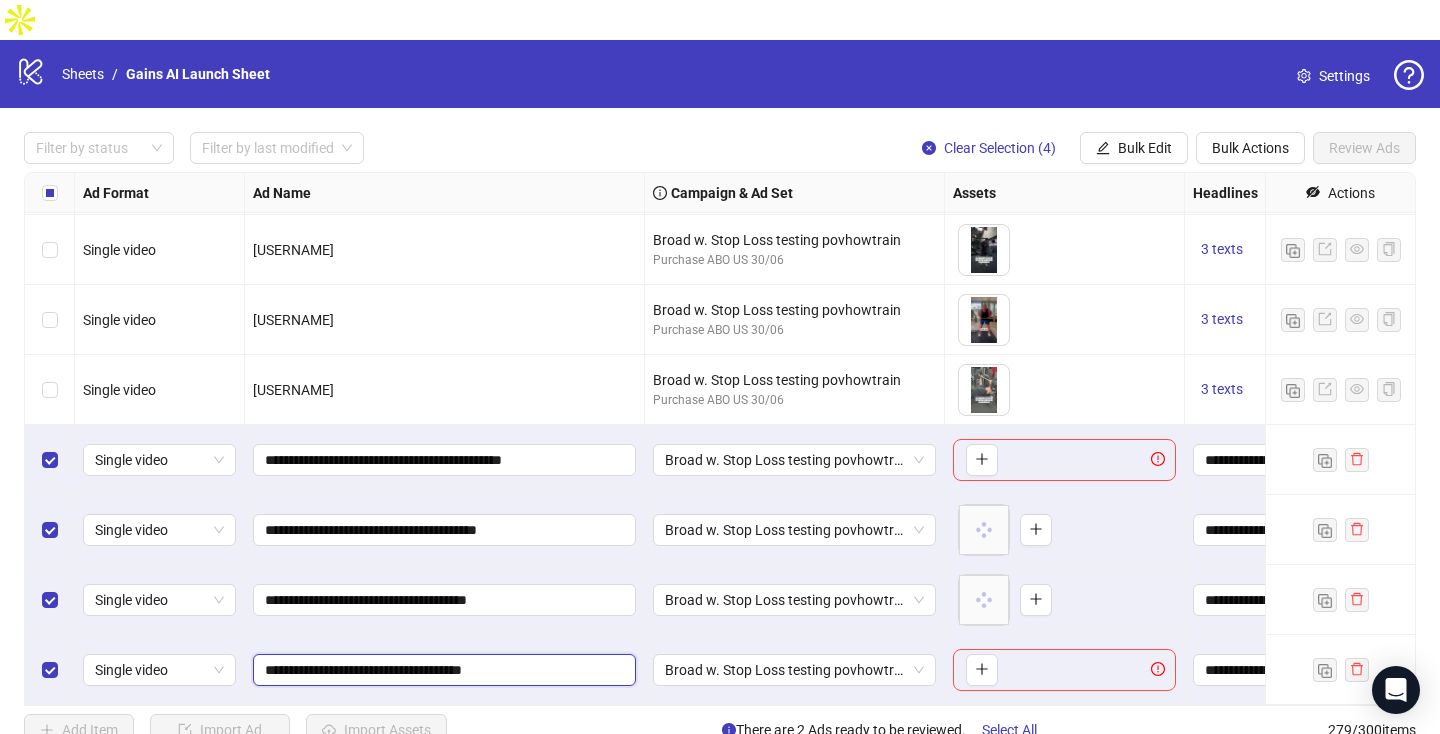 click on "**********" at bounding box center [442, 670] 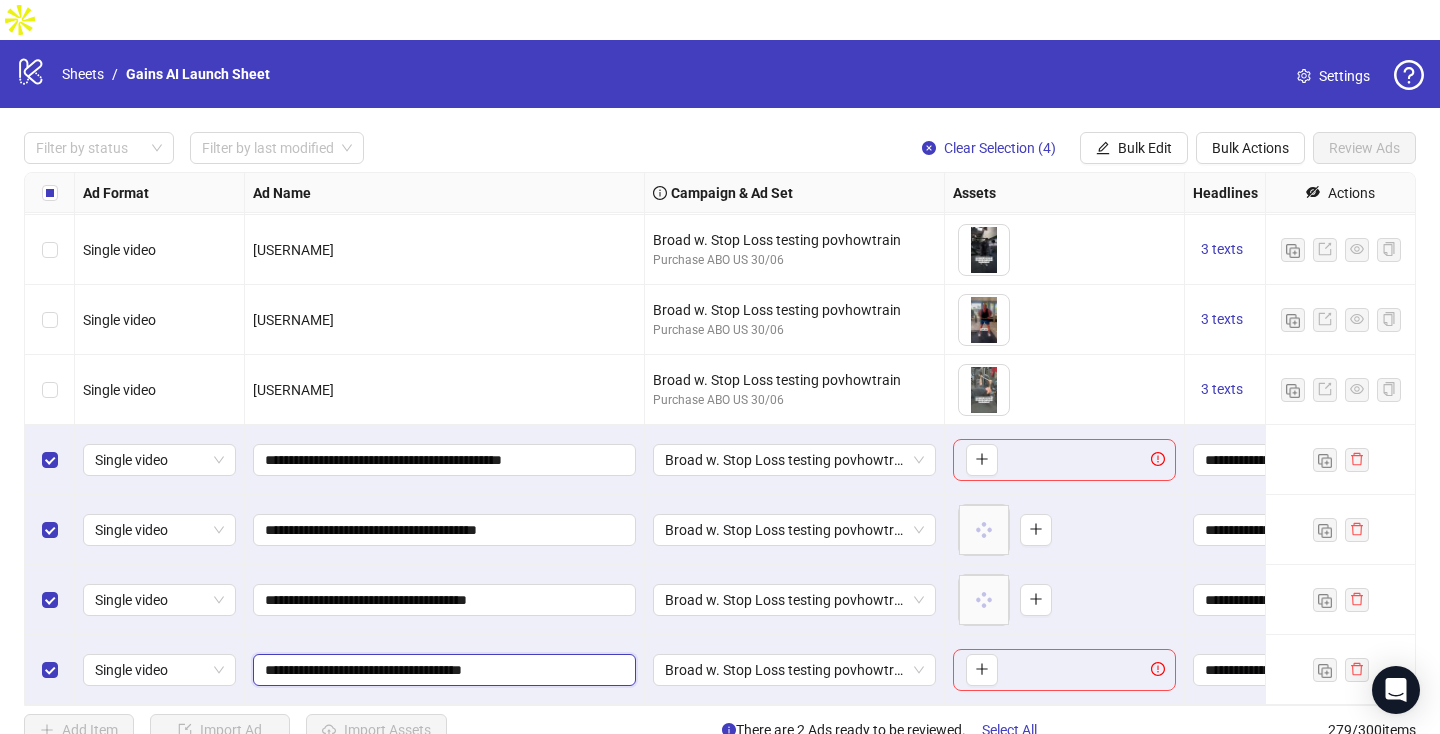 click on "**********" at bounding box center (442, 670) 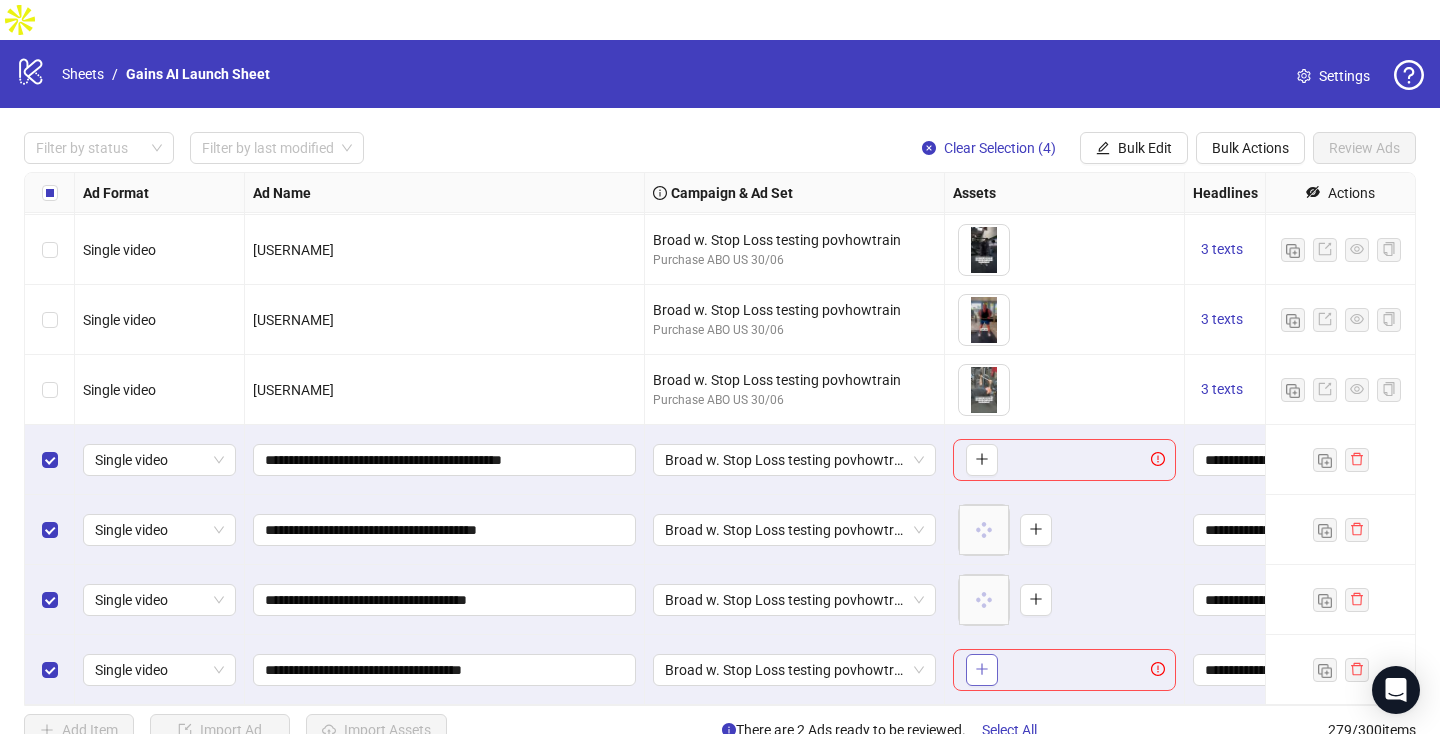 click at bounding box center [982, 669] 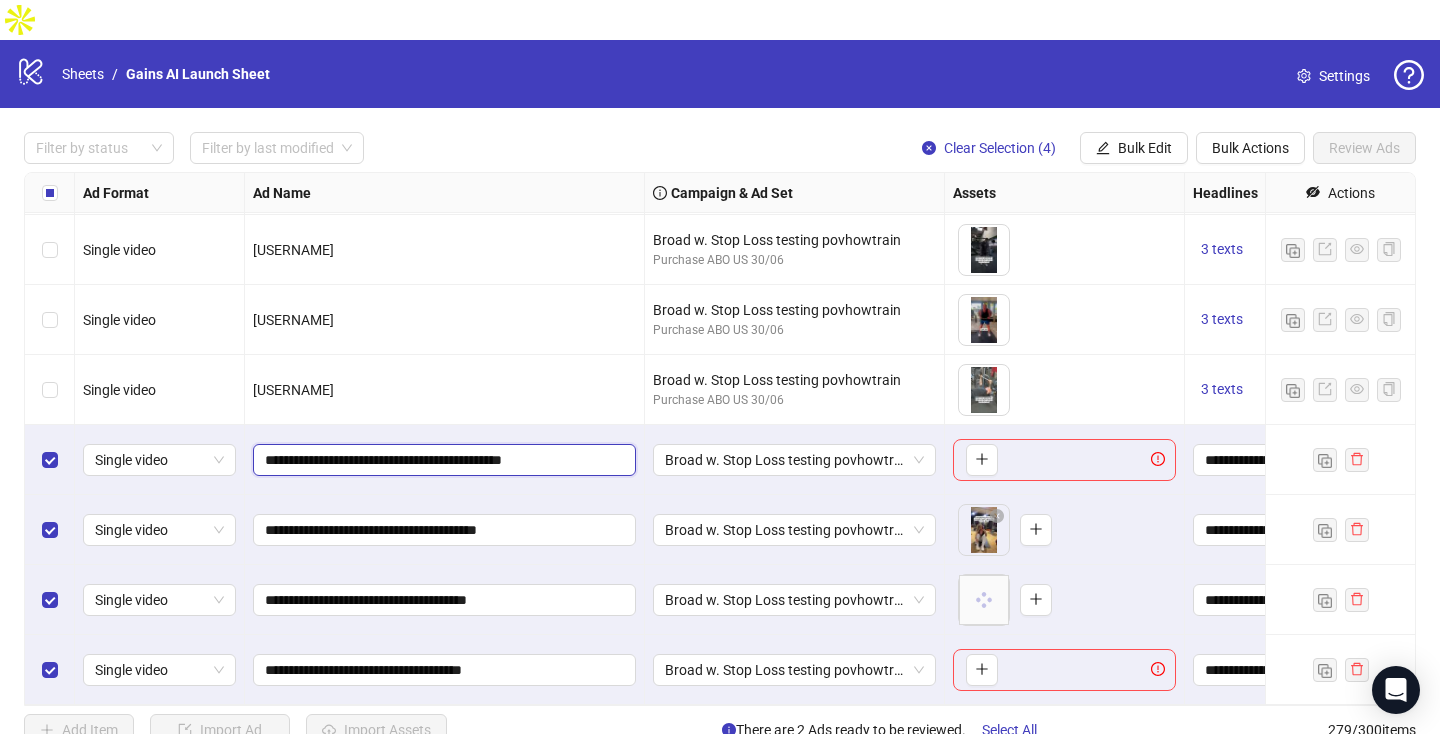 click on "**********" at bounding box center (442, 460) 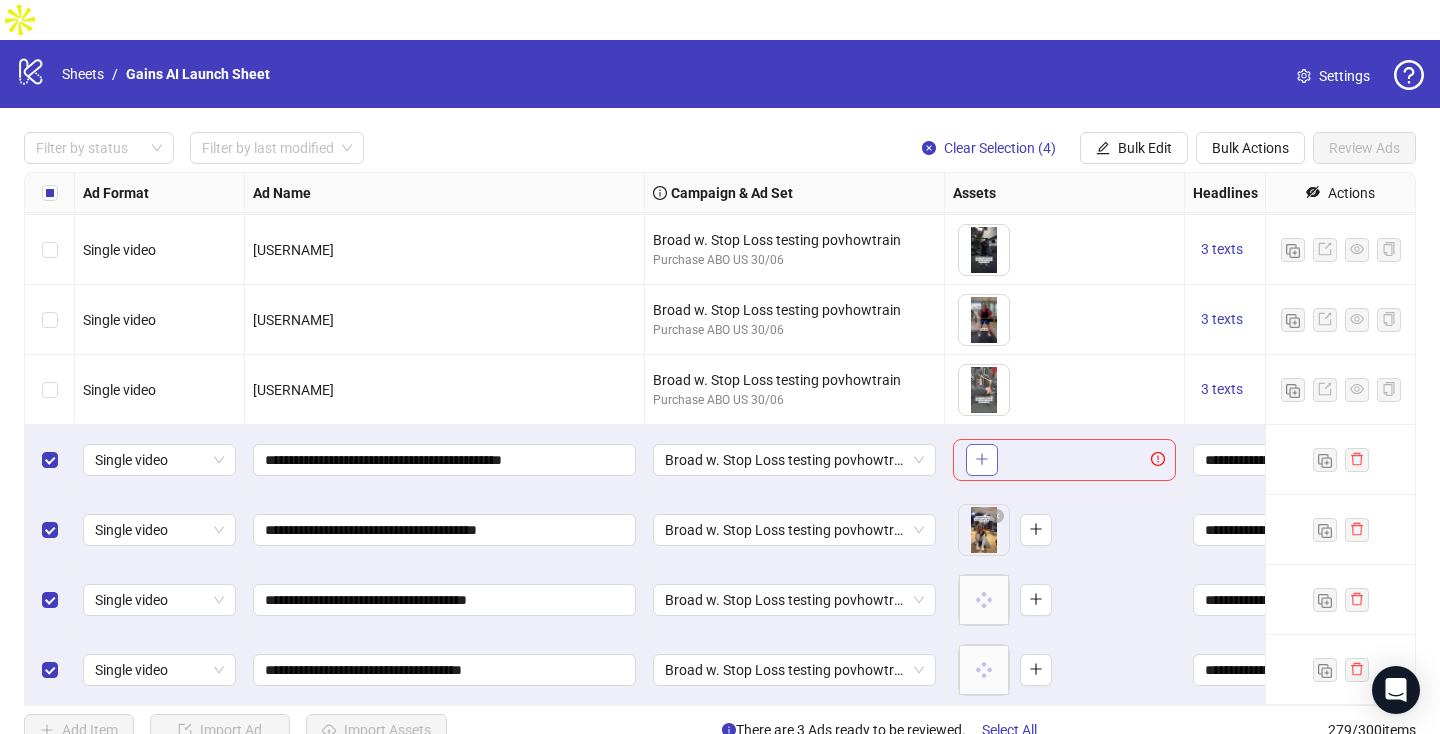 click at bounding box center (982, 459) 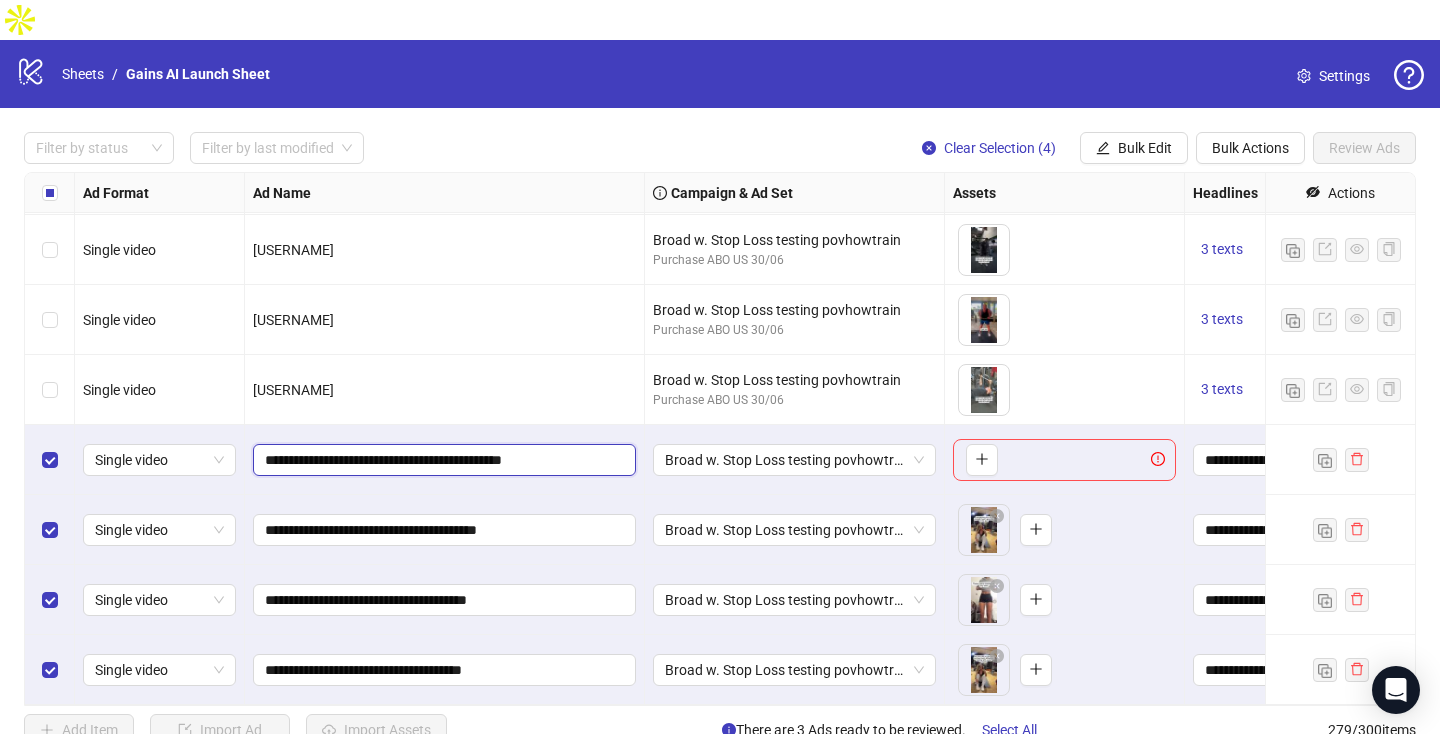 click on "**********" at bounding box center [442, 460] 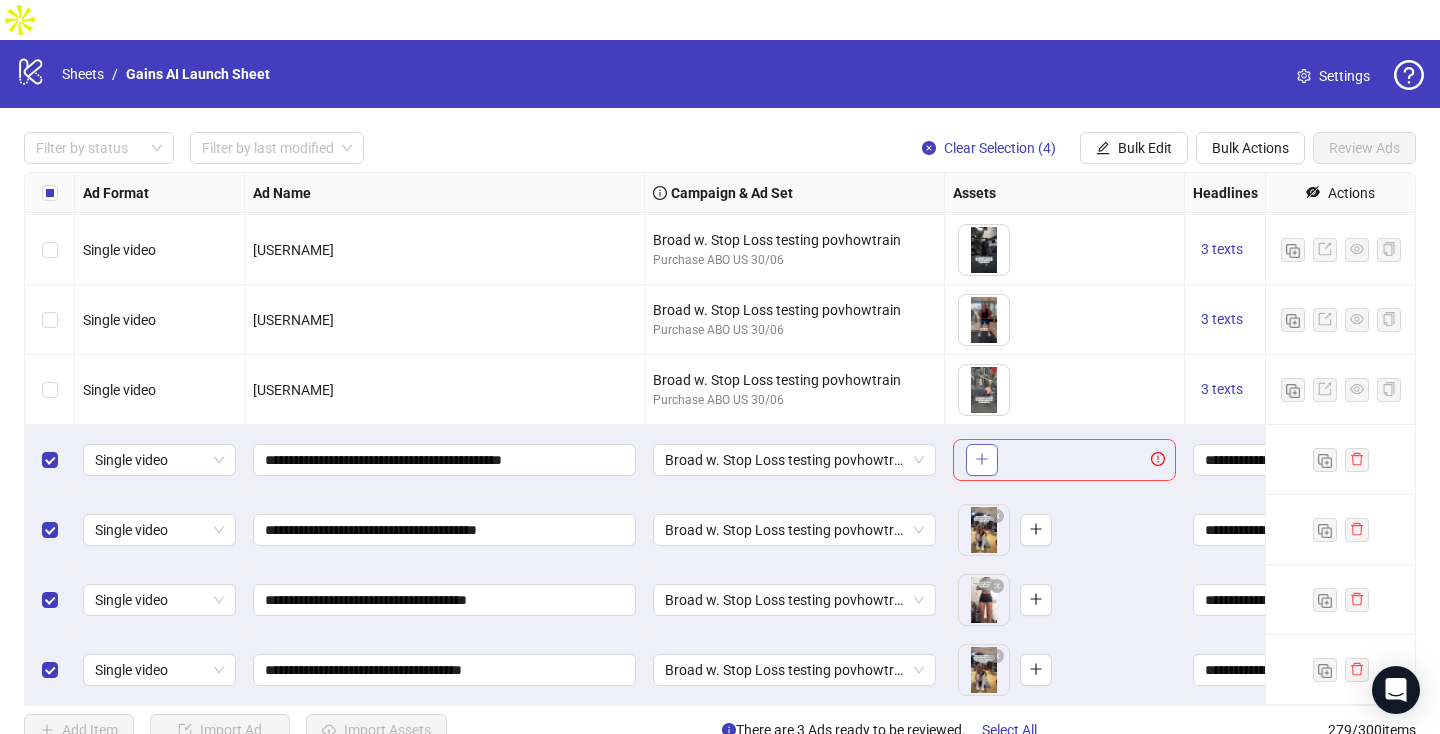 click on "To pick up a draggable item, press the space bar.
While dragging, use the arrow keys to move the item.
Press space again to drop the item in its new position, or press escape to cancel." at bounding box center (978, 460) 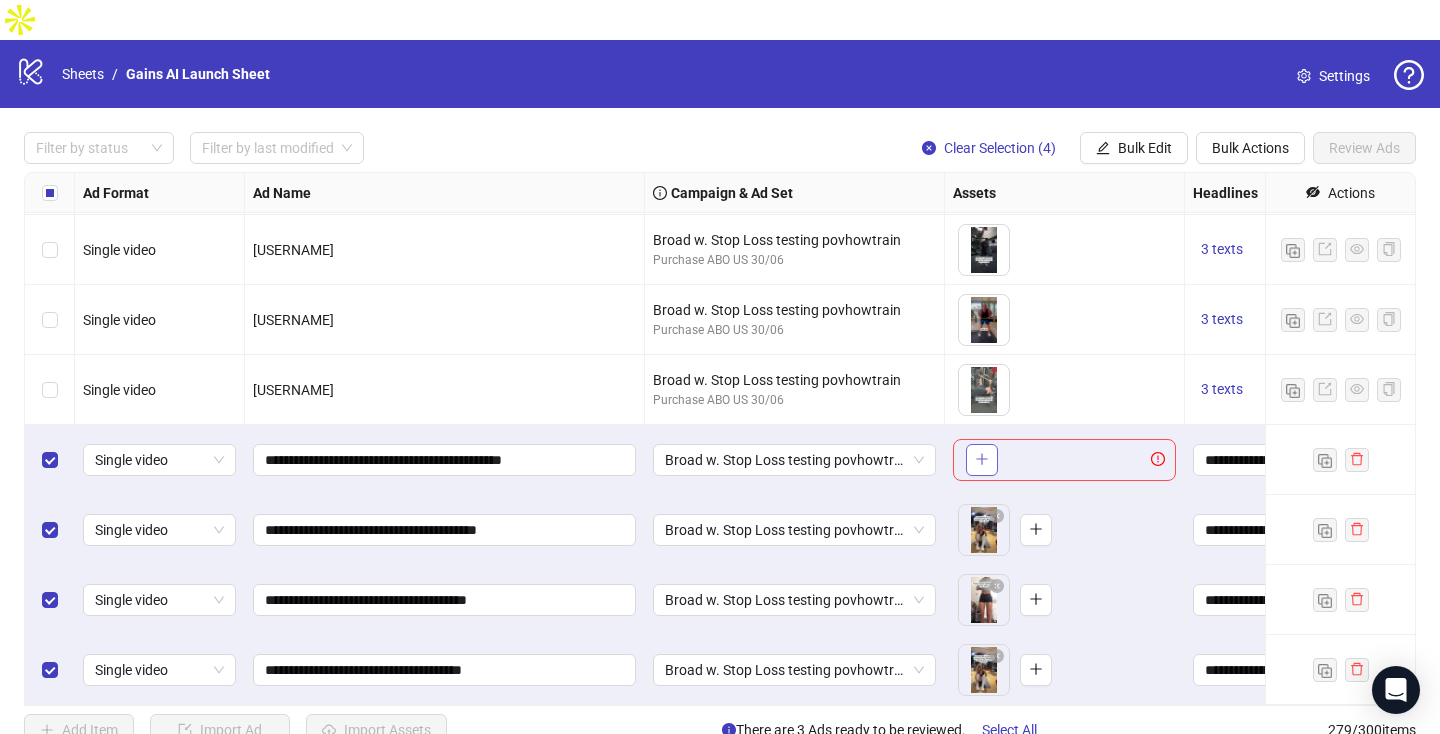 click at bounding box center [982, 459] 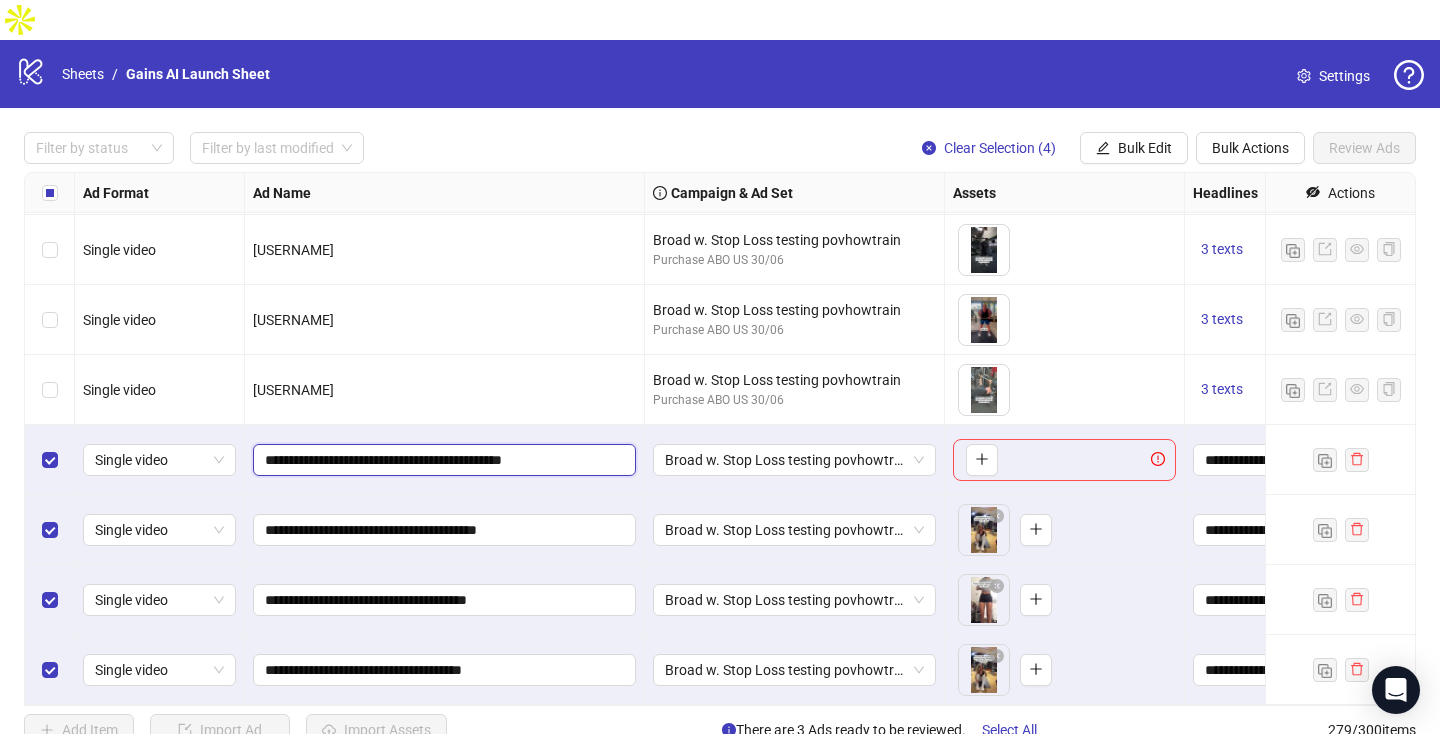 click on "**********" at bounding box center [442, 460] 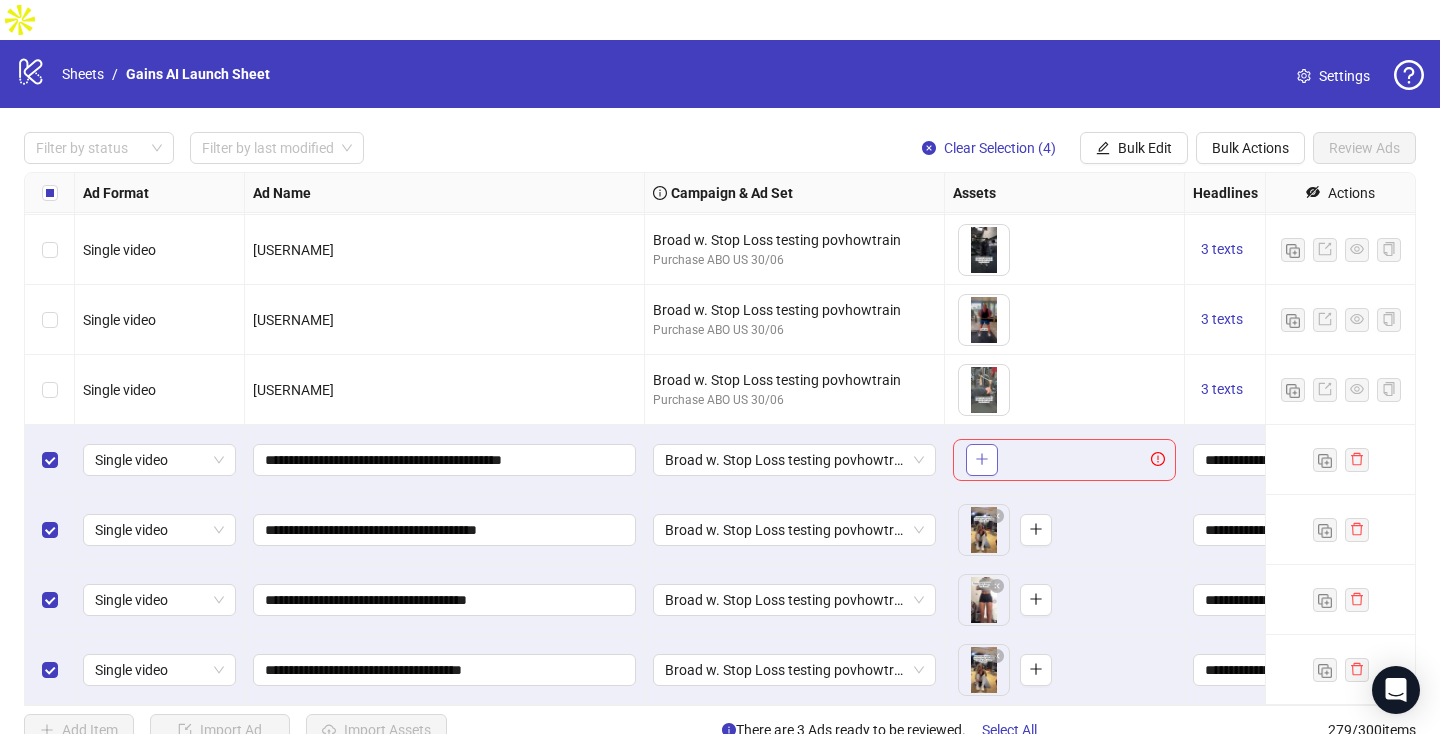 click at bounding box center (982, 459) 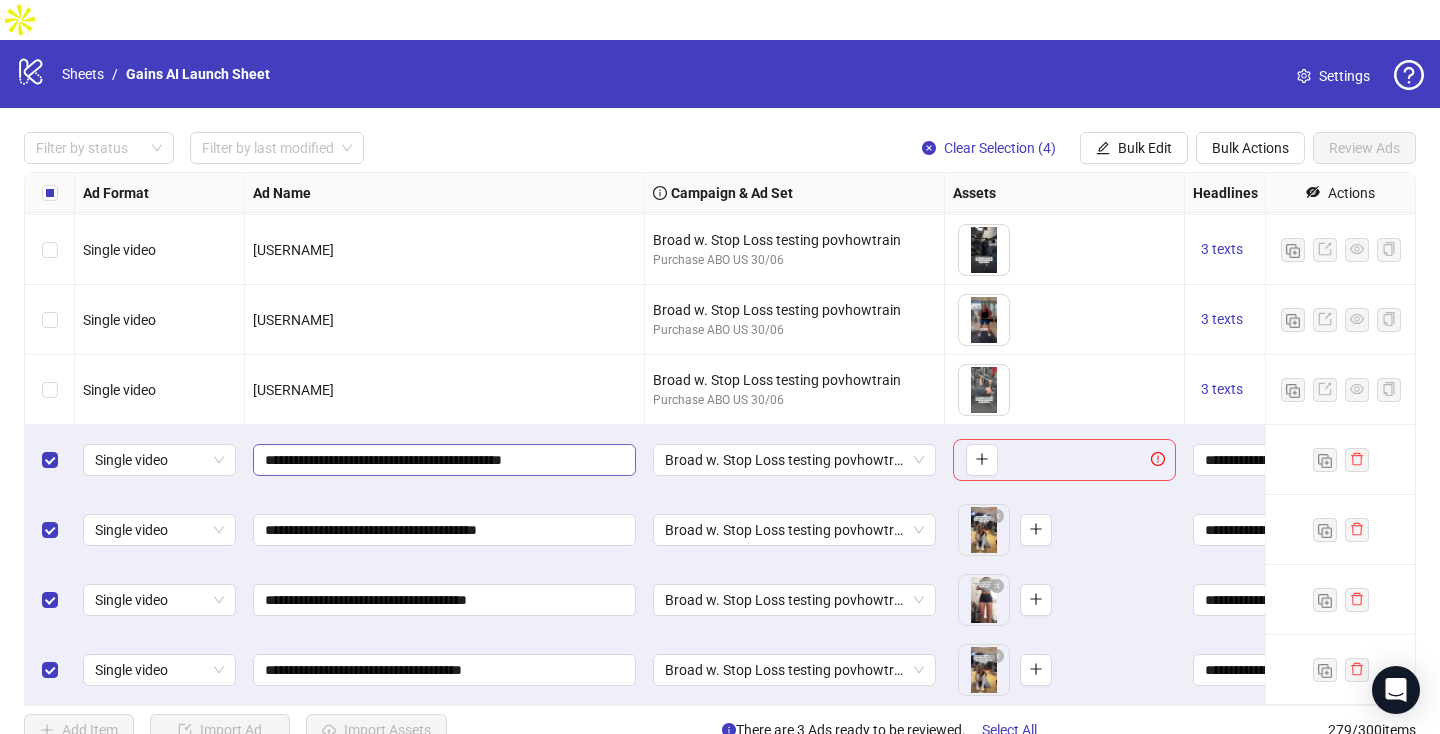click on "**********" at bounding box center [444, 460] 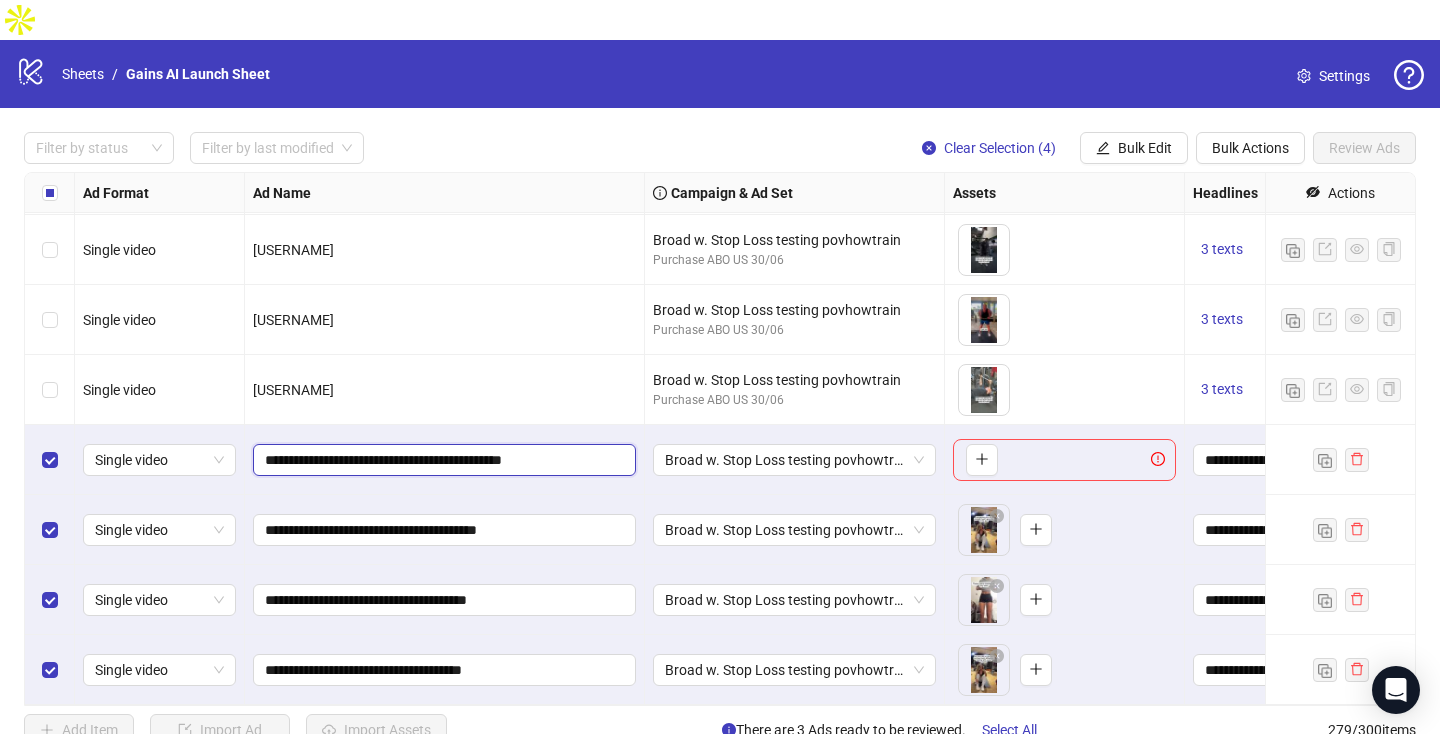 click on "**********" at bounding box center (442, 460) 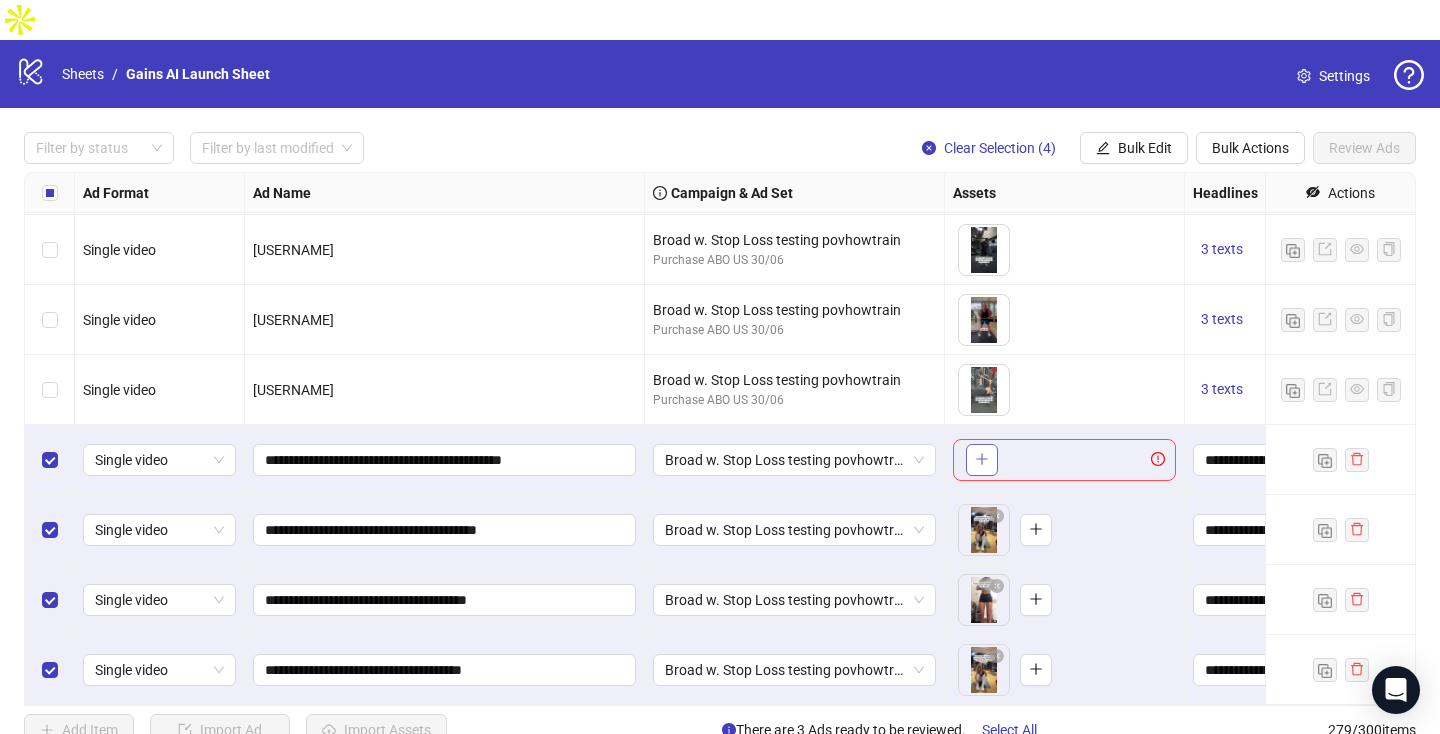 click at bounding box center (982, 460) 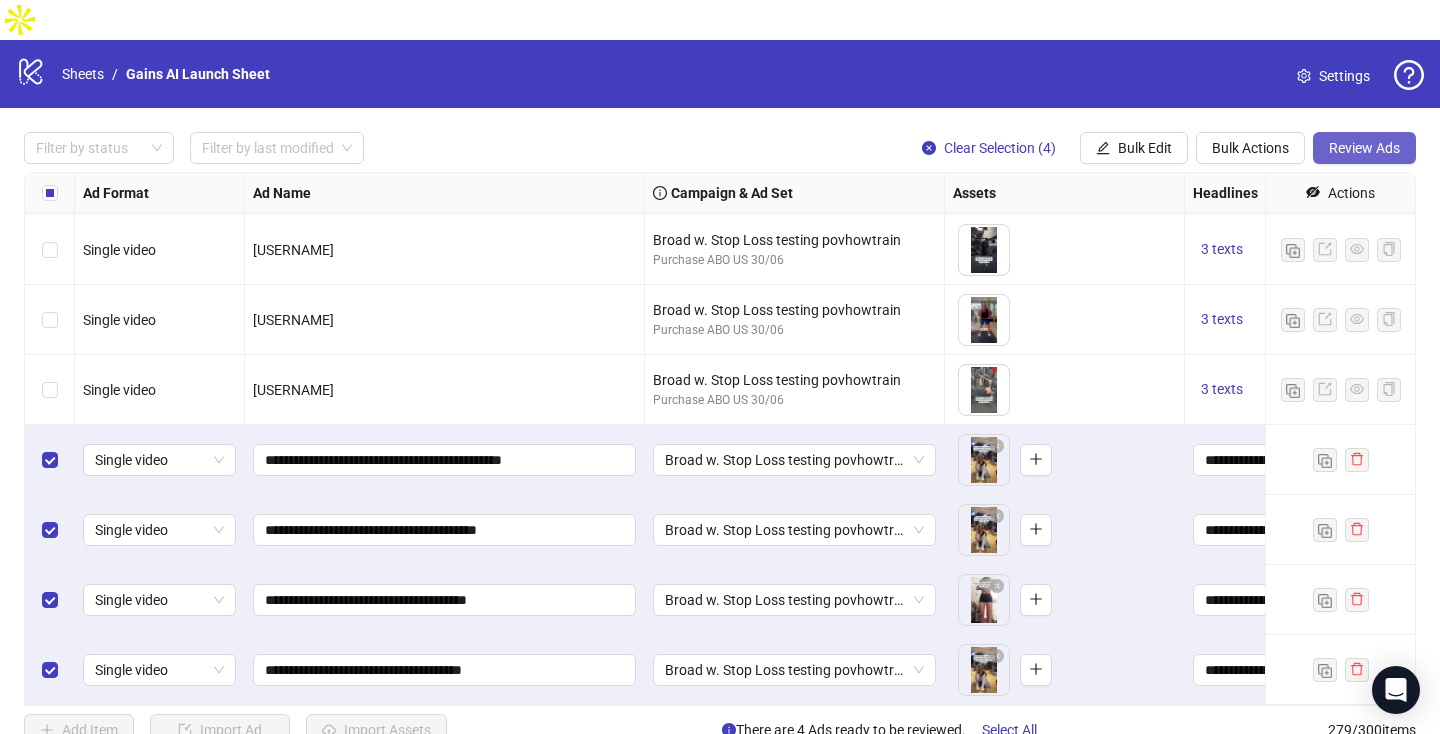click on "Review Ads" at bounding box center [1364, 148] 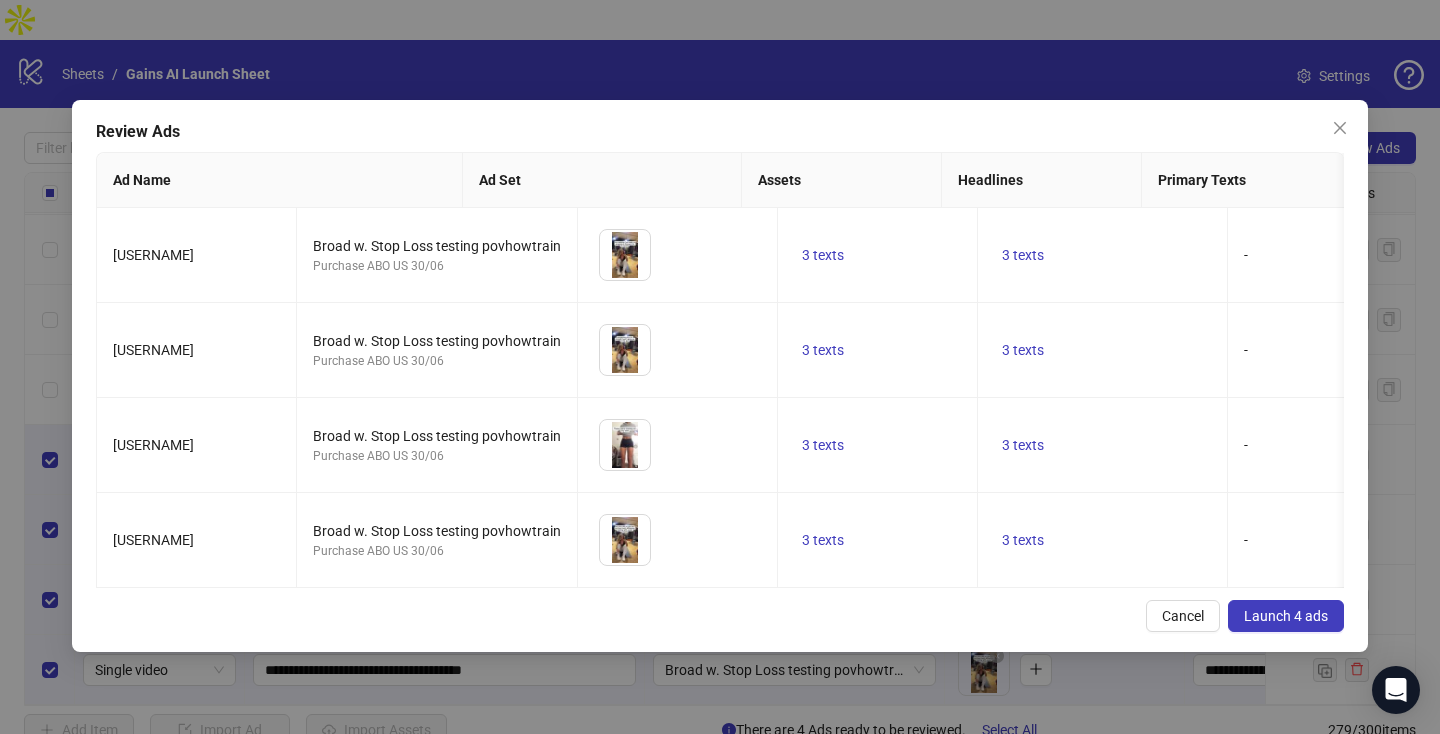 click on "Launch 4 ads" at bounding box center (1286, 616) 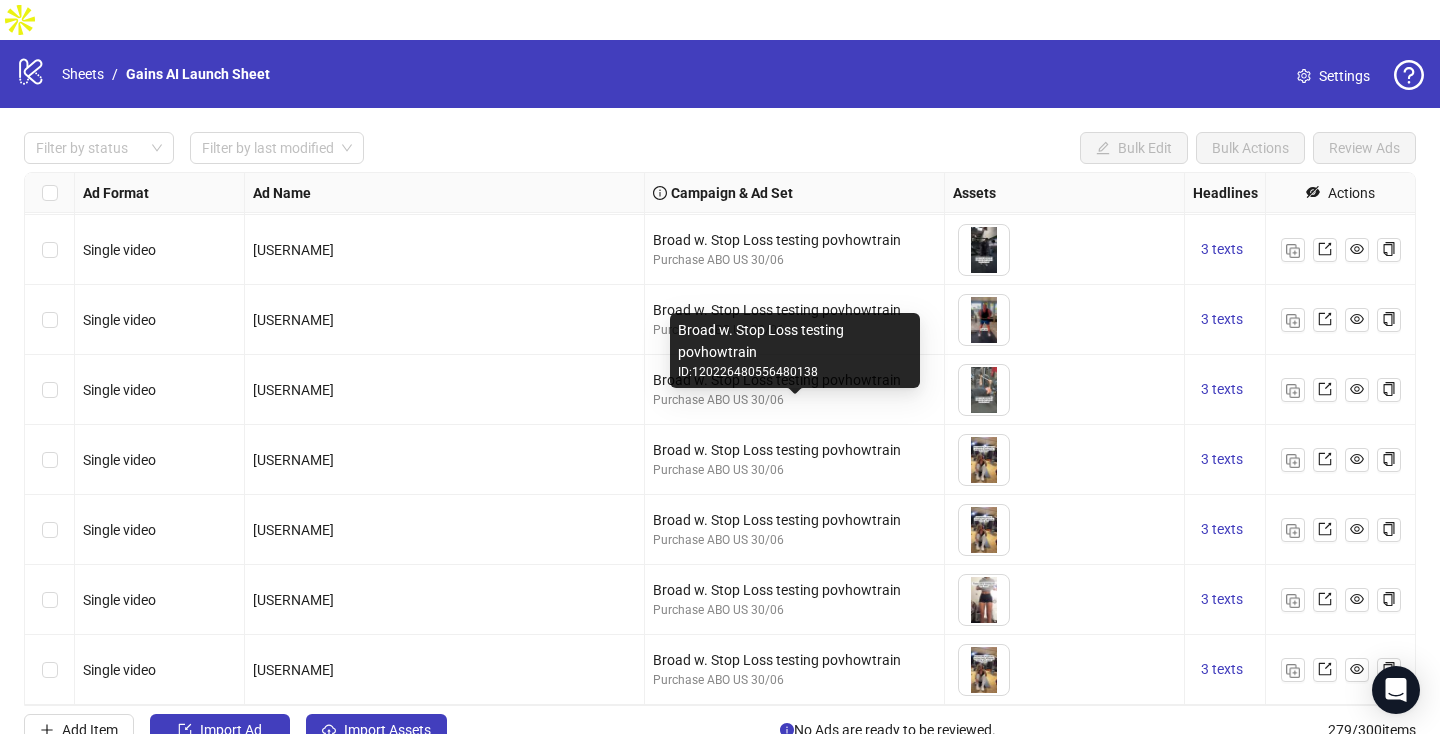 click on "Broad w. Stop Loss testing povhowtrain" at bounding box center [794, 450] 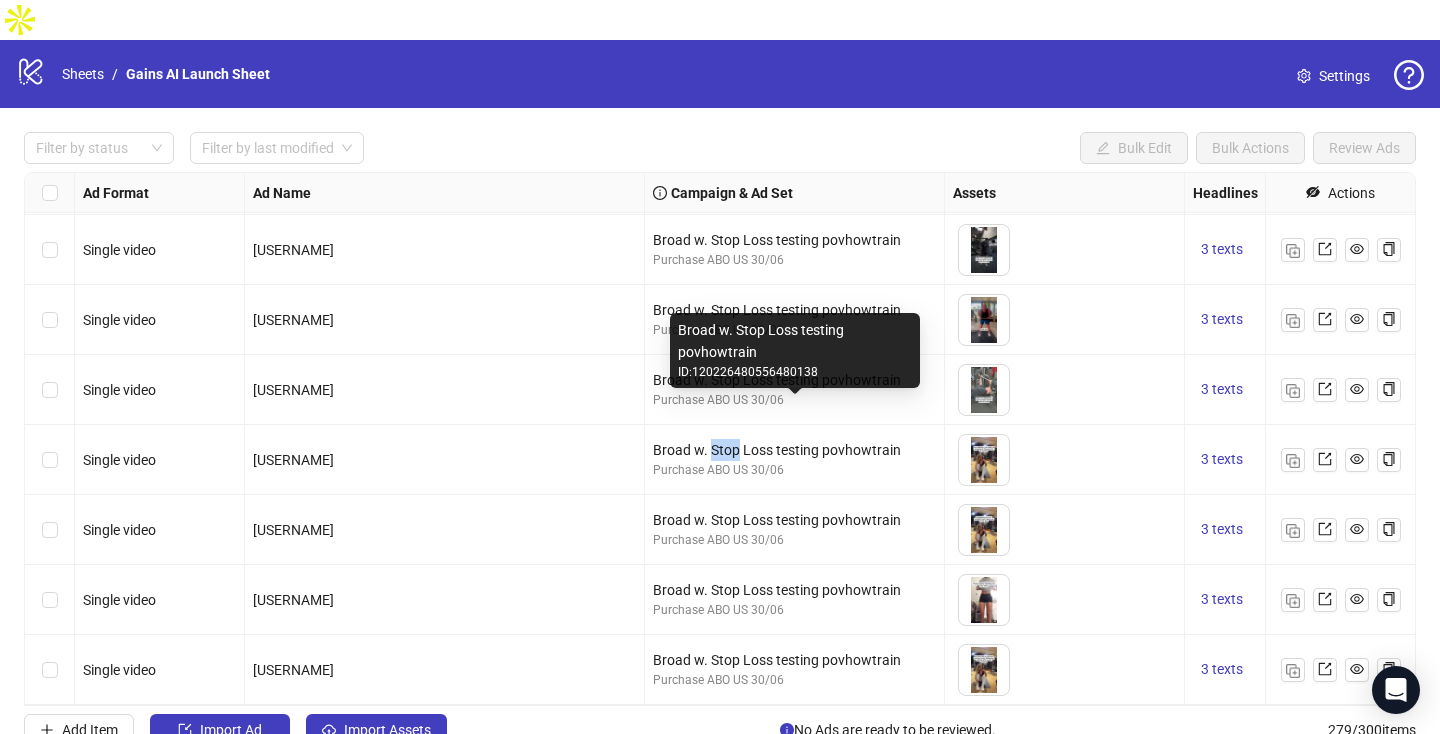 click on "Broad w. Stop Loss testing povhowtrain" at bounding box center [794, 450] 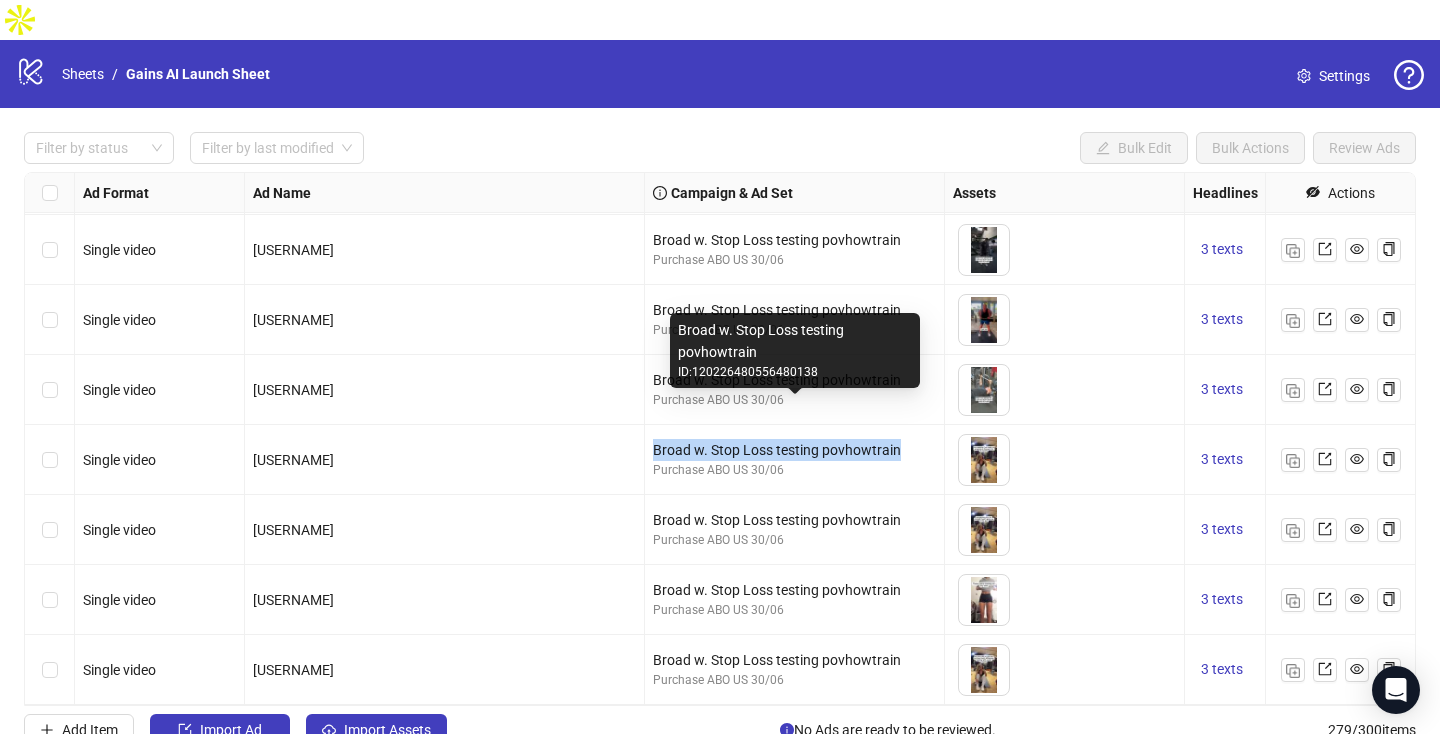 click on "Broad w. Stop Loss testing povhowtrain" at bounding box center (794, 450) 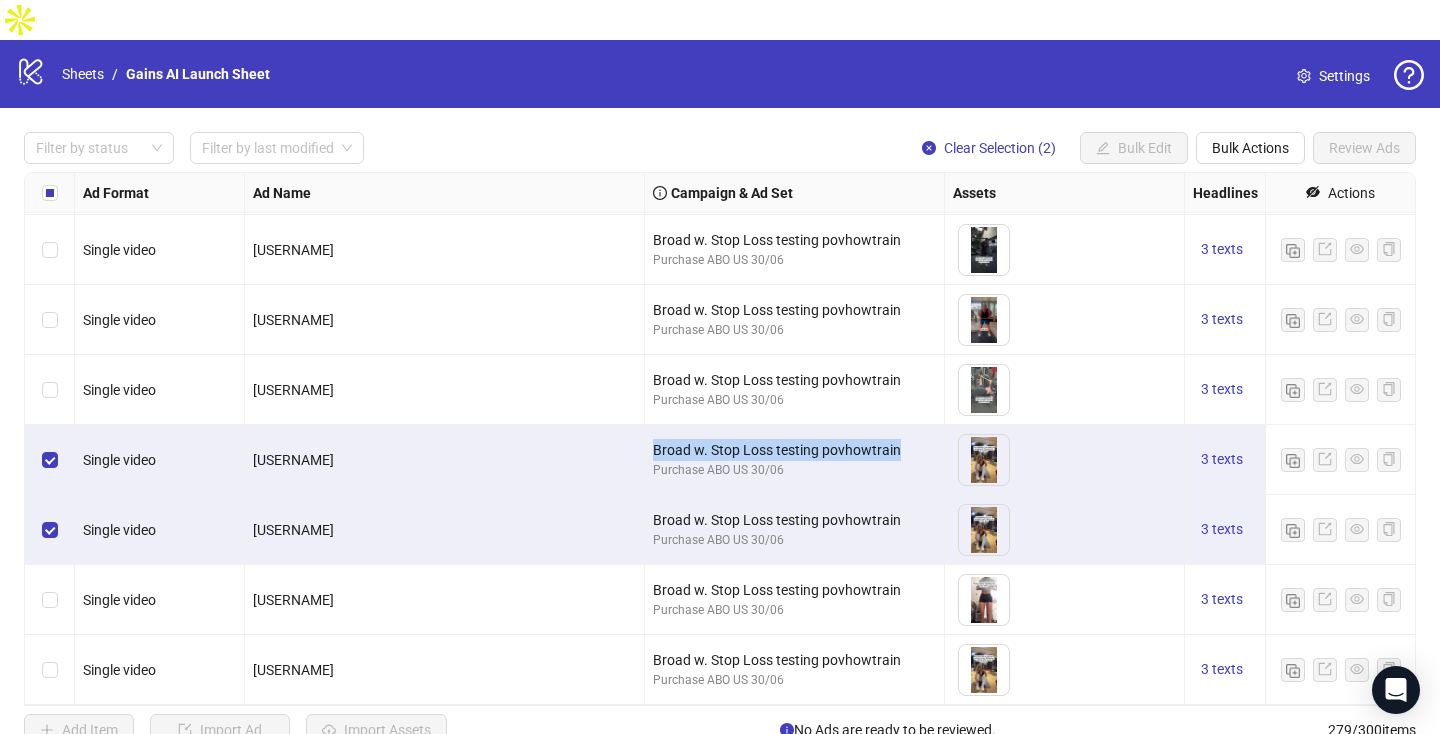 click at bounding box center (50, 670) 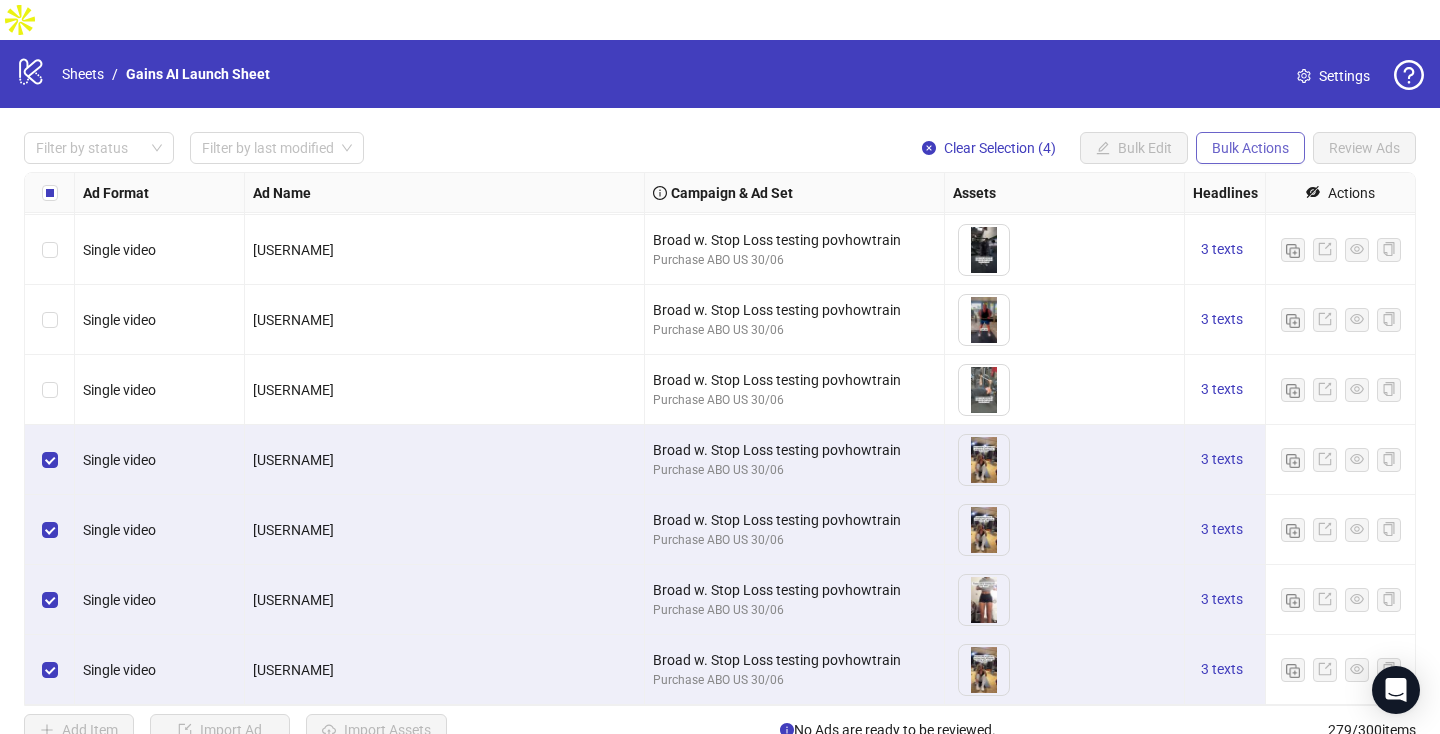 click on "Bulk Actions" at bounding box center [1103, 148] 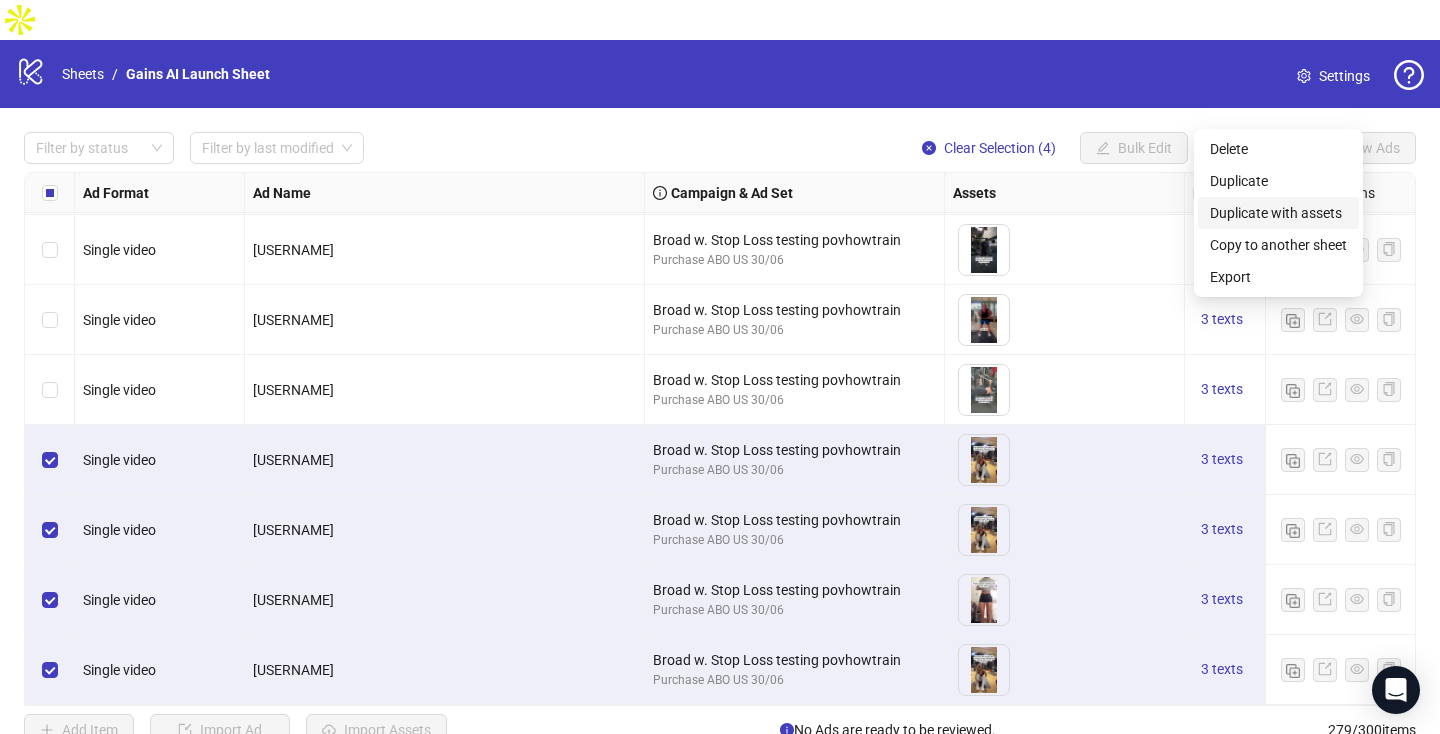 click on "Duplicate with assets" at bounding box center (1278, 213) 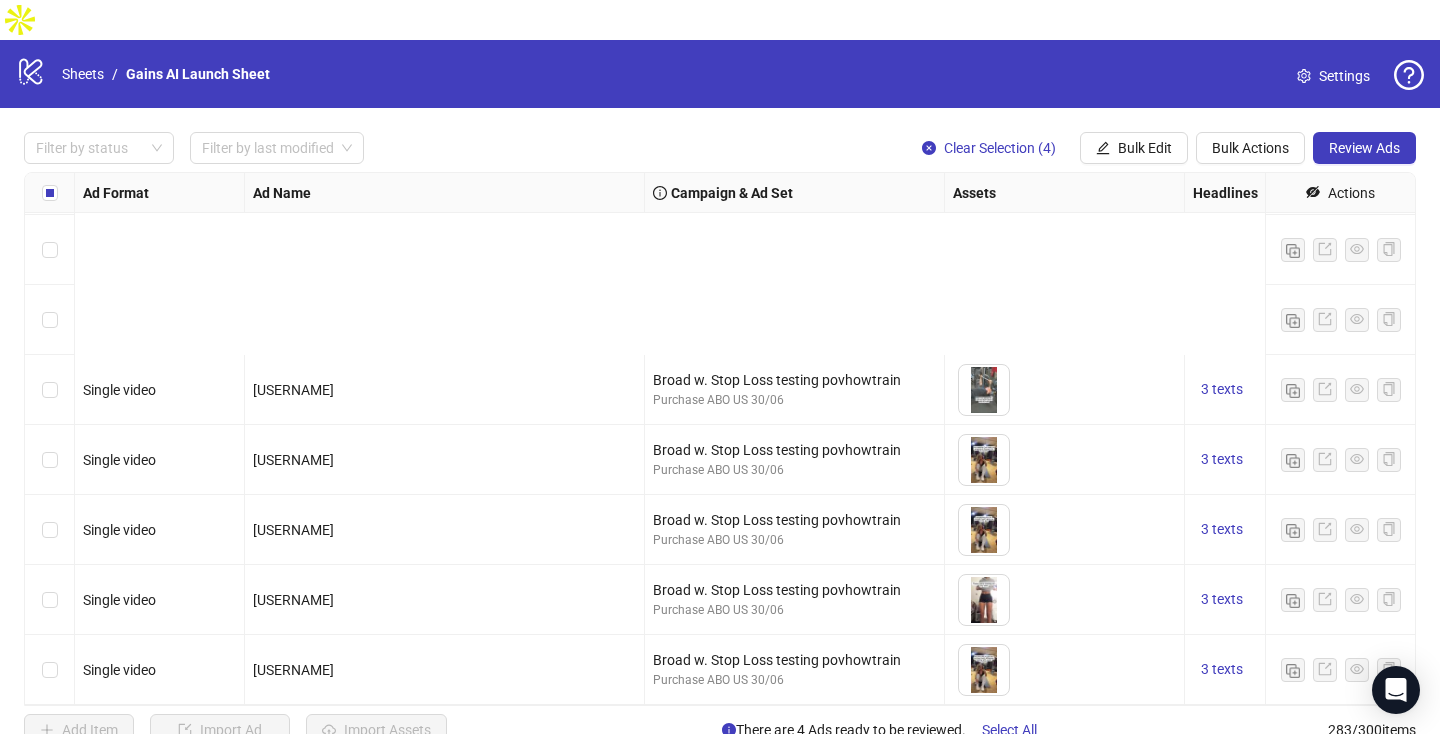 scroll, scrollTop: 19318, scrollLeft: 0, axis: vertical 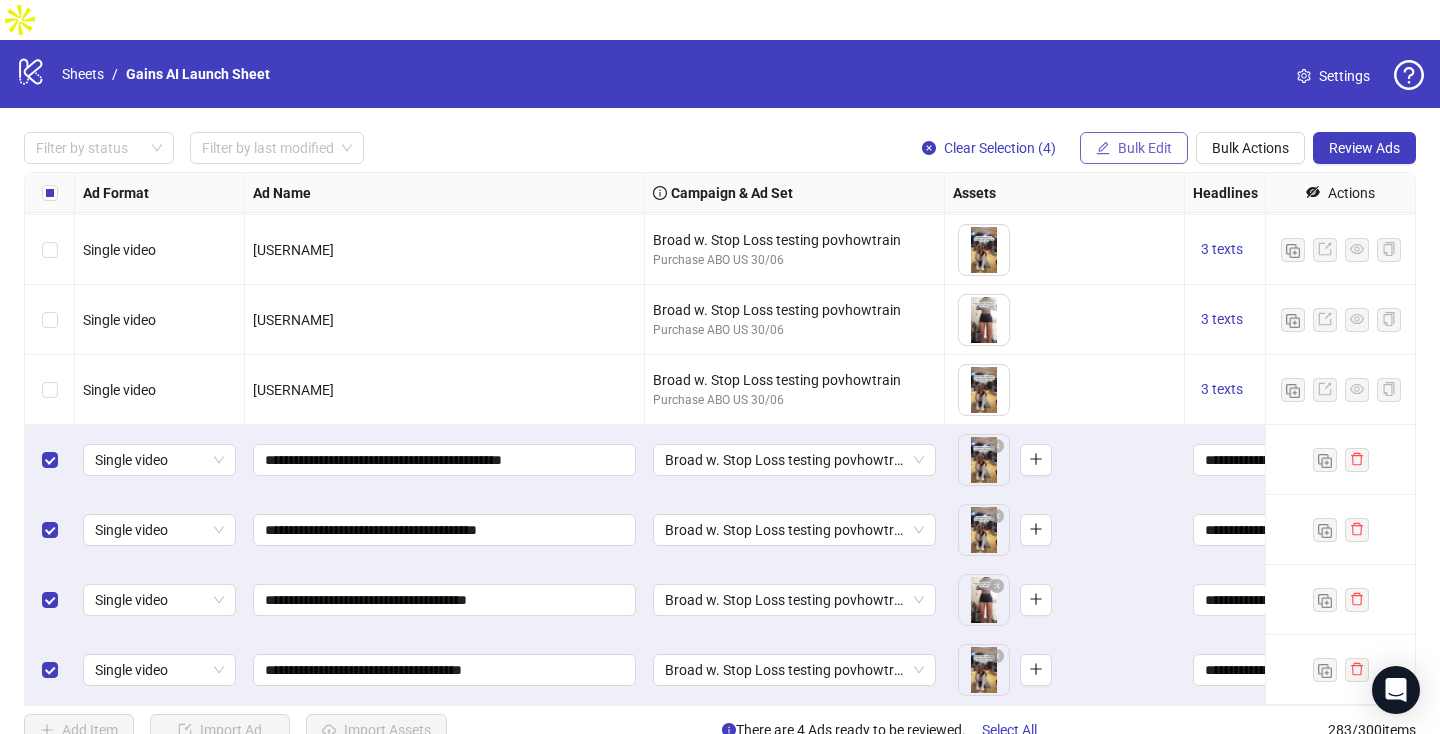 click on "Bulk Edit" at bounding box center (1134, 148) 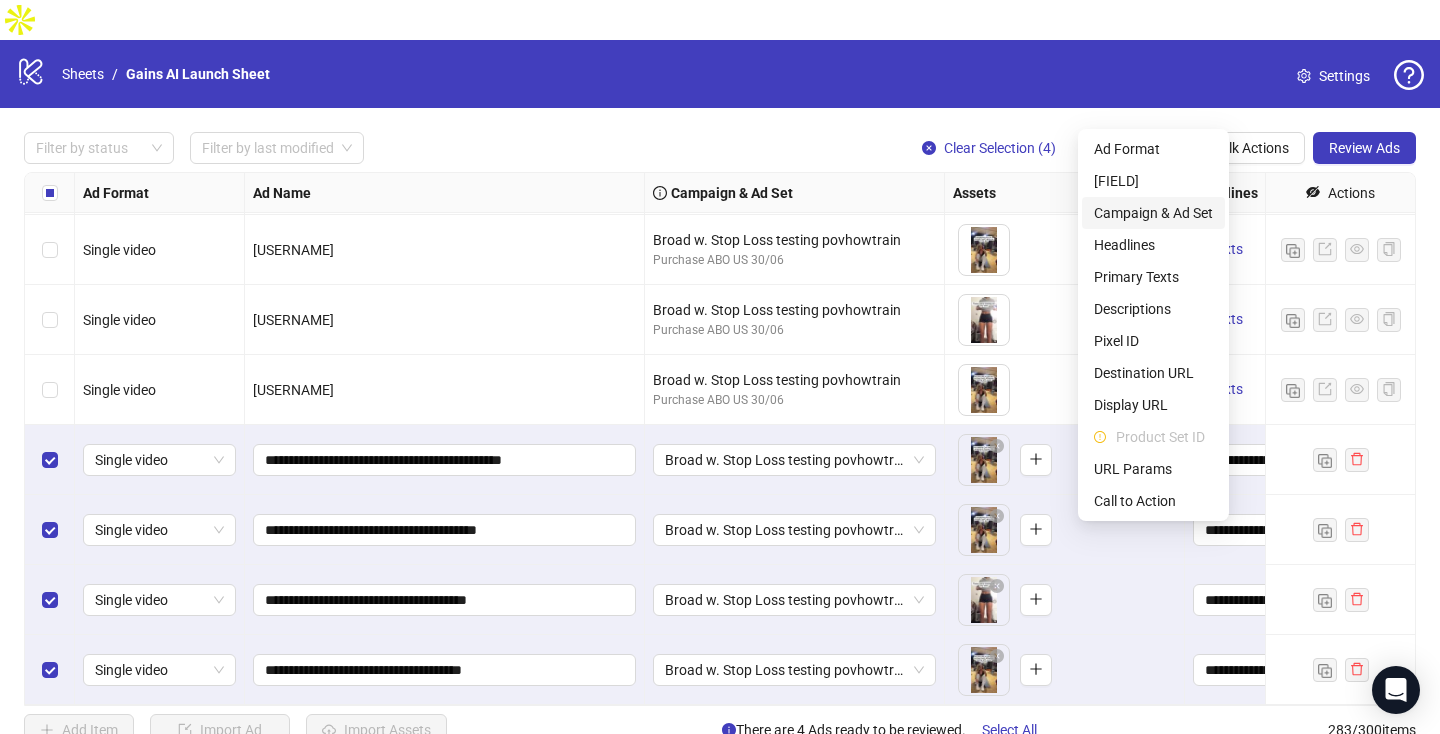 click on "Campaign & Ad Set" at bounding box center [1153, 213] 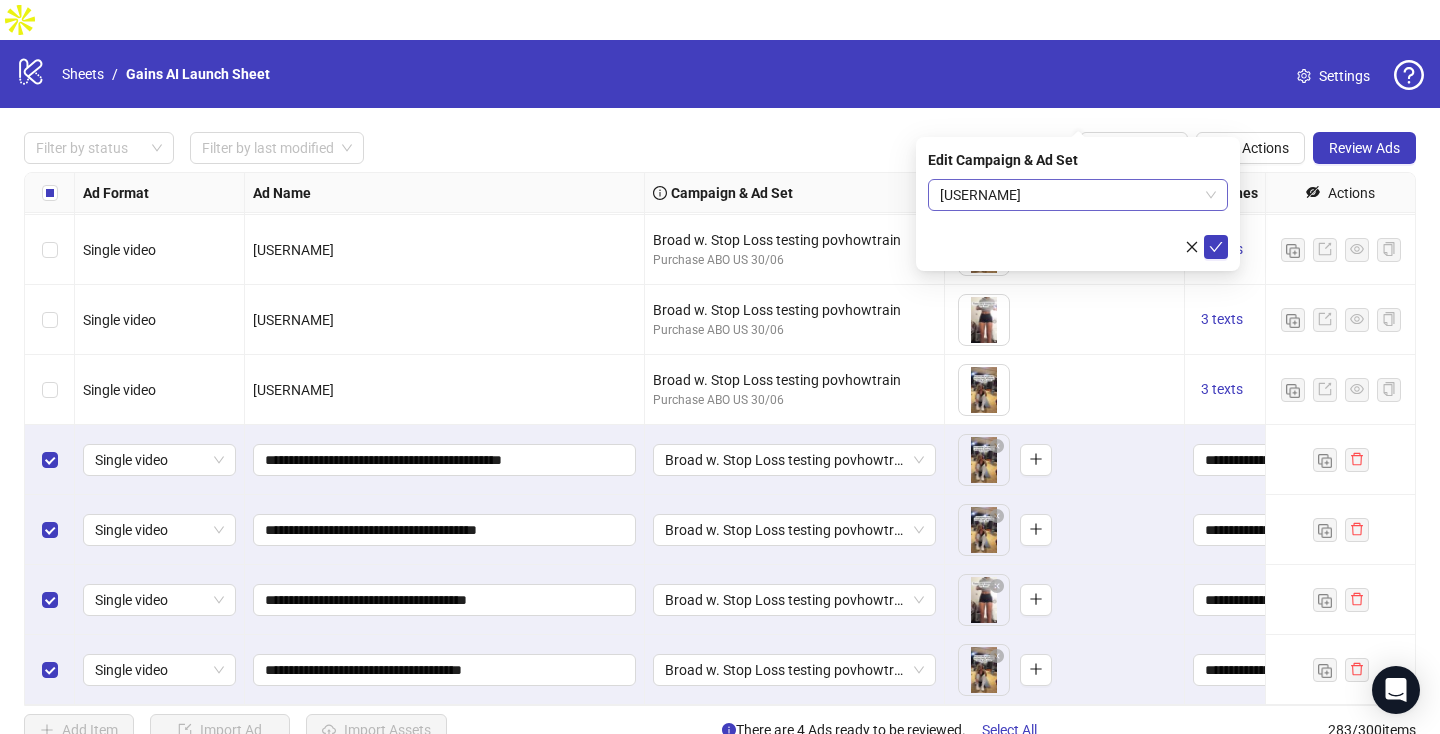 click on "[USERNAME]" at bounding box center (1078, 195) 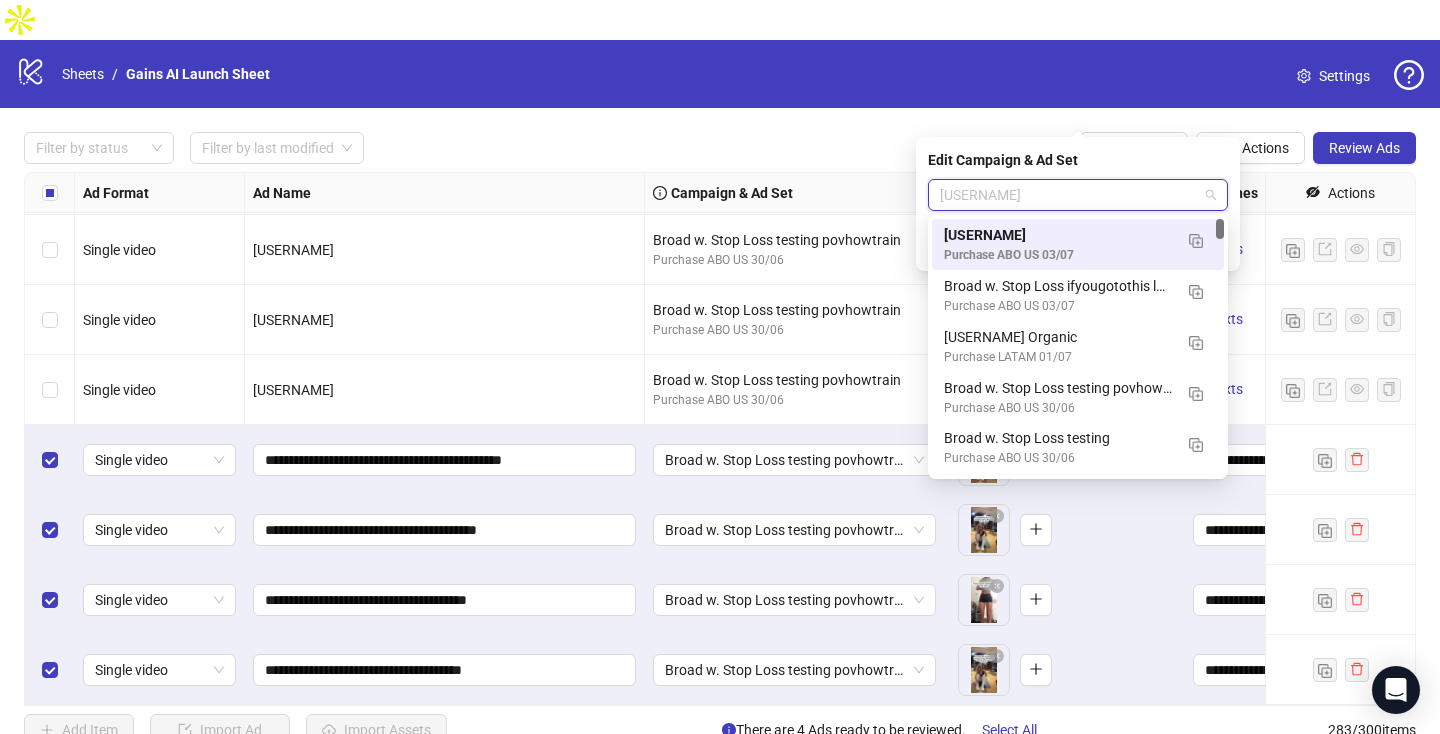 paste on "**********" 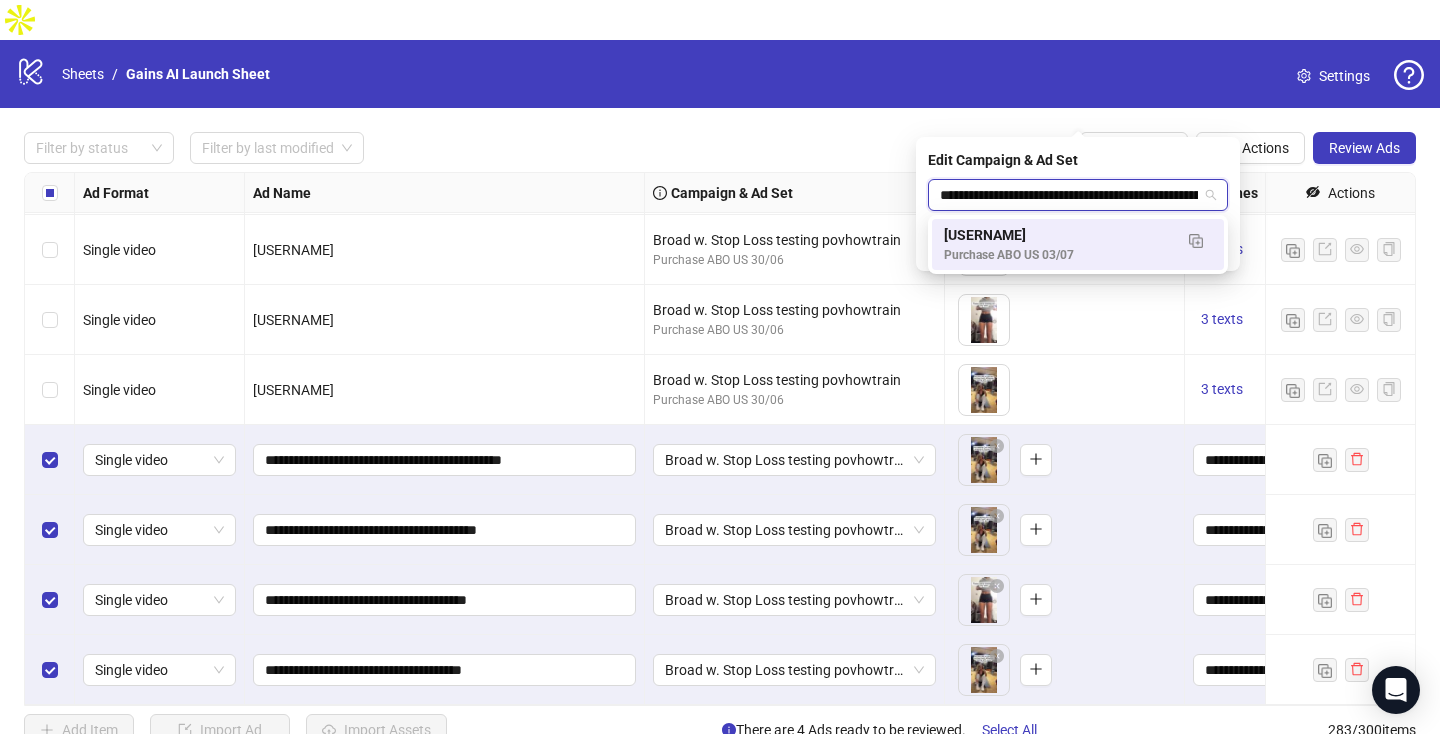 scroll, scrollTop: 0, scrollLeft: 331, axis: horizontal 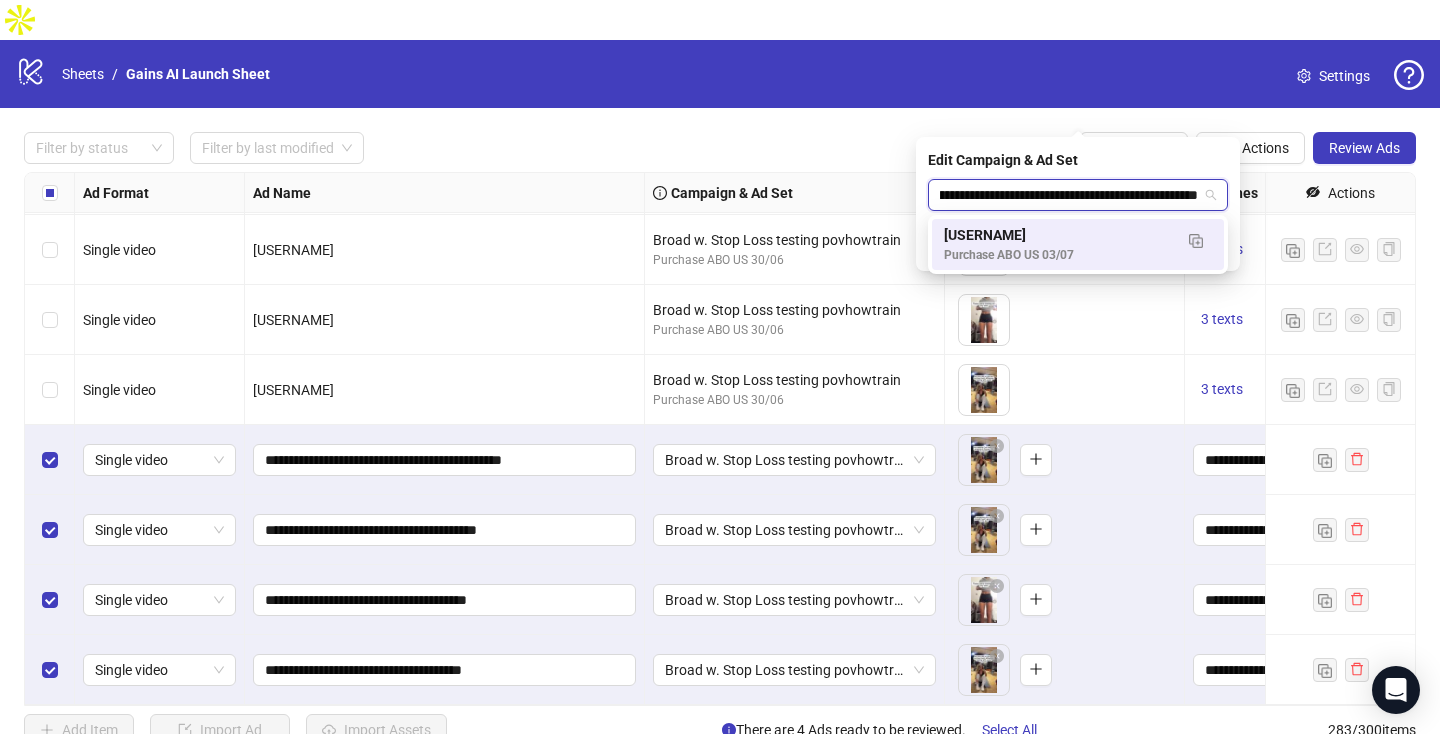 click on "Purchase ABO US 03/07" at bounding box center [1058, 255] 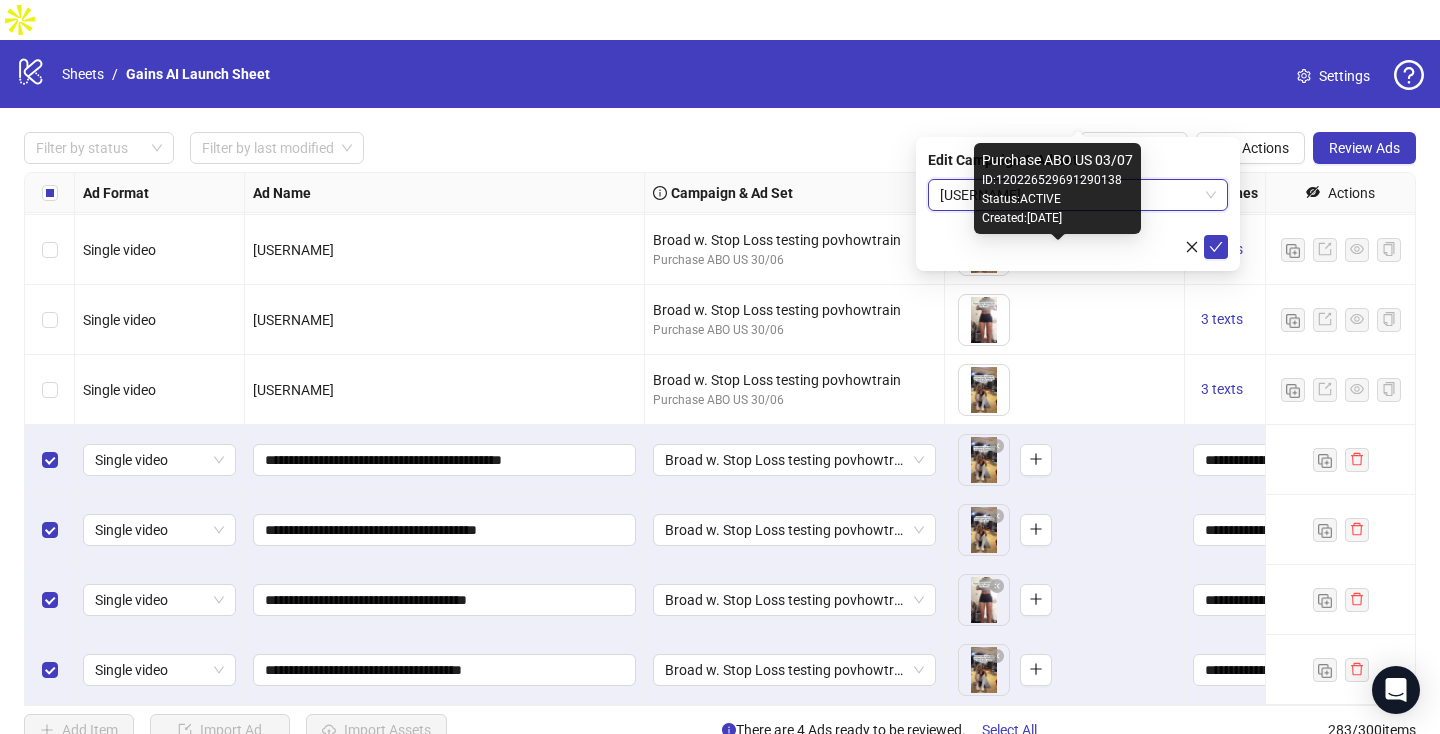 scroll, scrollTop: 0, scrollLeft: 0, axis: both 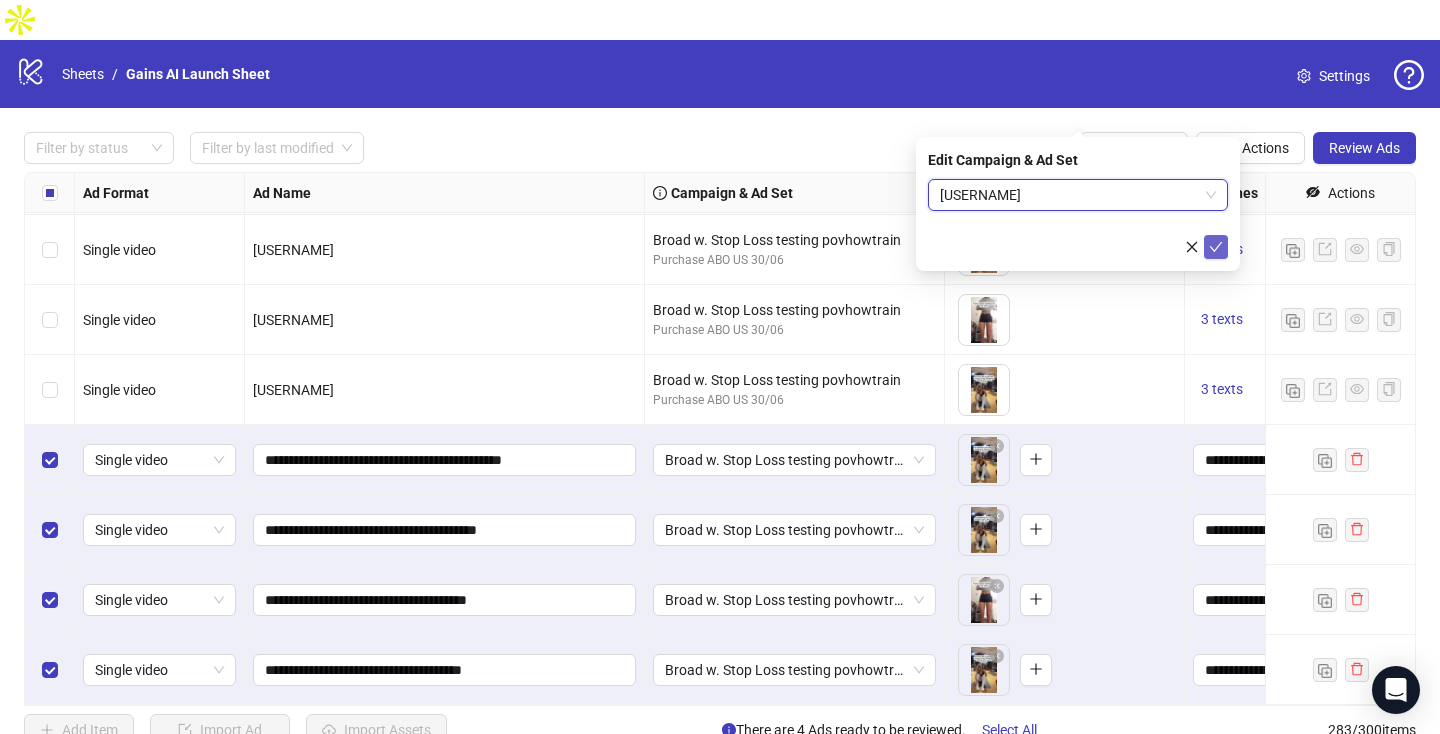 click at bounding box center [1216, 247] 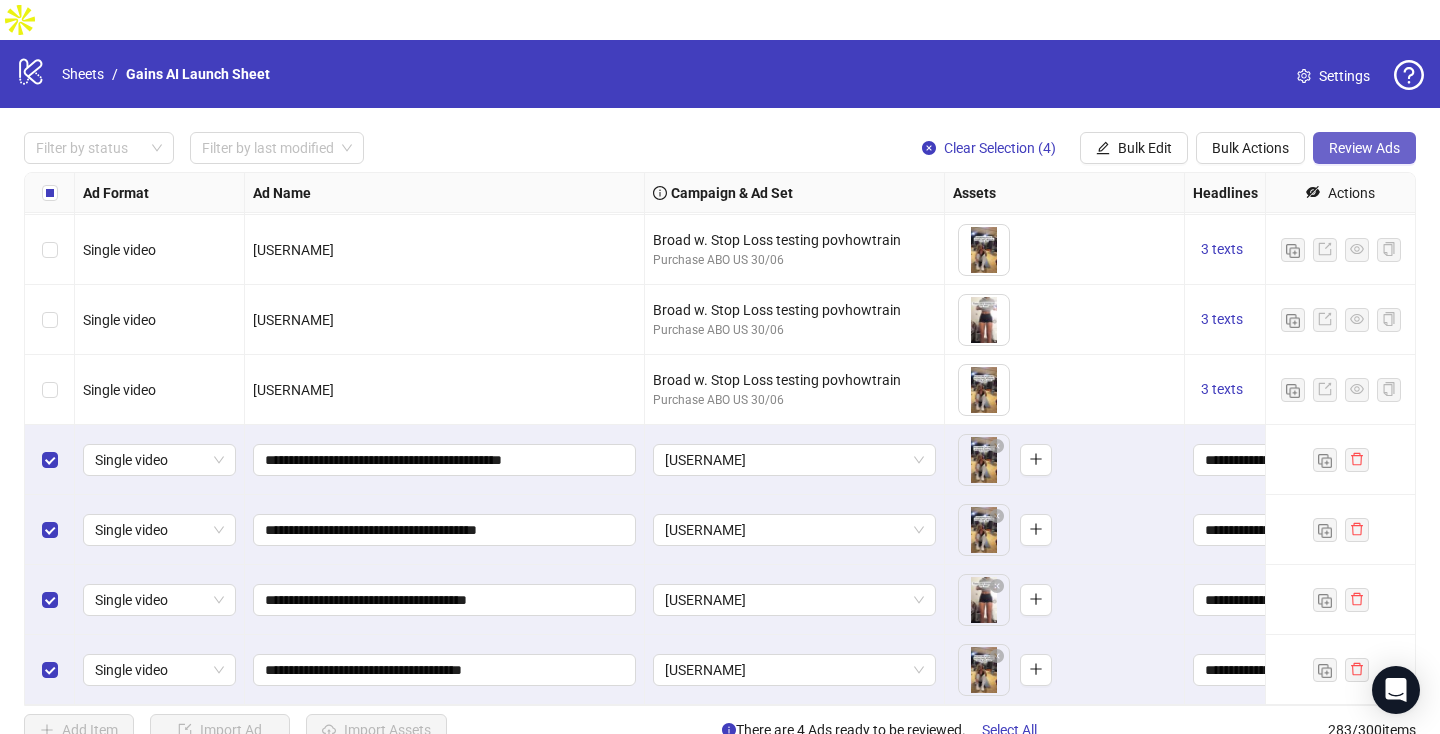 click on "Review Ads" at bounding box center (1364, 148) 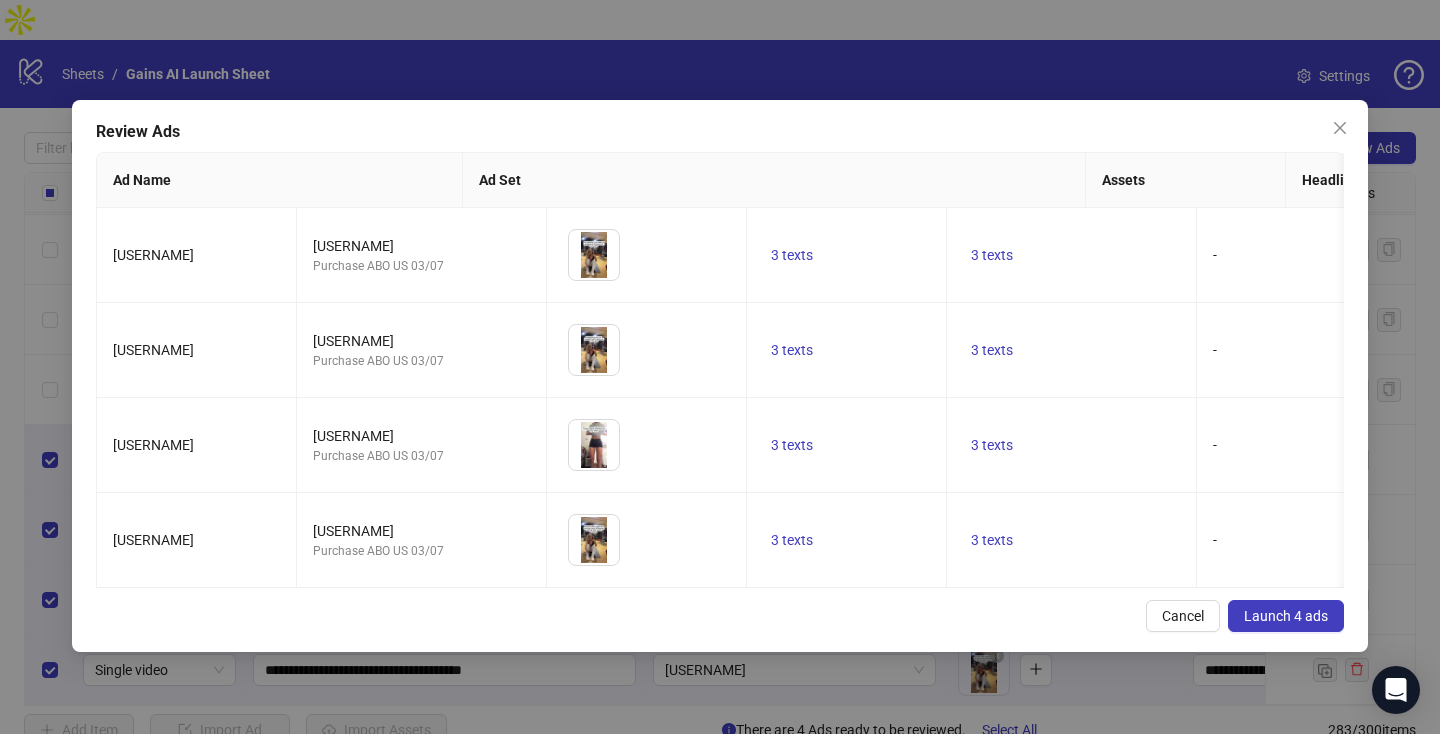 click on "Launch 4 ads" at bounding box center (1286, 616) 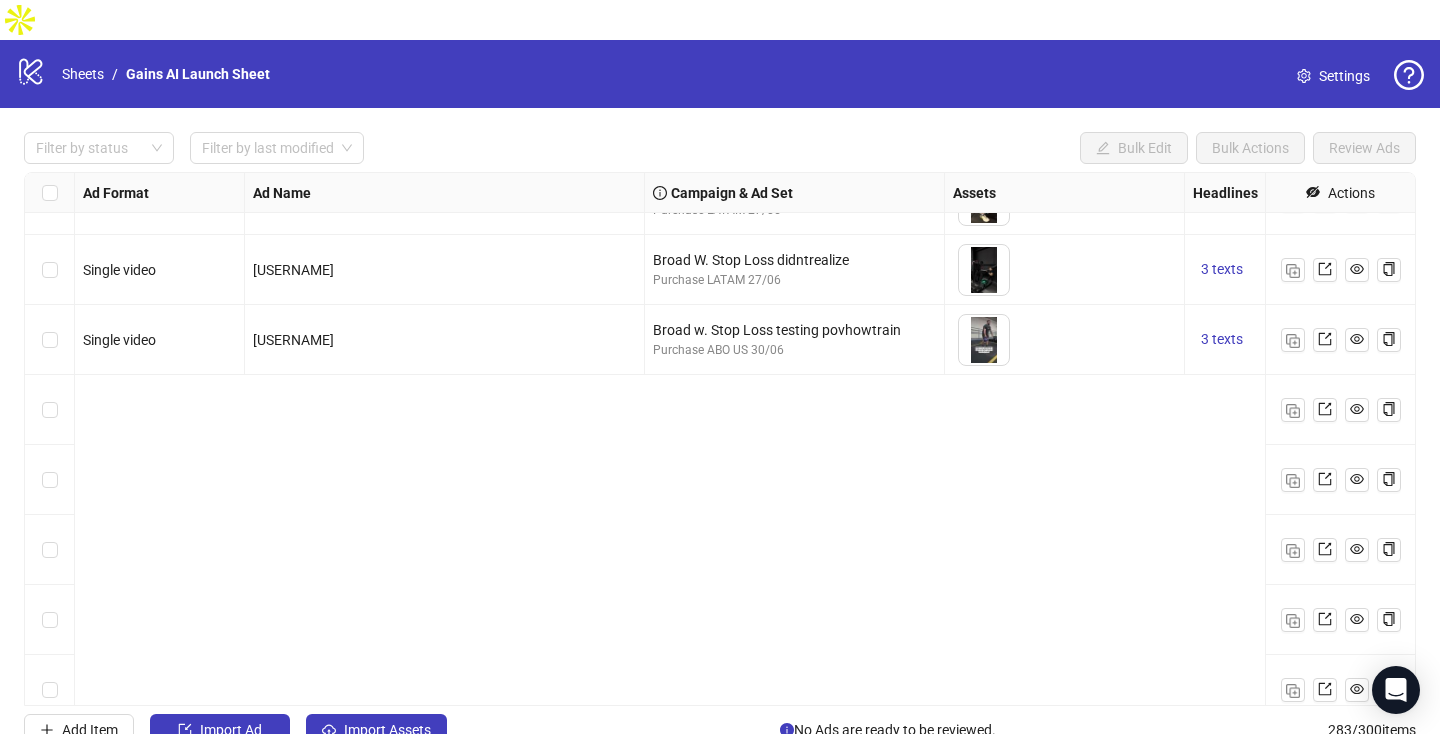 scroll, scrollTop: 18475, scrollLeft: 0, axis: vertical 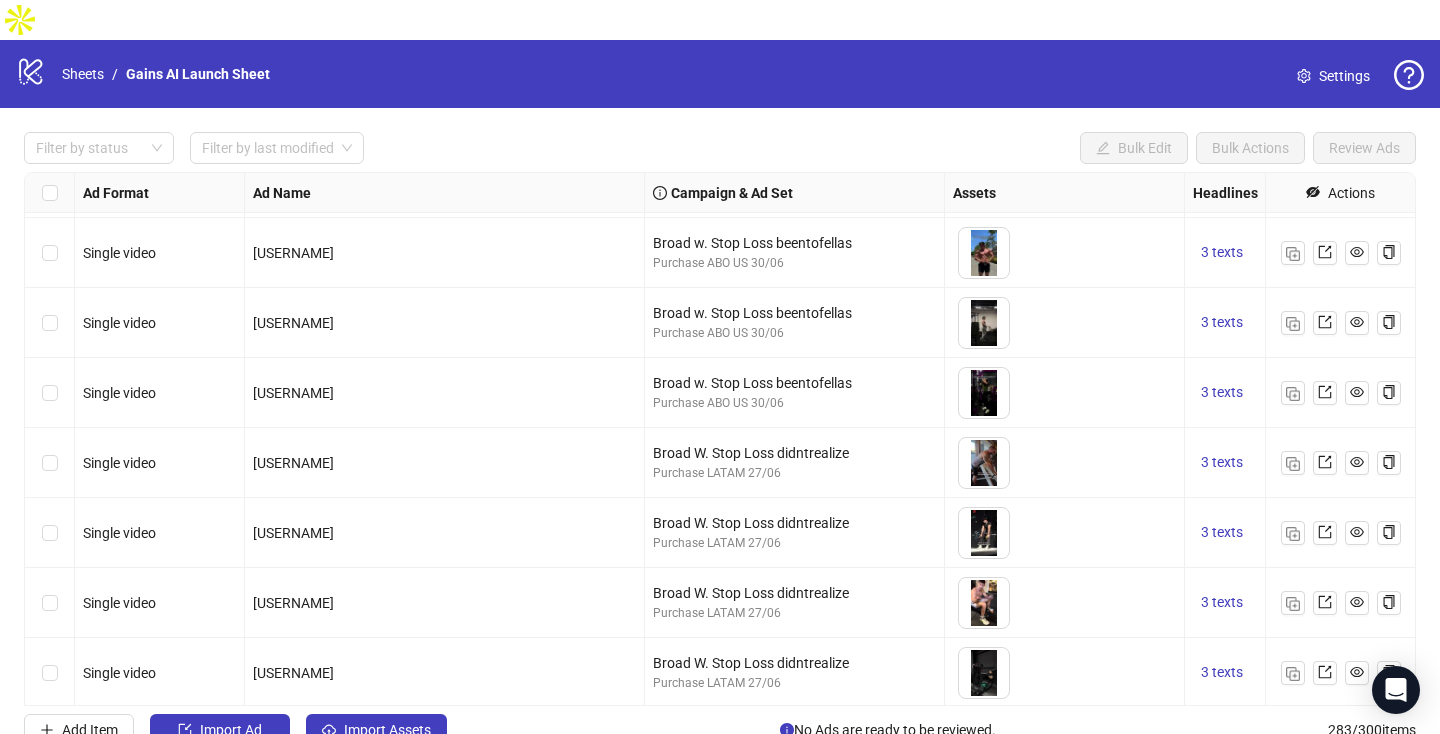 click at bounding box center (50, 393) 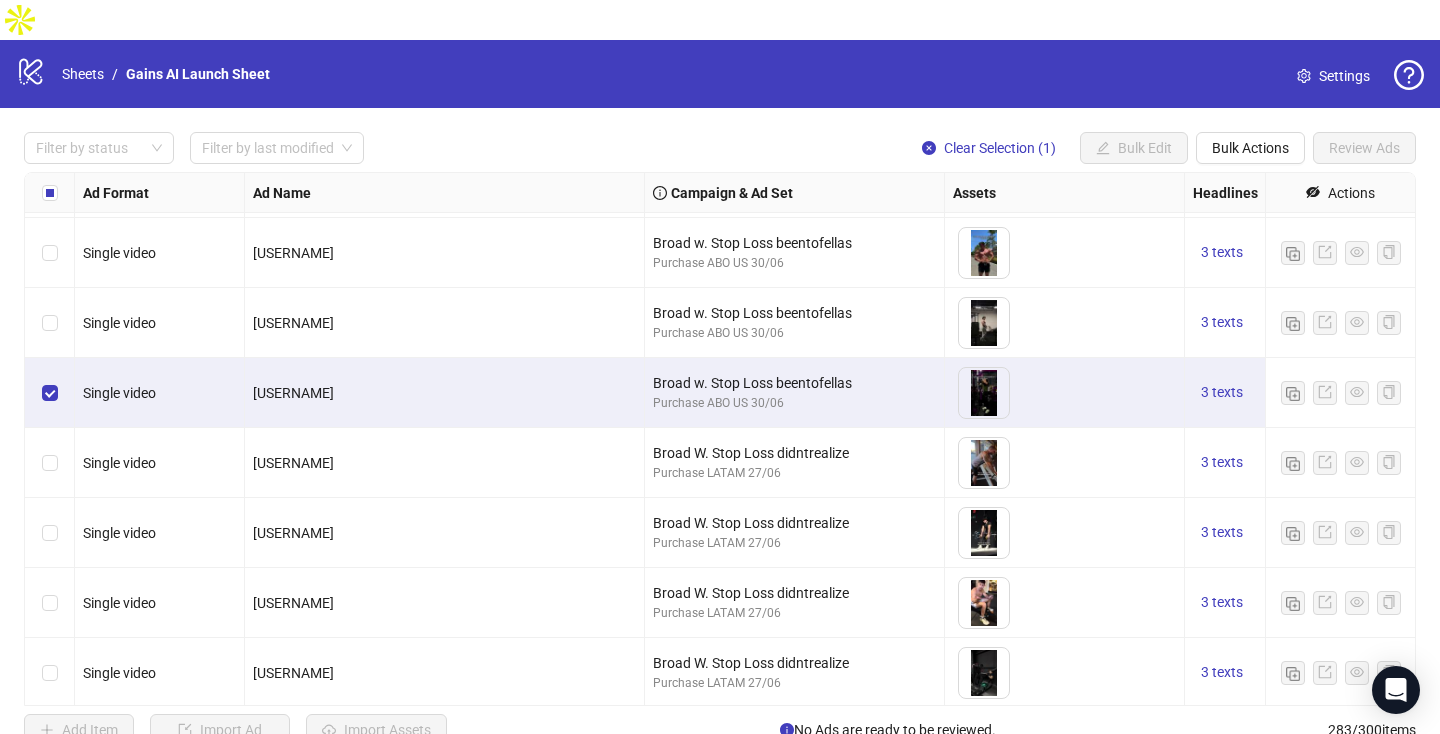 click at bounding box center [50, 393] 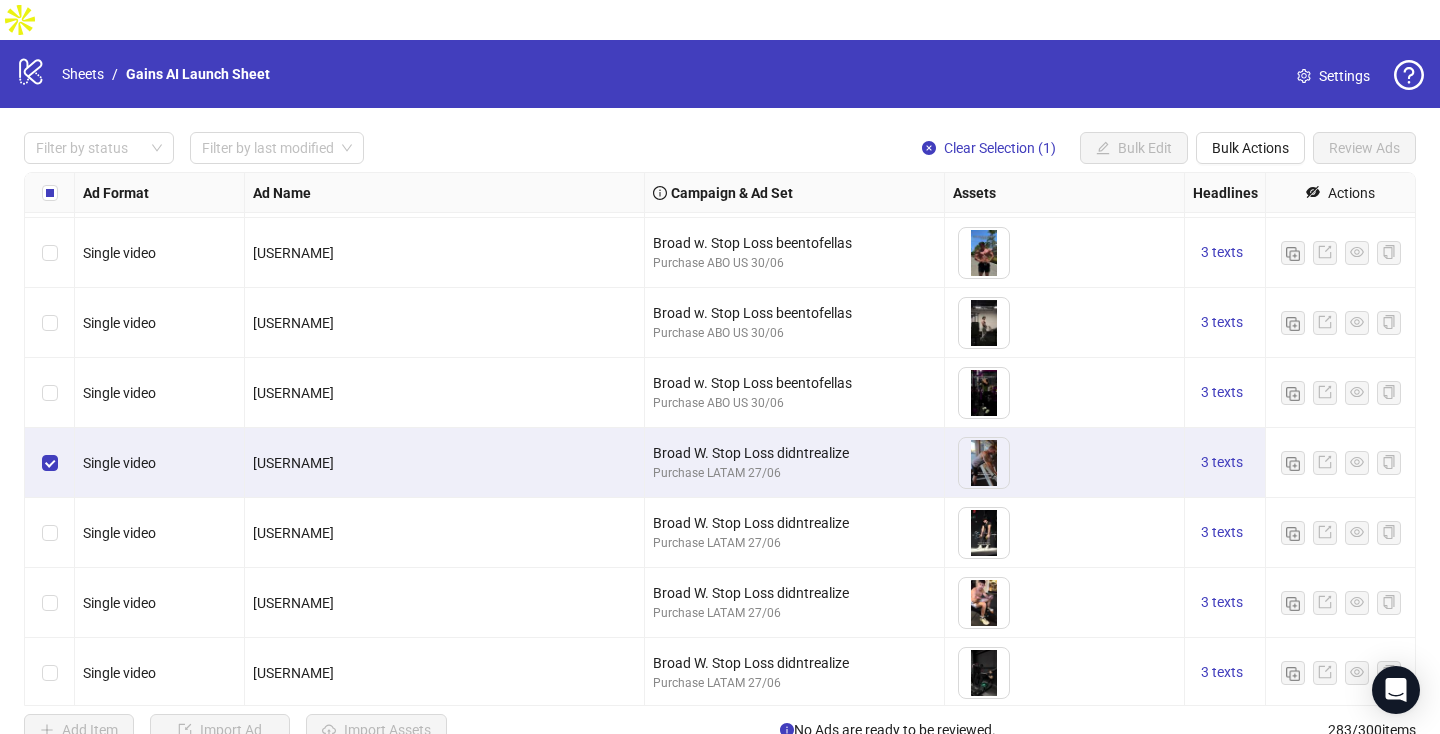 click at bounding box center (50, 533) 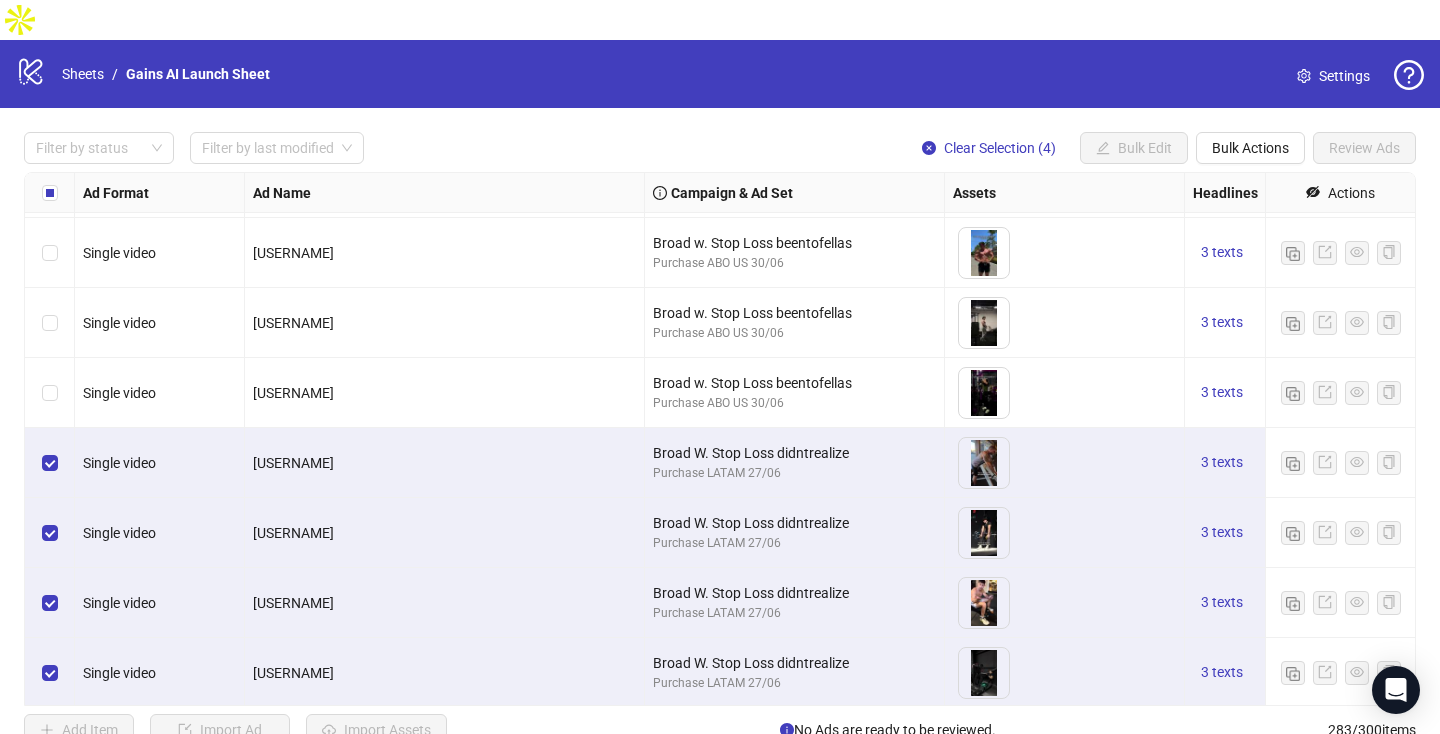 scroll, scrollTop: 18532, scrollLeft: 0, axis: vertical 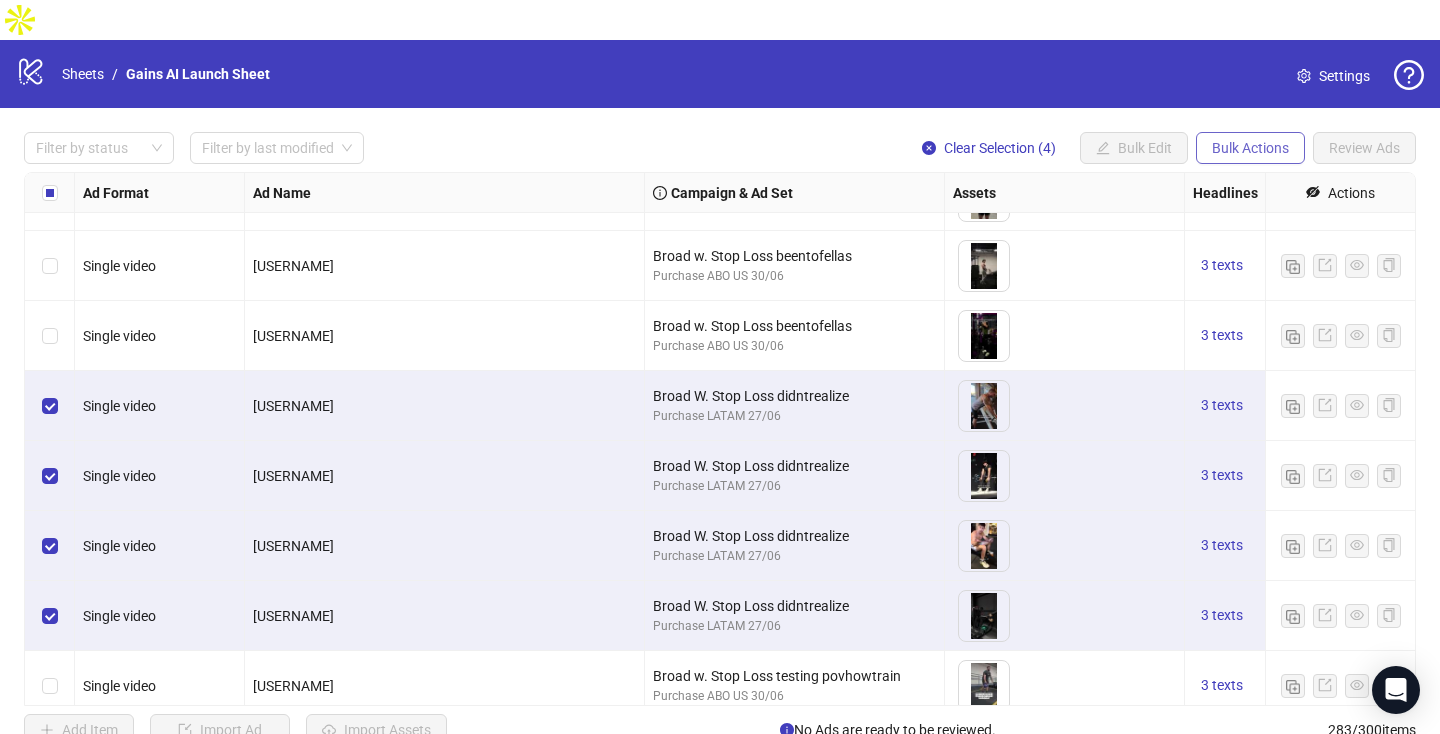 click on "Bulk Actions" at bounding box center [1103, 148] 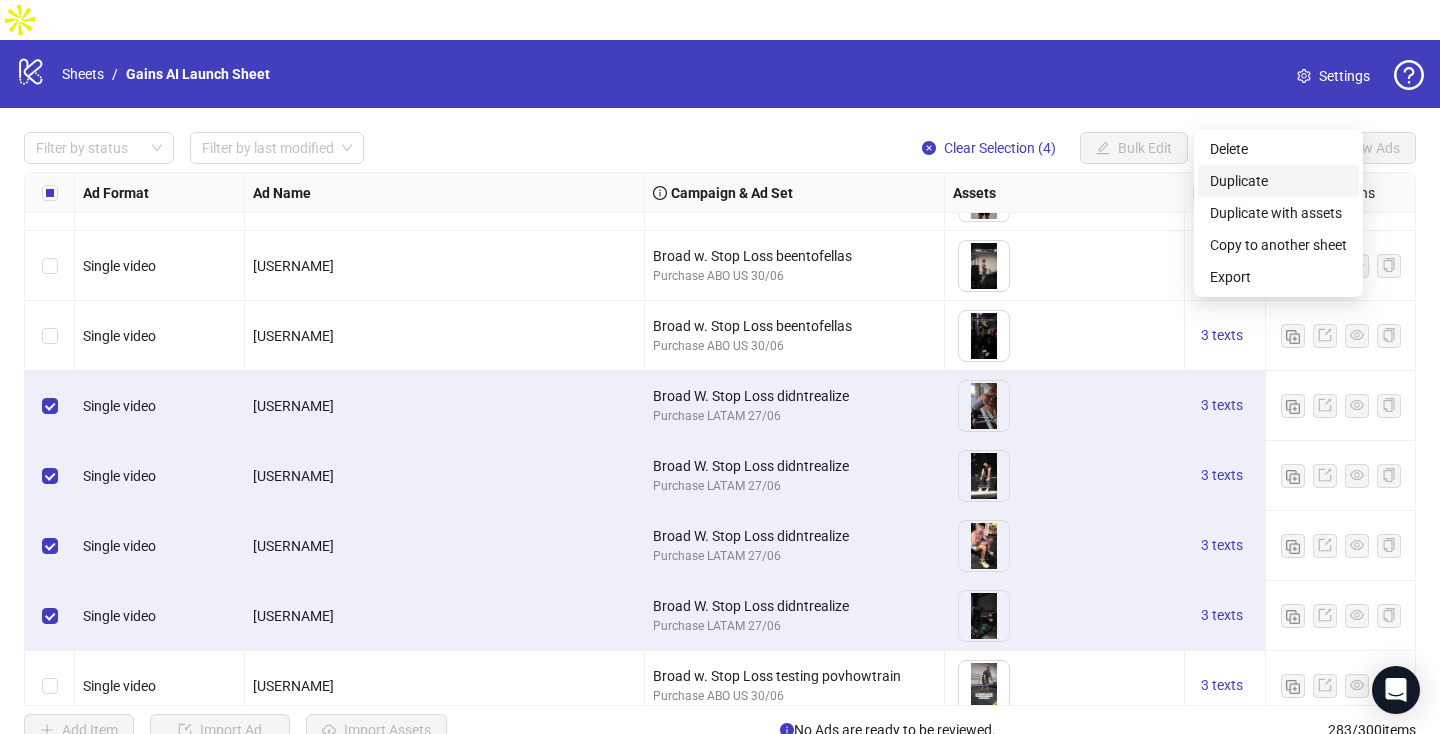 click on "Duplicate" at bounding box center [1278, 181] 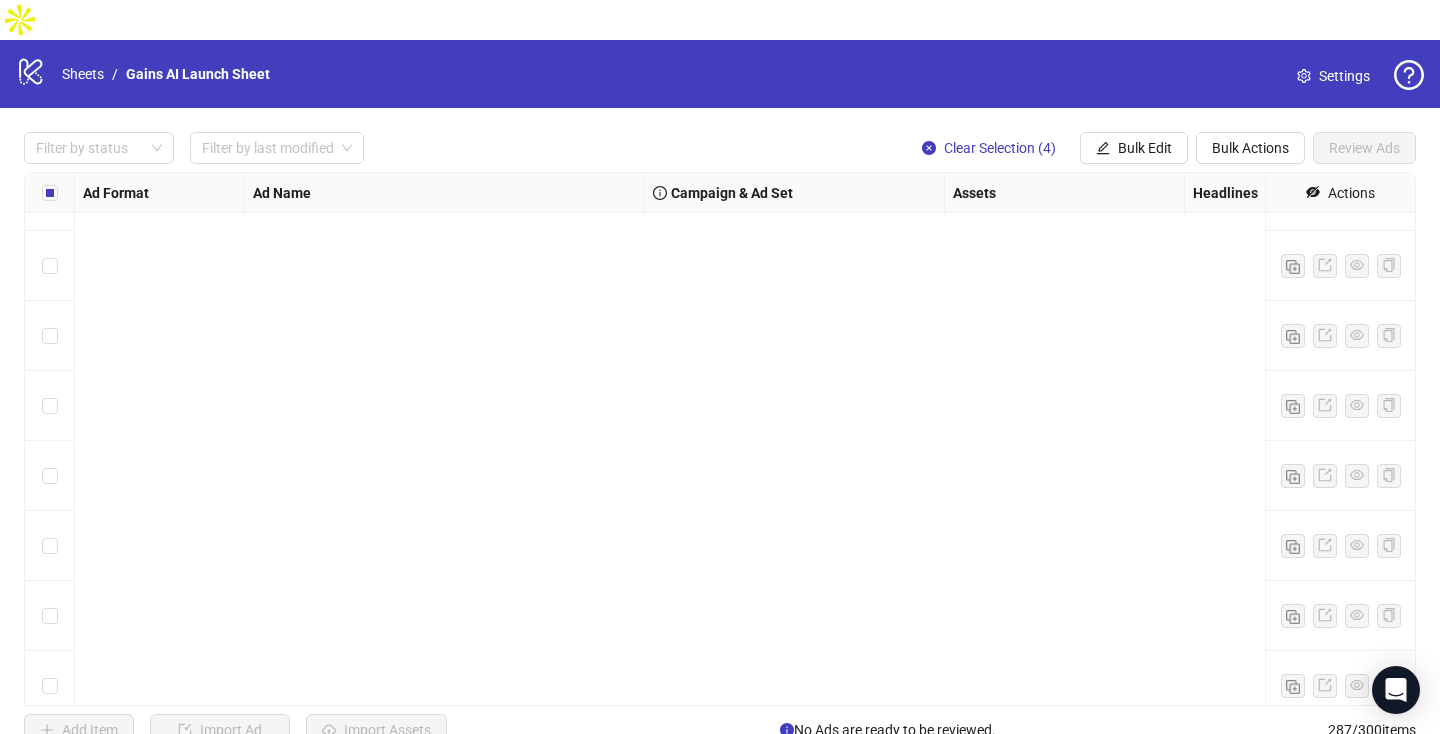 scroll, scrollTop: 19598, scrollLeft: 0, axis: vertical 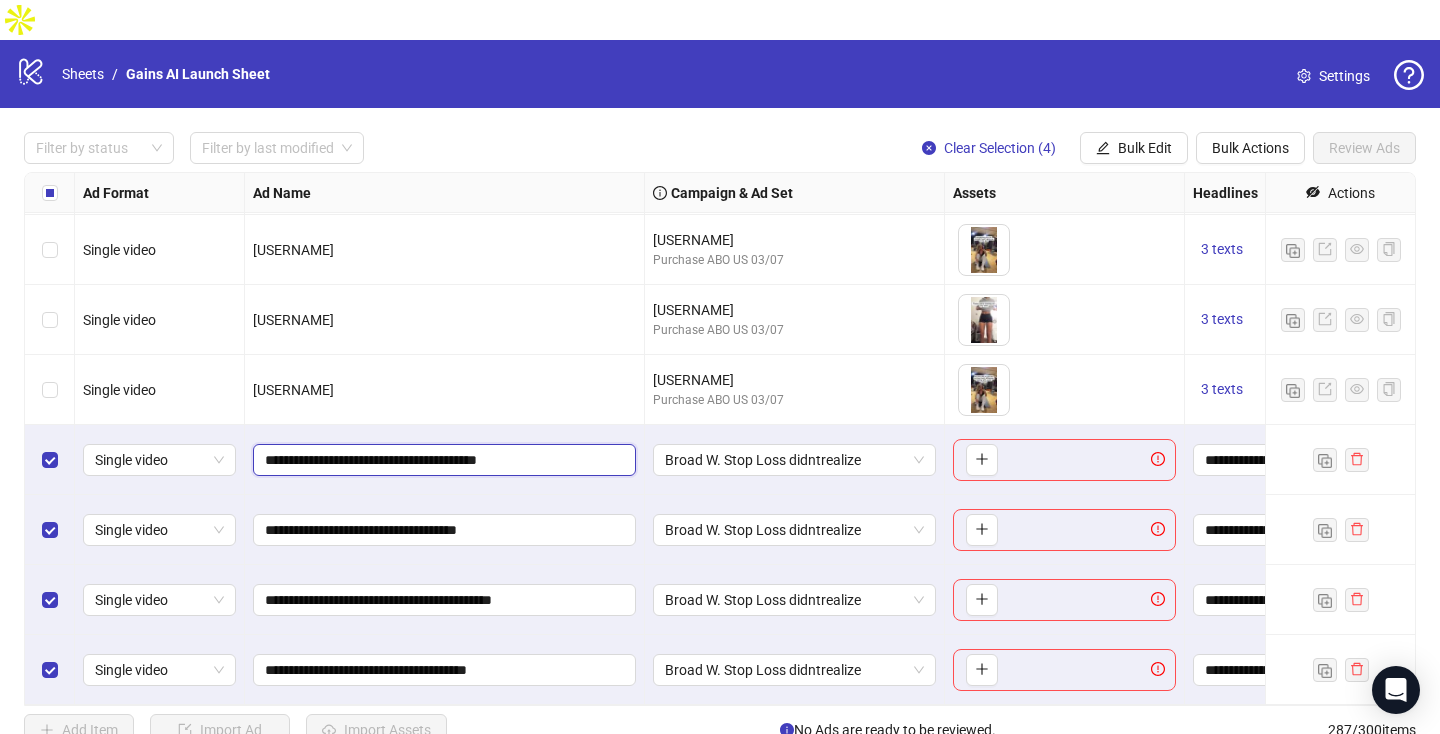 click on "**********" at bounding box center (442, 460) 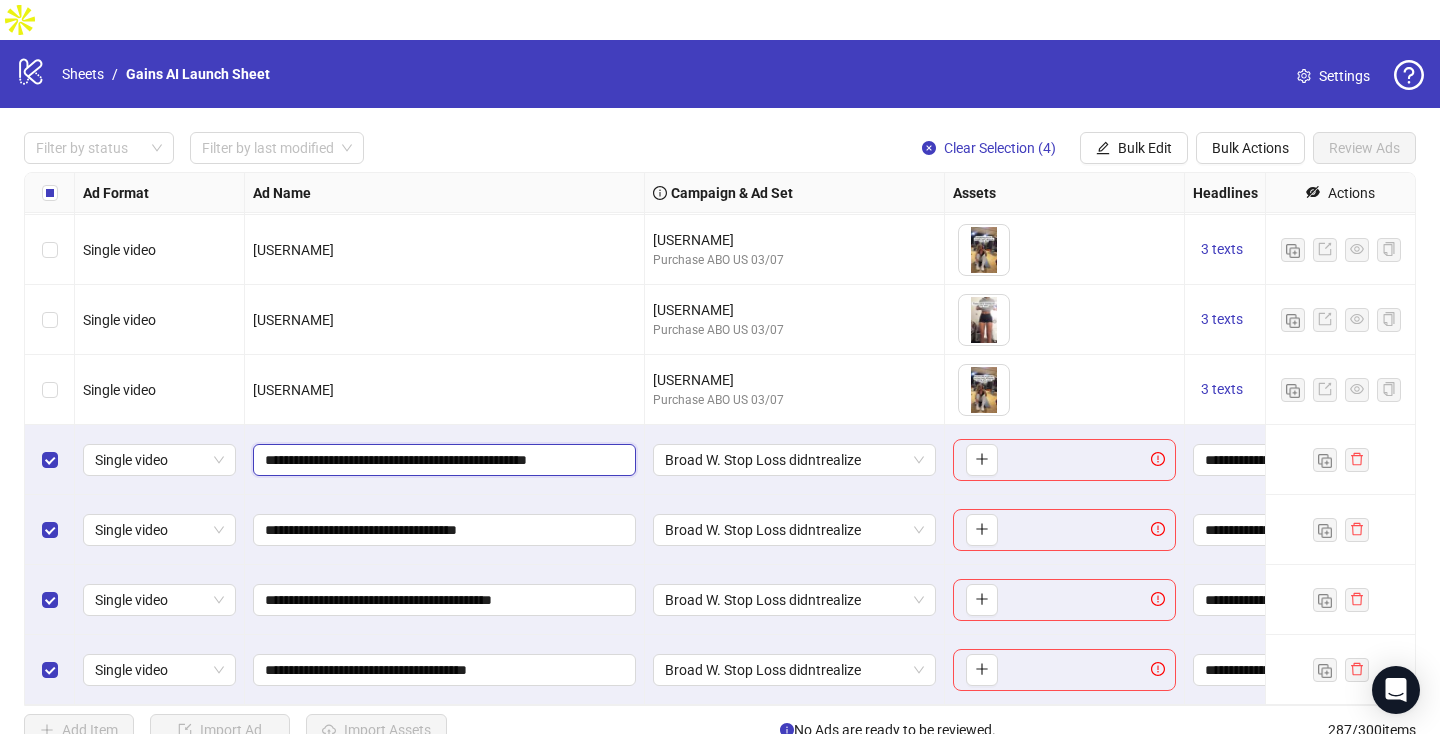 scroll, scrollTop: 0, scrollLeft: 5, axis: horizontal 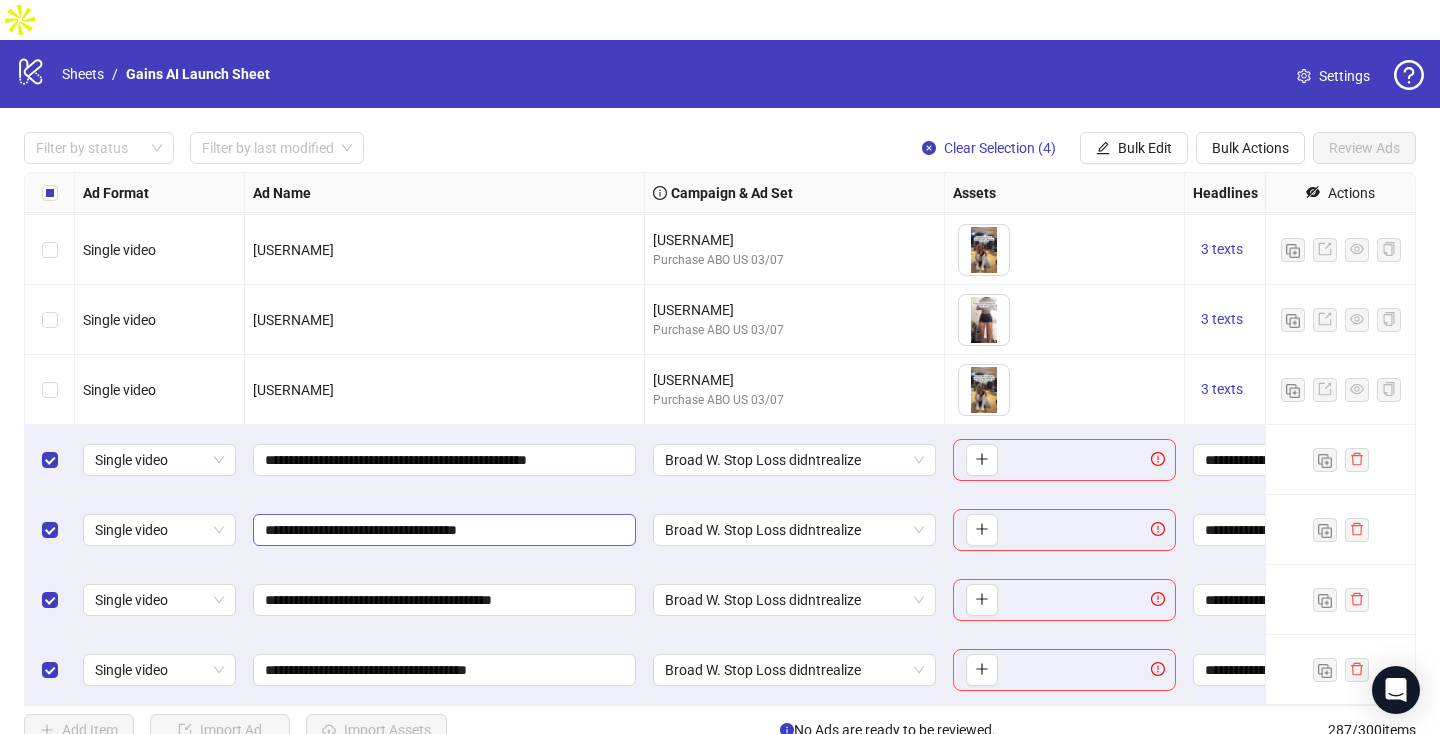 click on "**********" at bounding box center (444, 460) 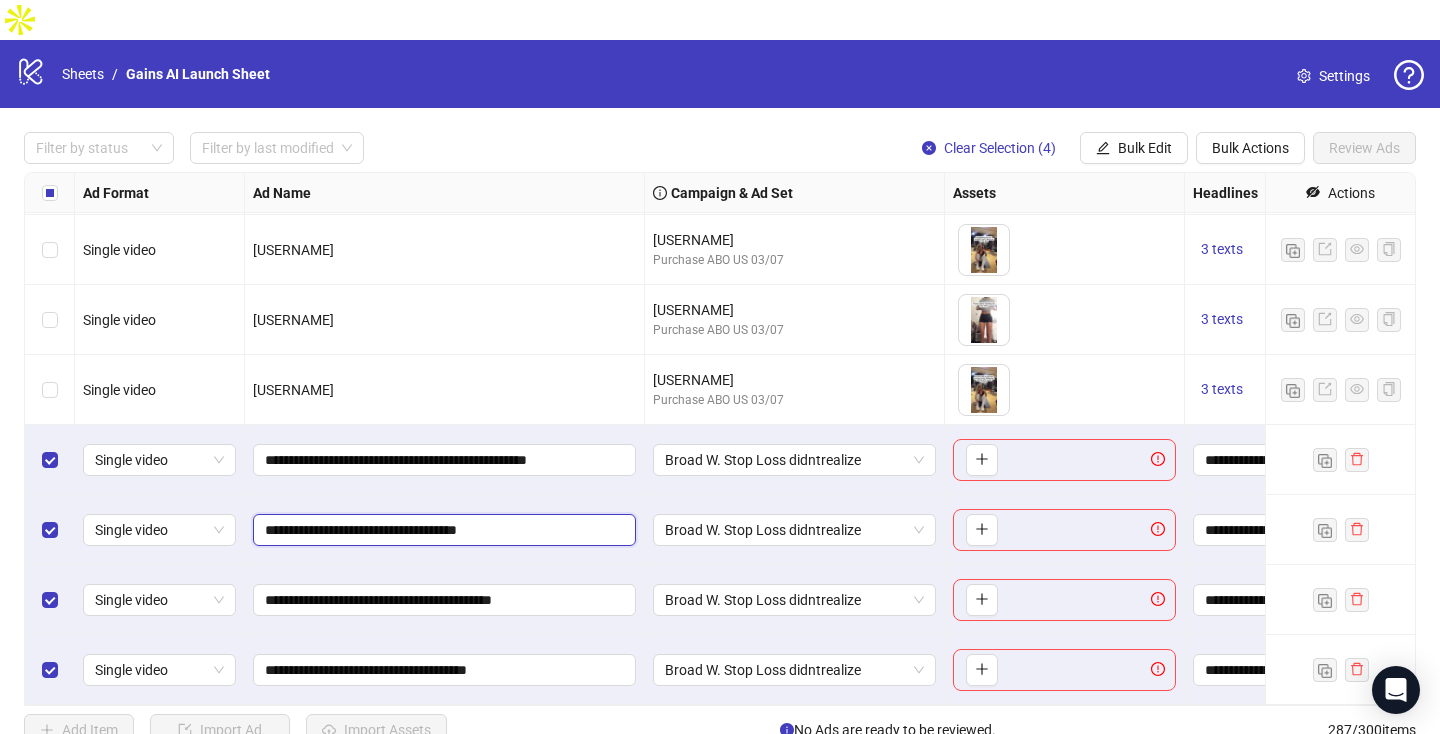 click on "**********" at bounding box center [442, 530] 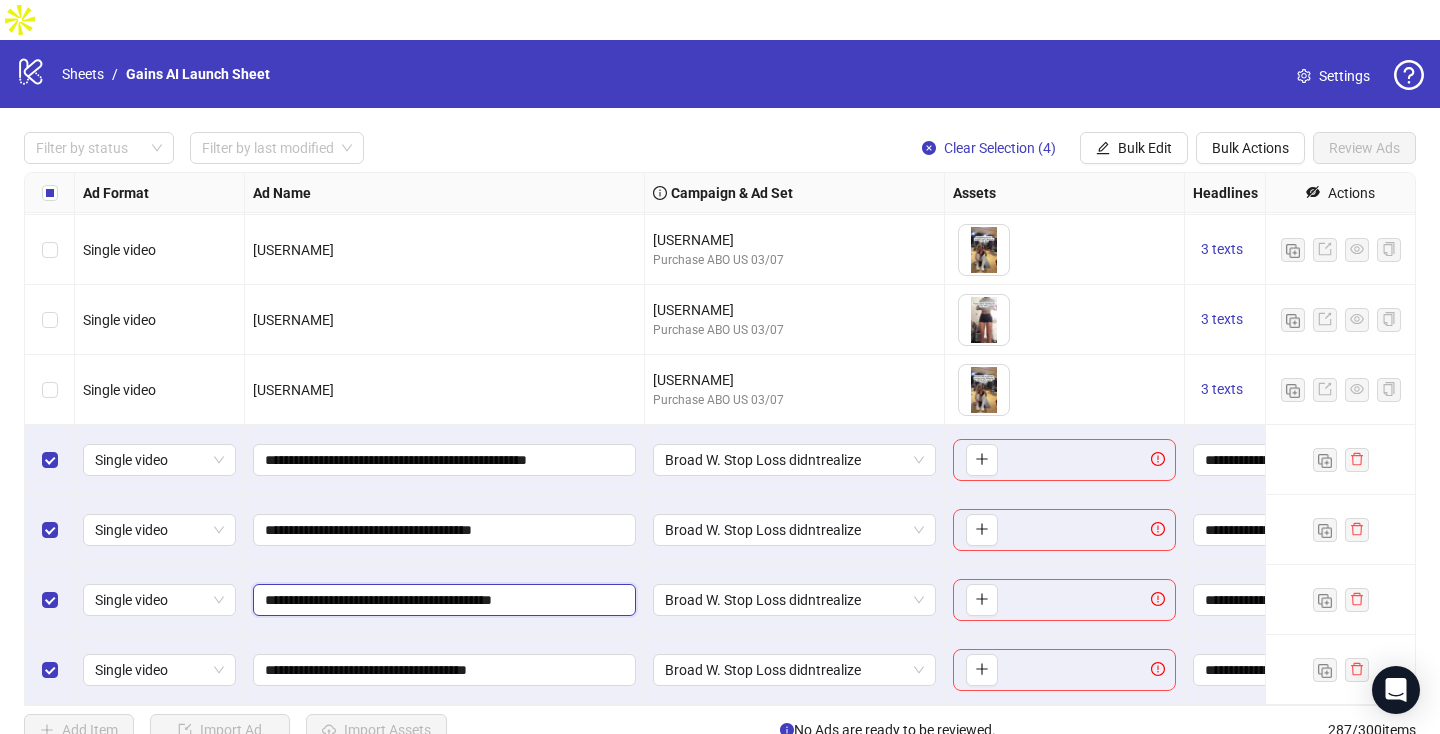 click on "**********" at bounding box center (442, 600) 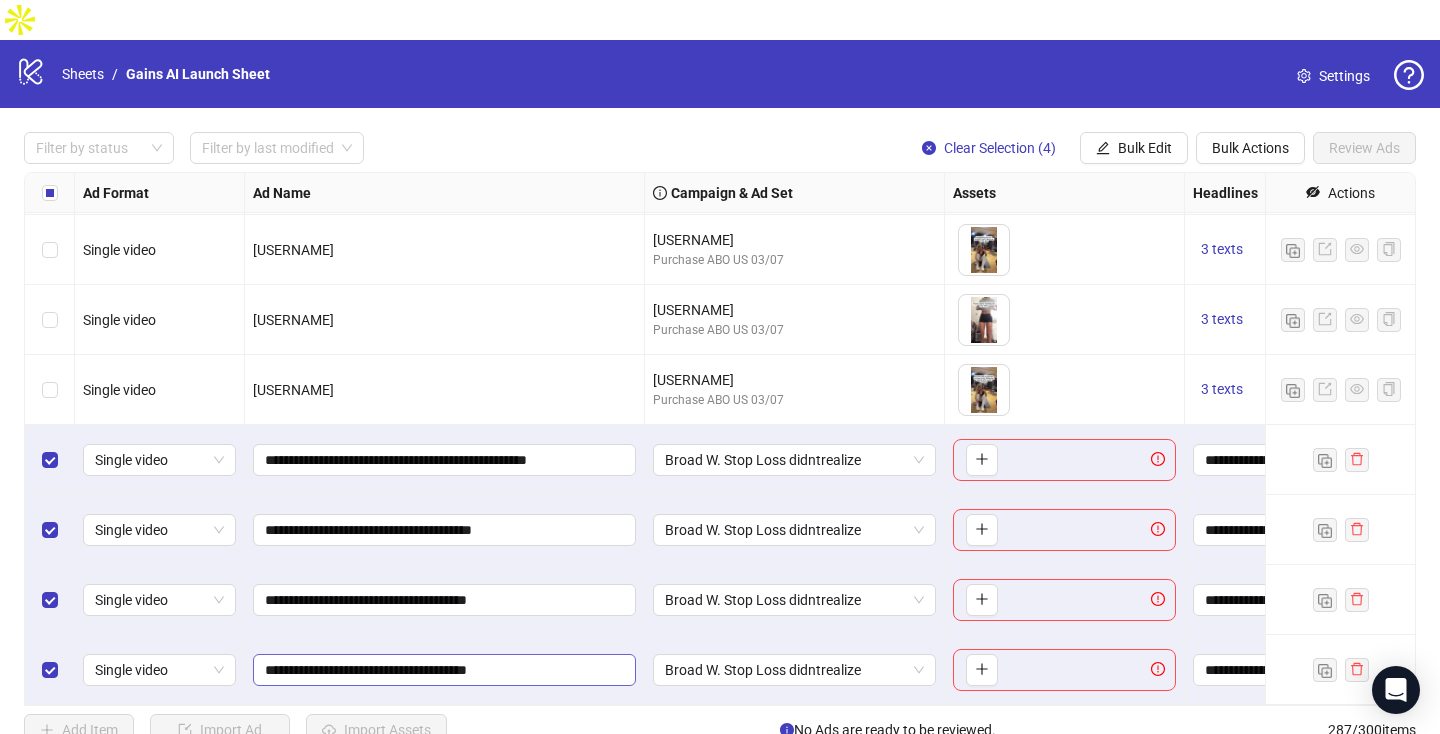click on "**********" at bounding box center [444, 460] 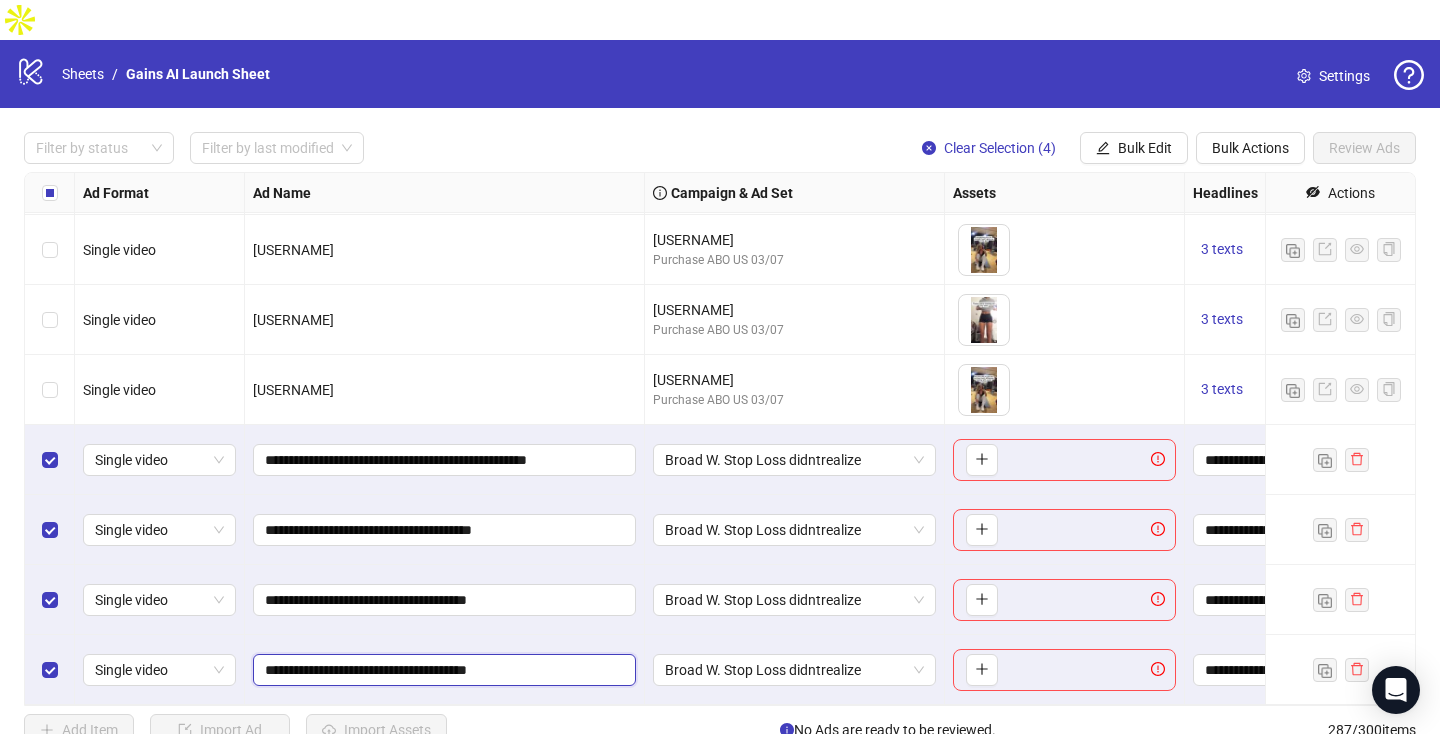 click on "**********" at bounding box center [442, 670] 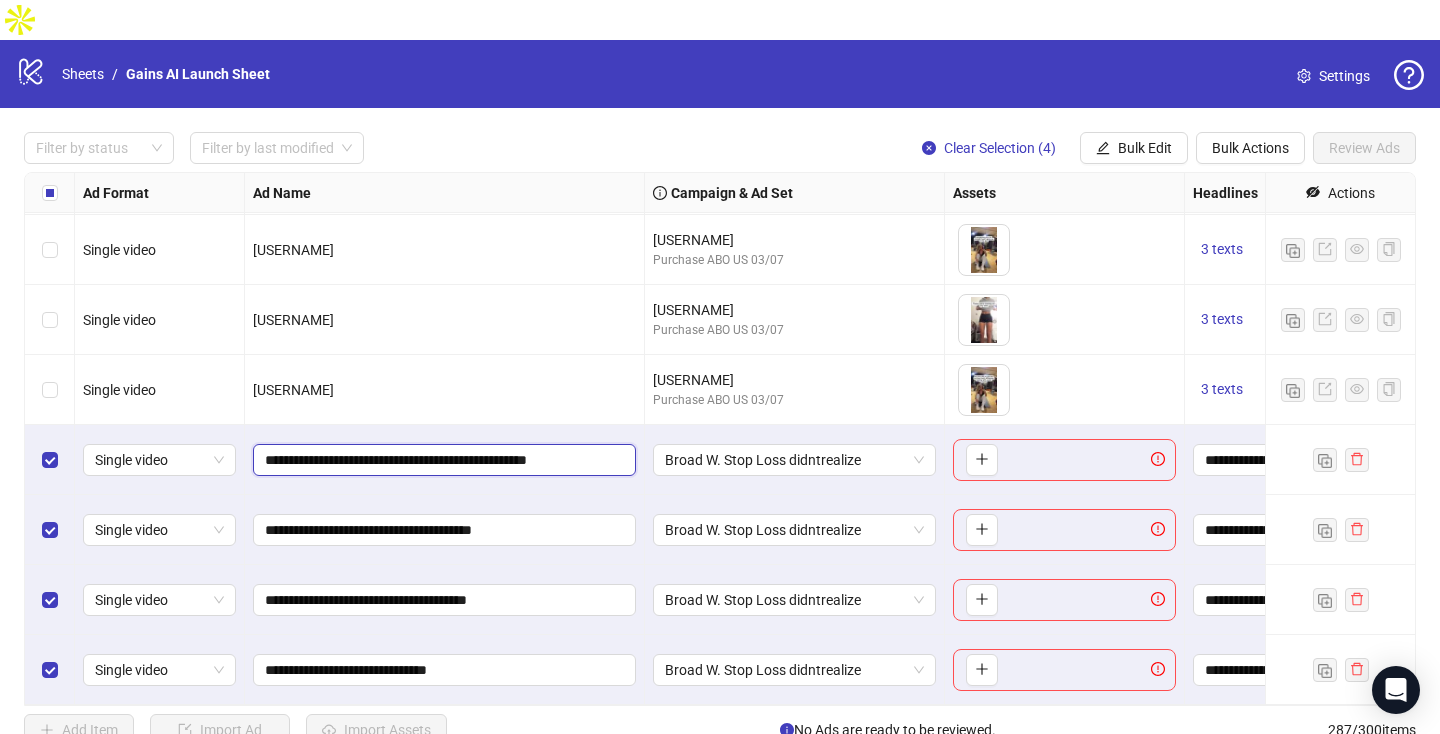 click on "**********" at bounding box center [442, 460] 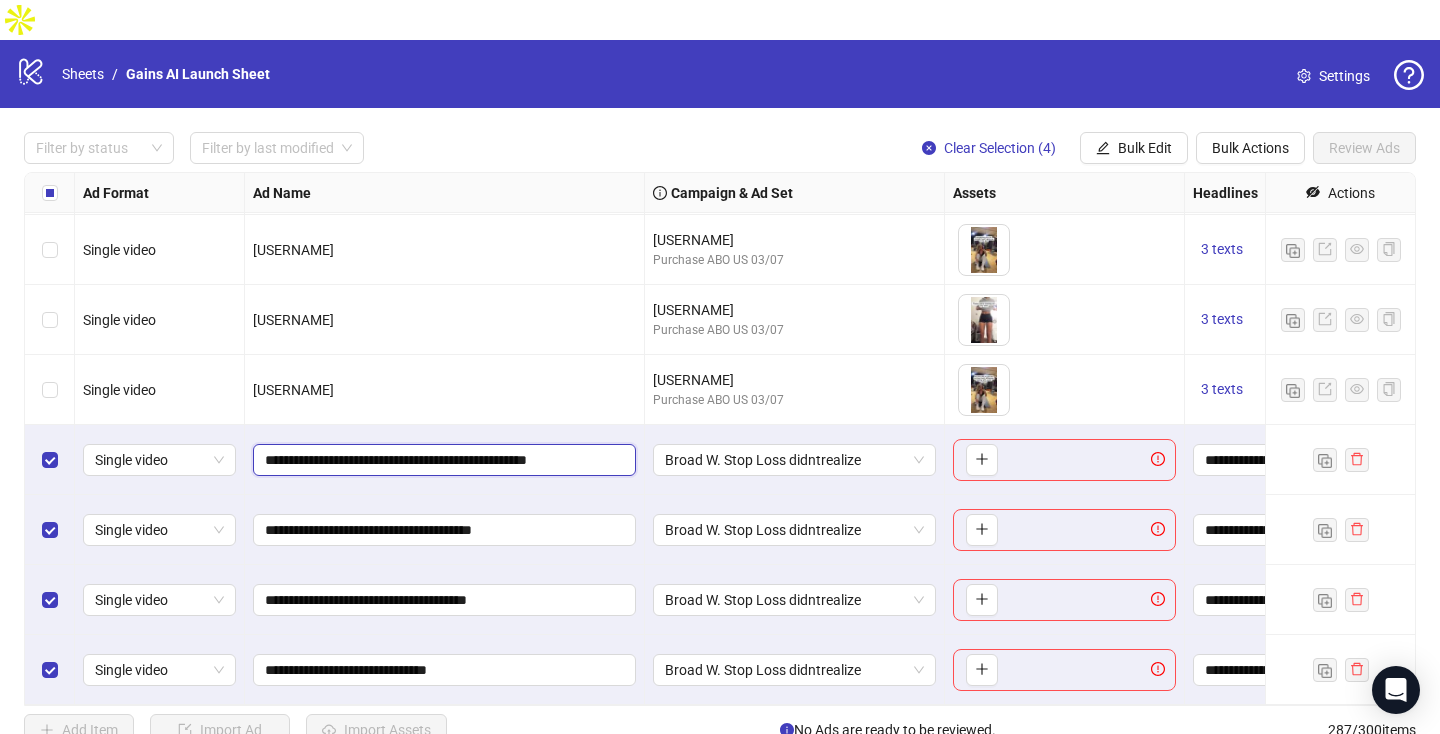 click on "**********" at bounding box center [442, 460] 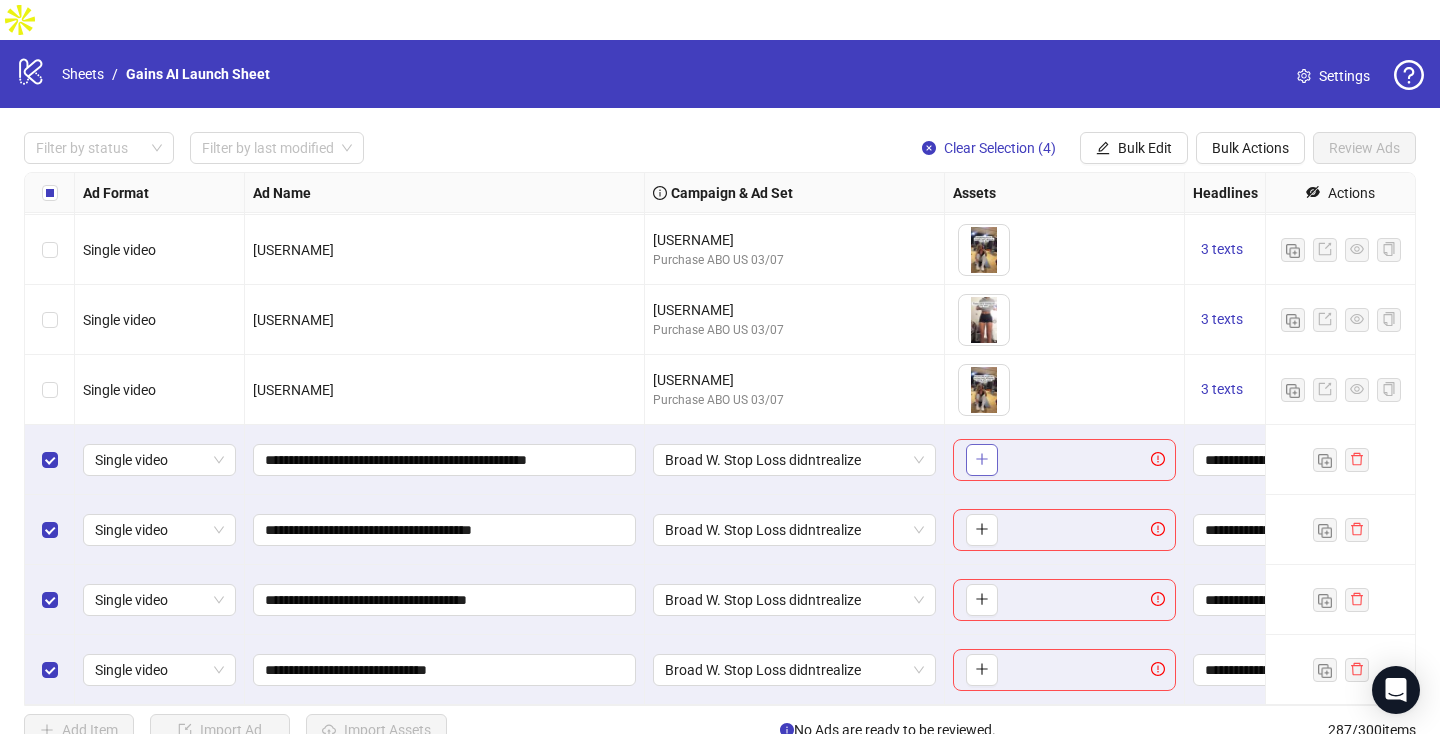 click at bounding box center (982, 460) 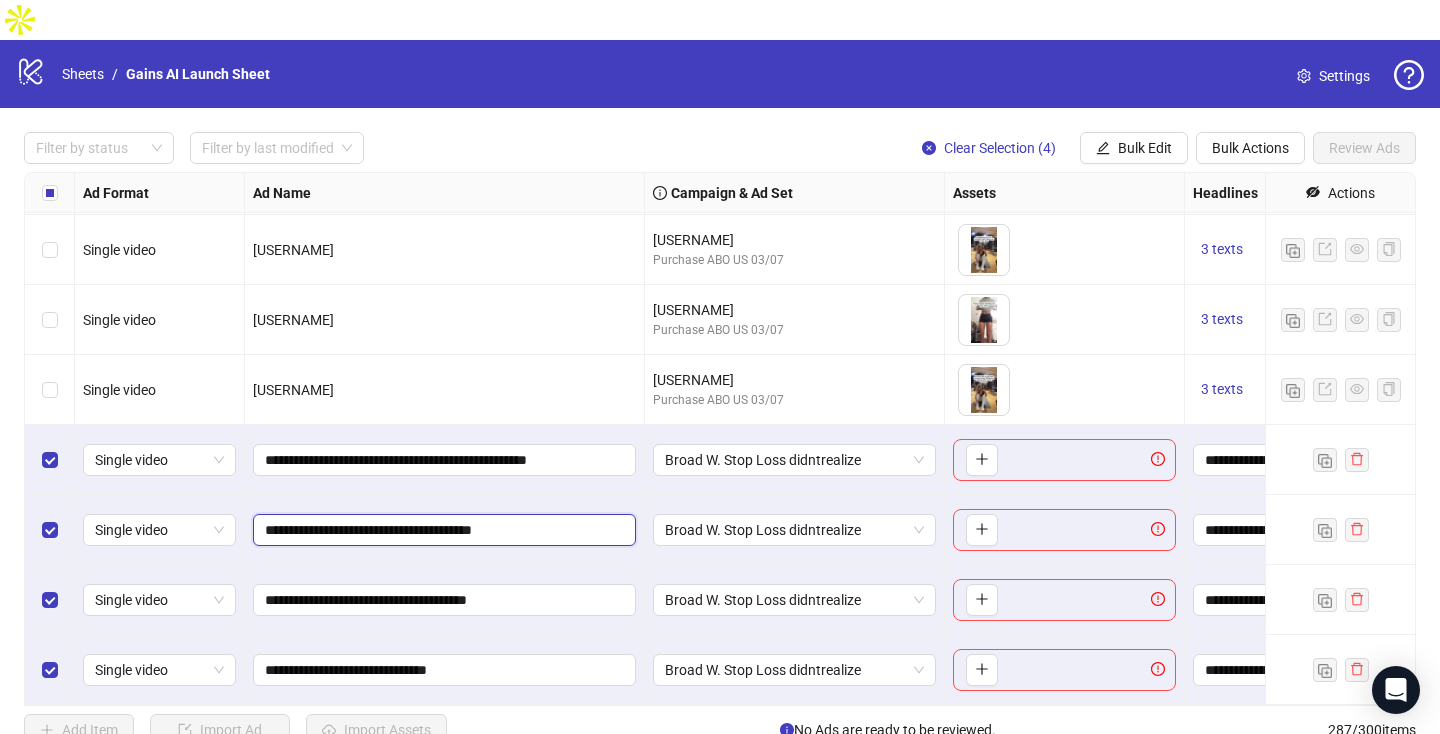 click on "**********" at bounding box center (442, 530) 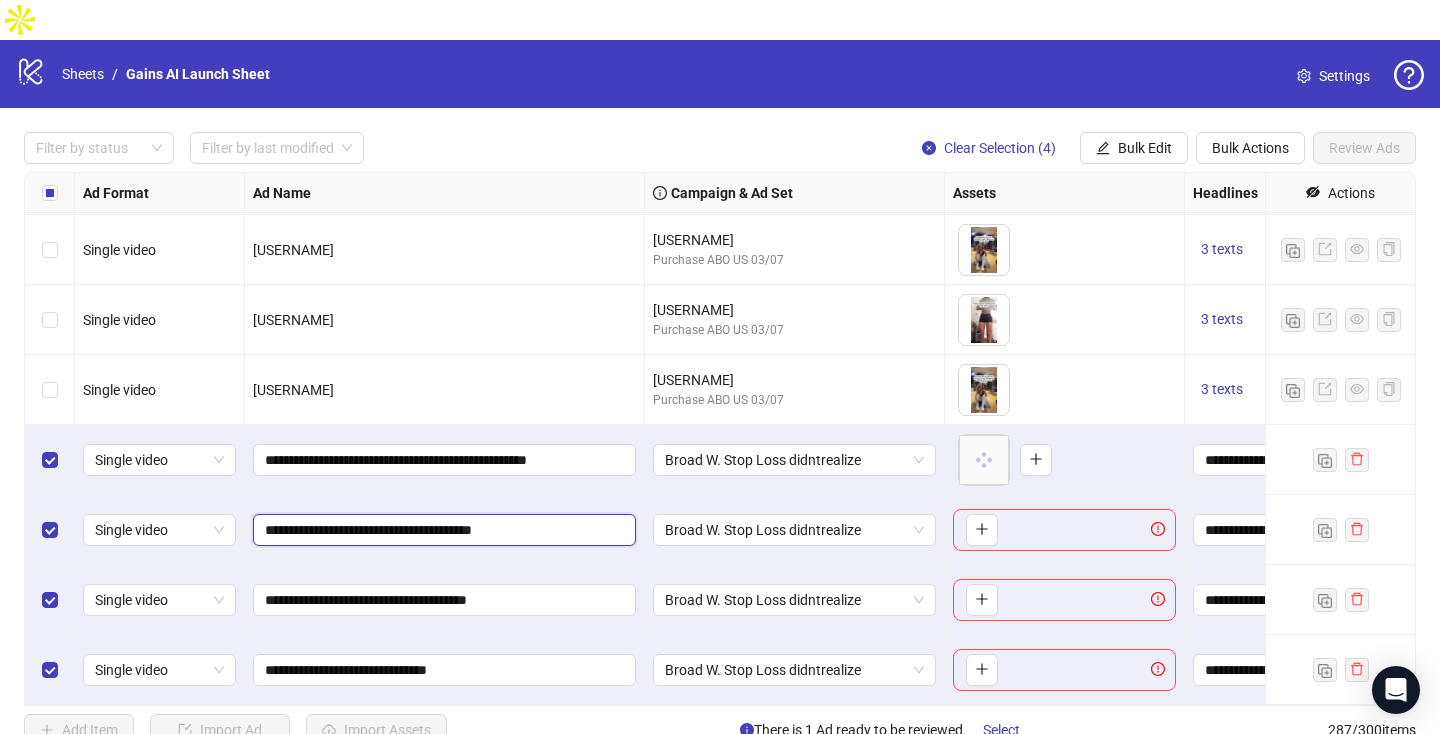 click on "**********" at bounding box center (442, 530) 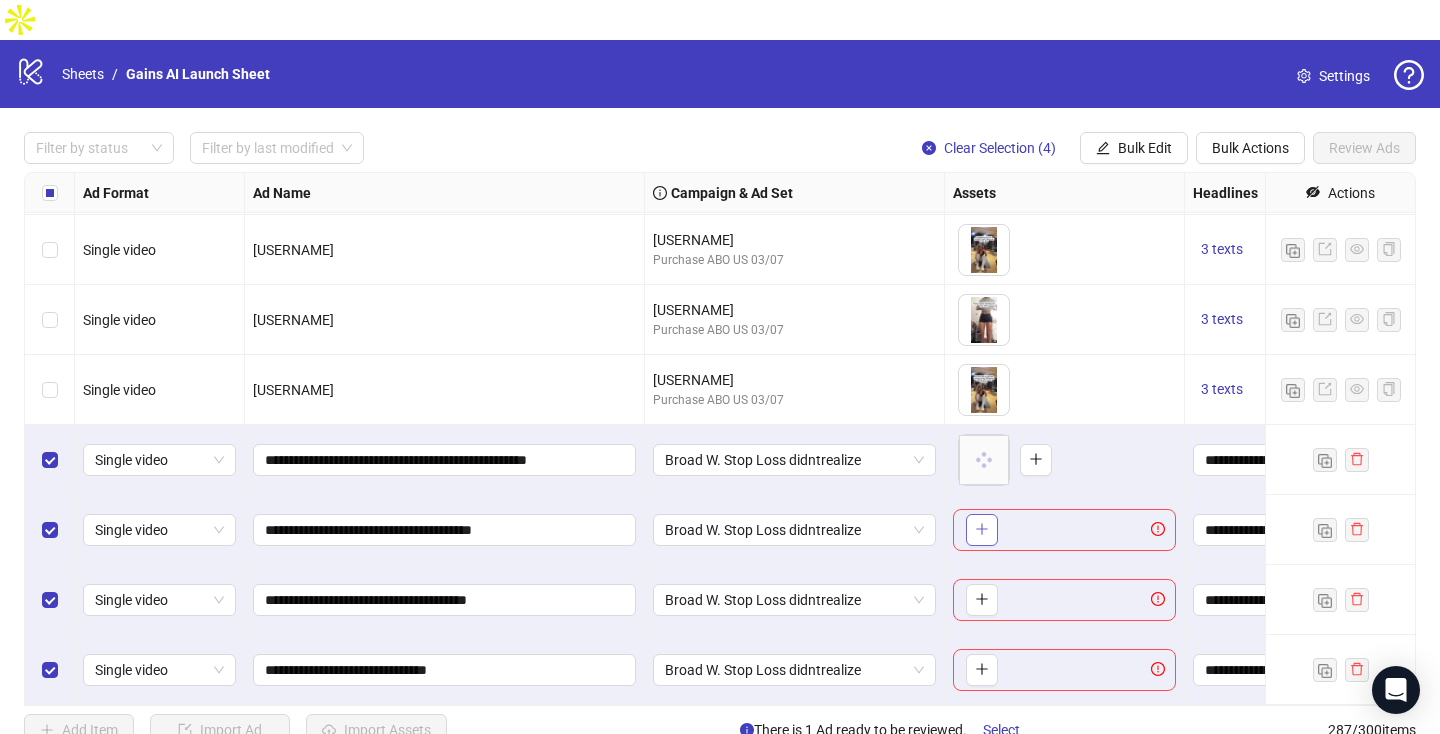 click at bounding box center [981, 529] 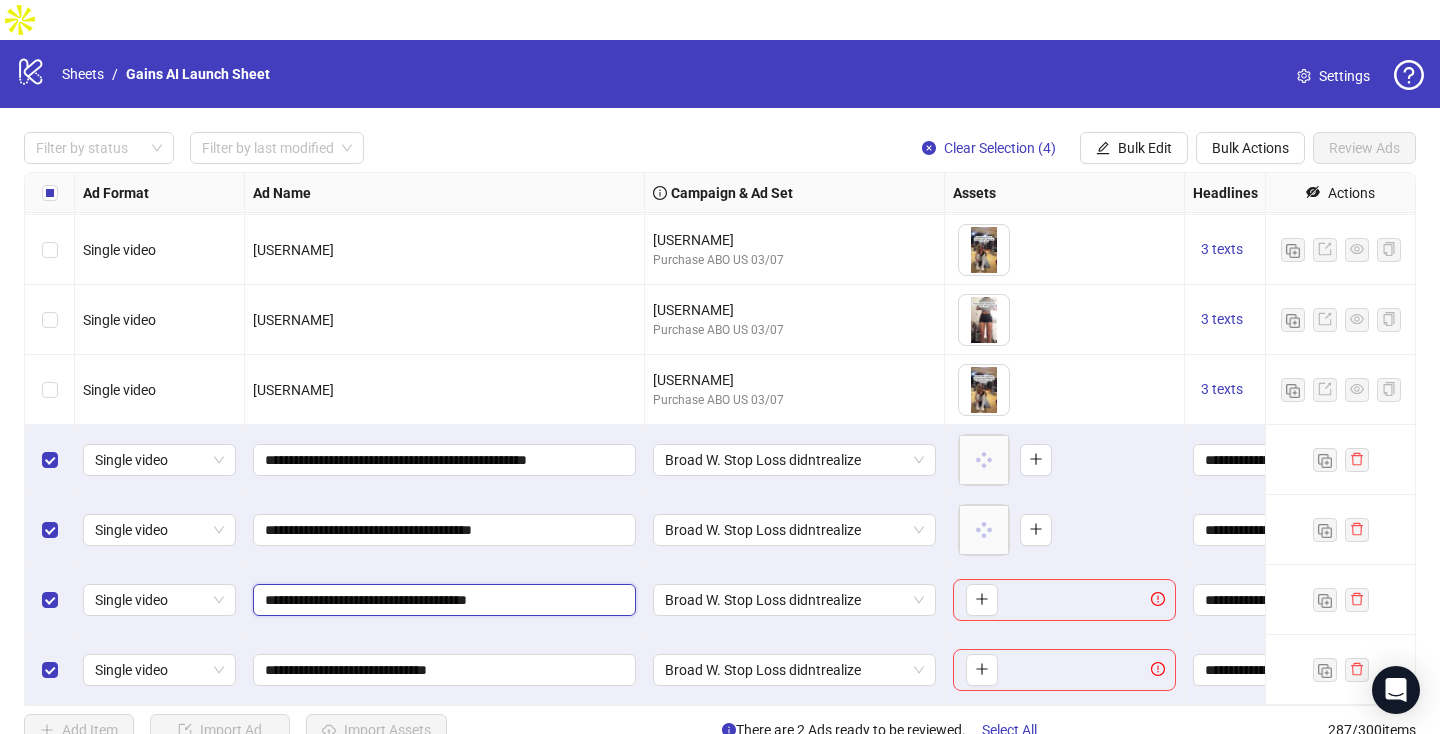 click on "**********" at bounding box center (442, 600) 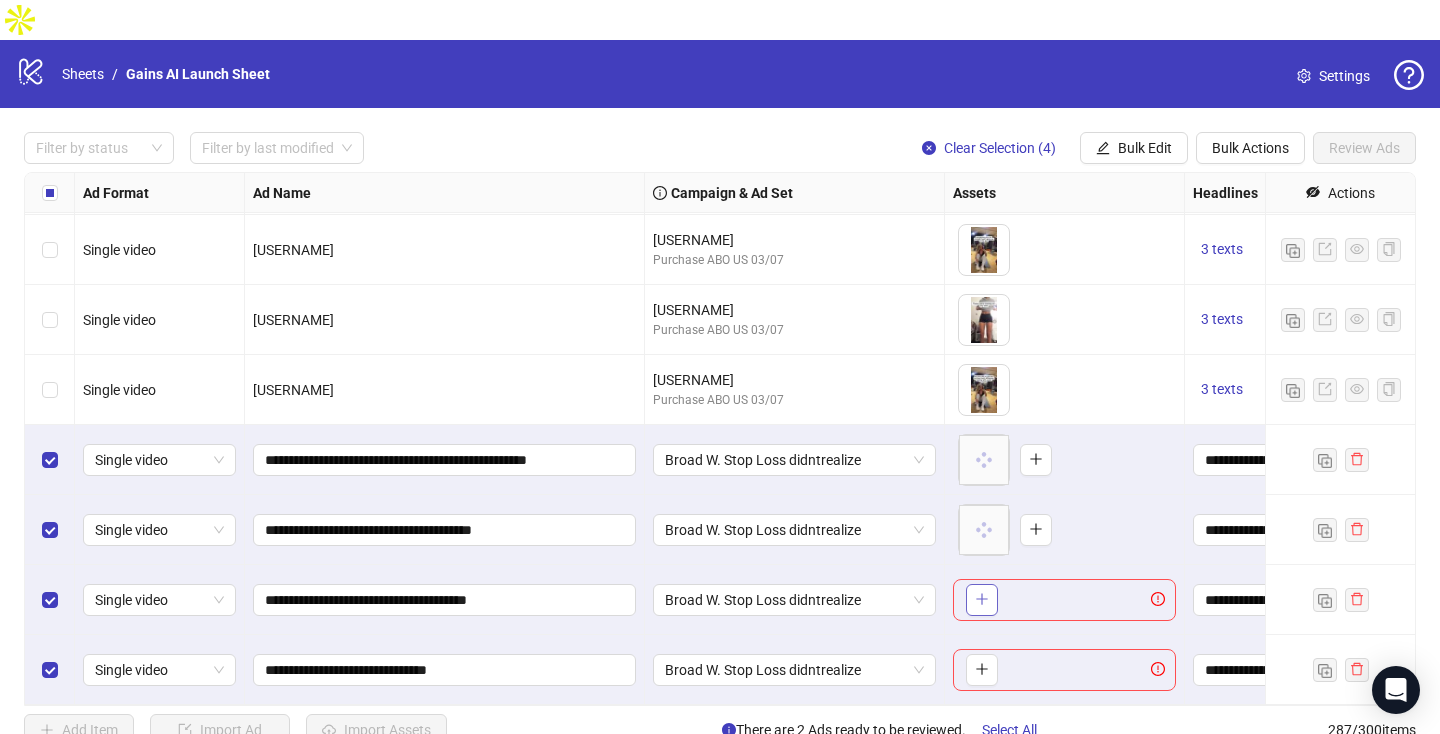 click at bounding box center (982, 600) 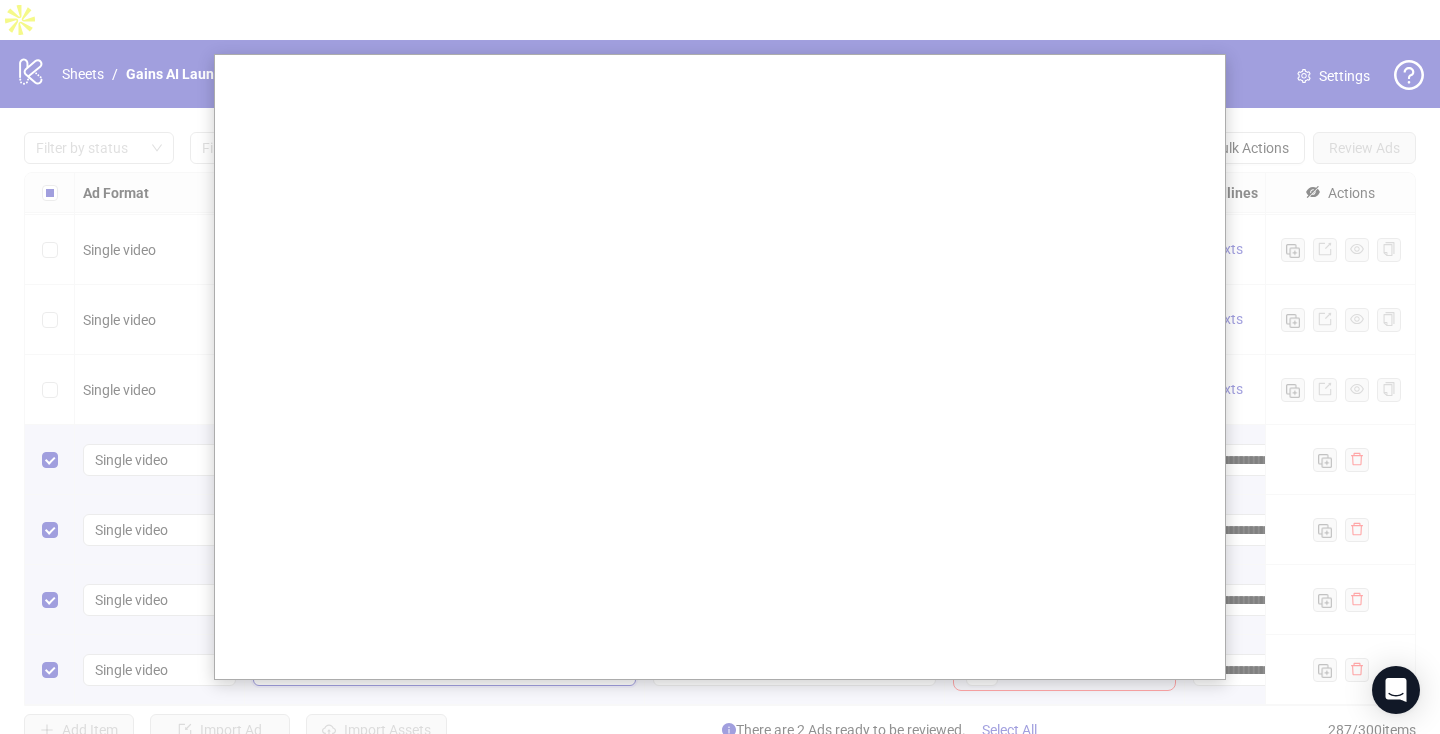 click on "**********" at bounding box center [442, 670] 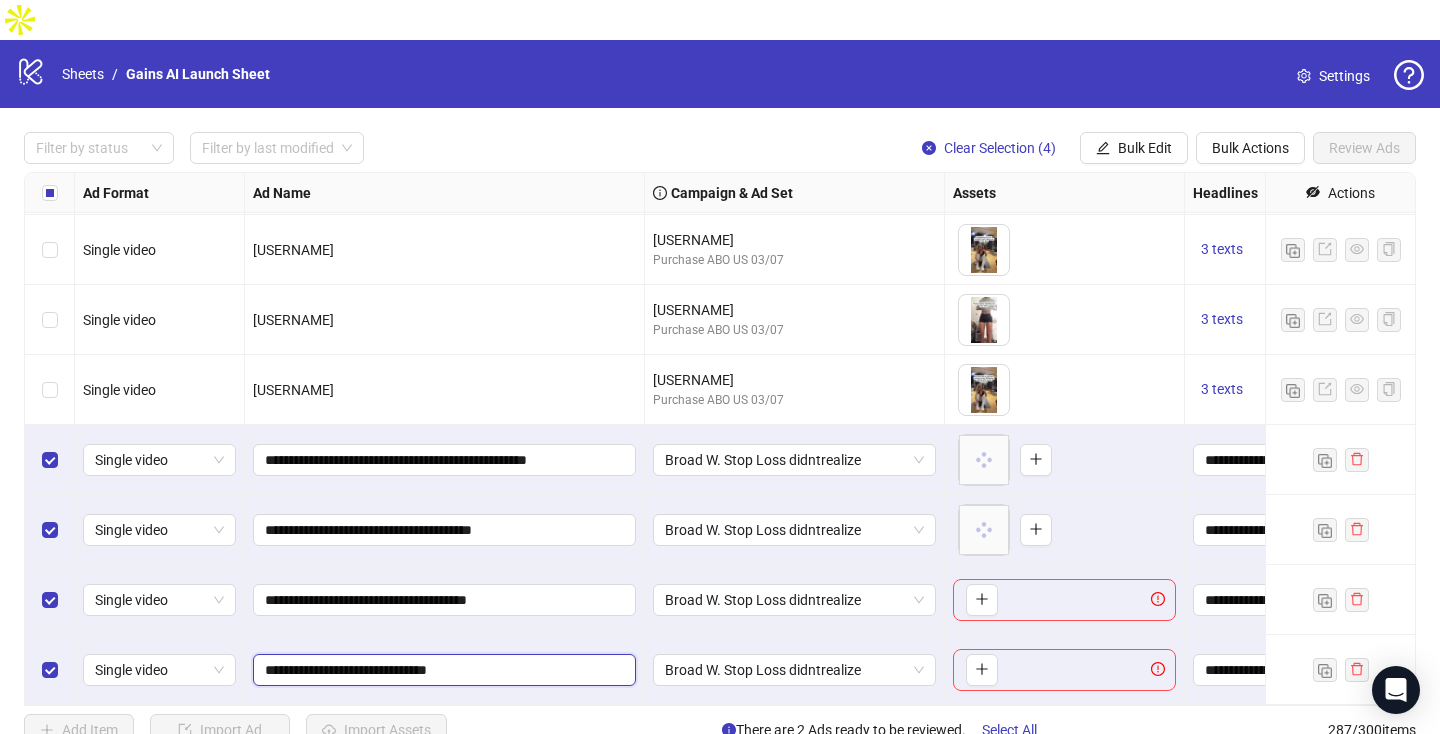click on "**********" at bounding box center [442, 670] 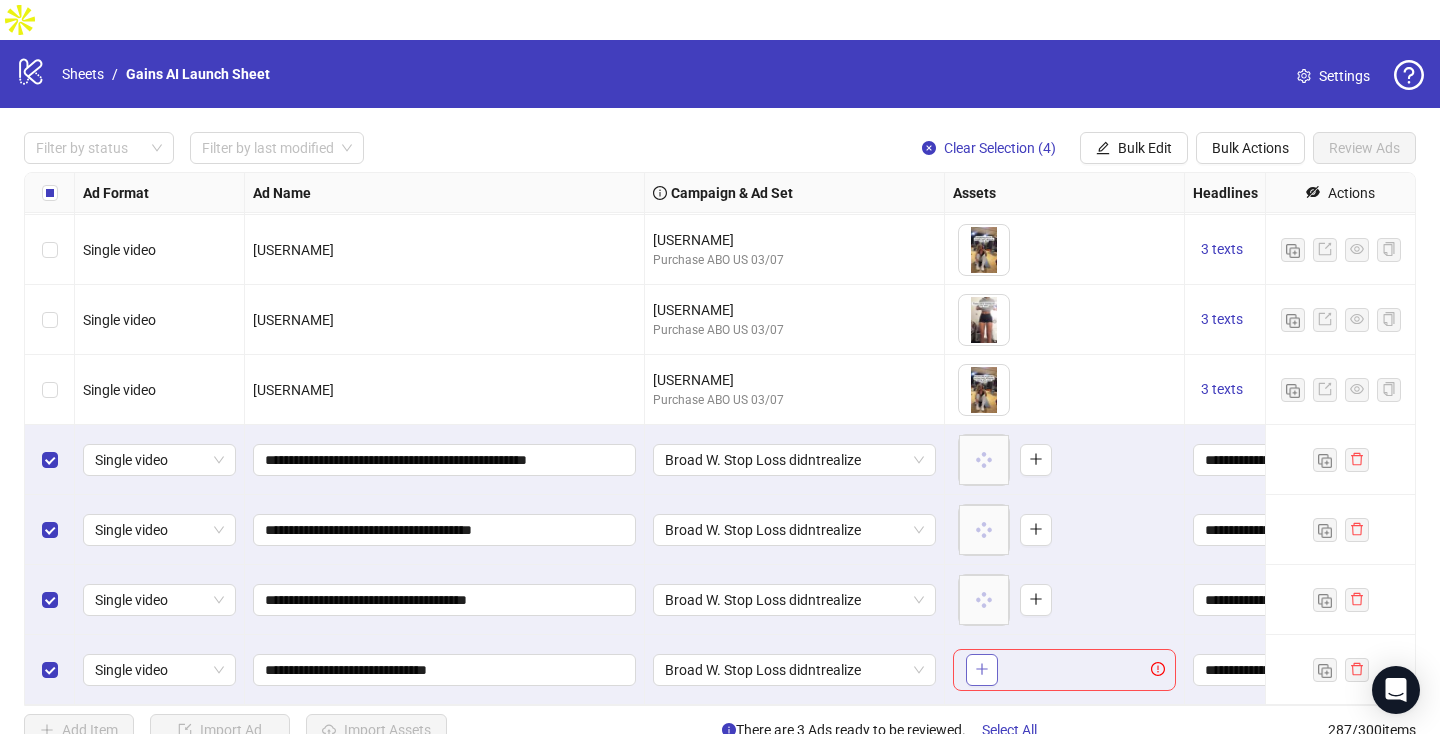 click at bounding box center (982, 669) 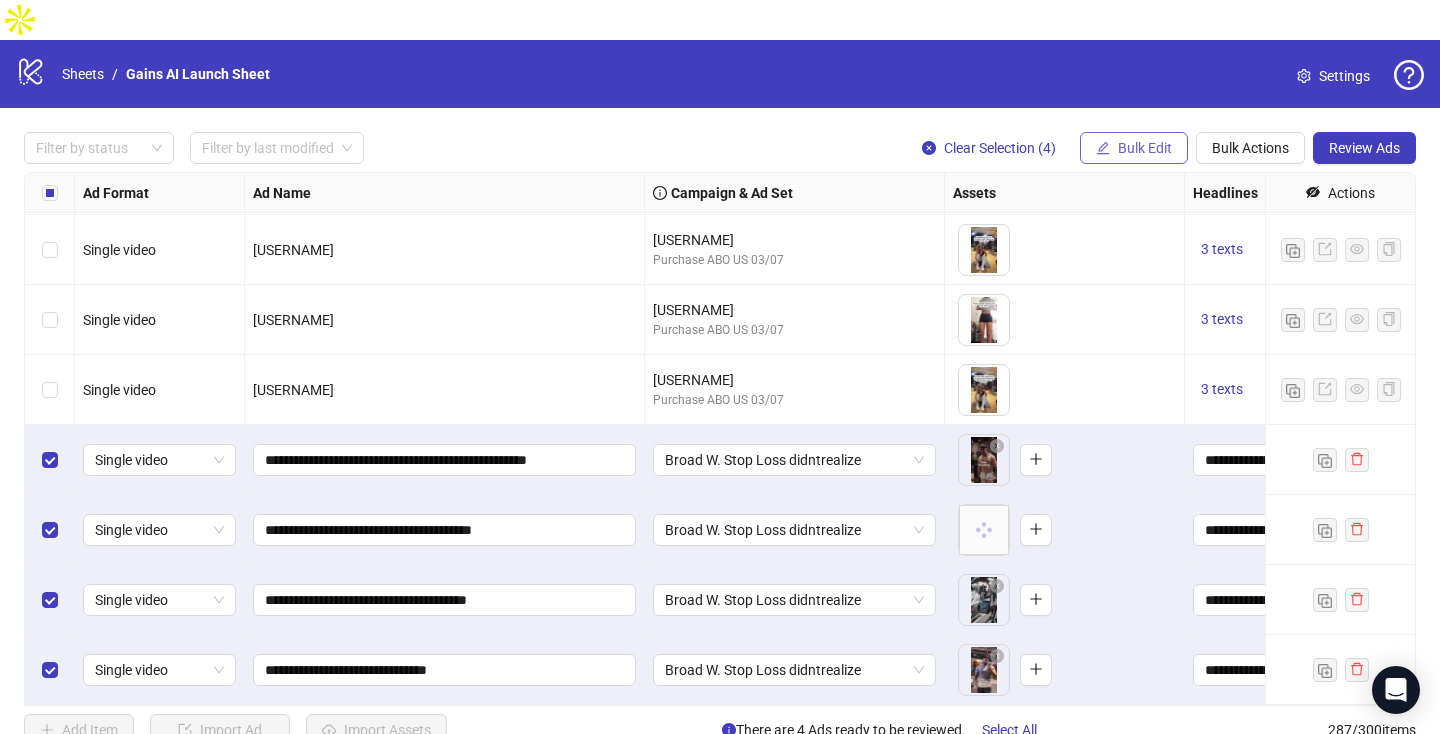 click on "Bulk Edit" at bounding box center (1145, 148) 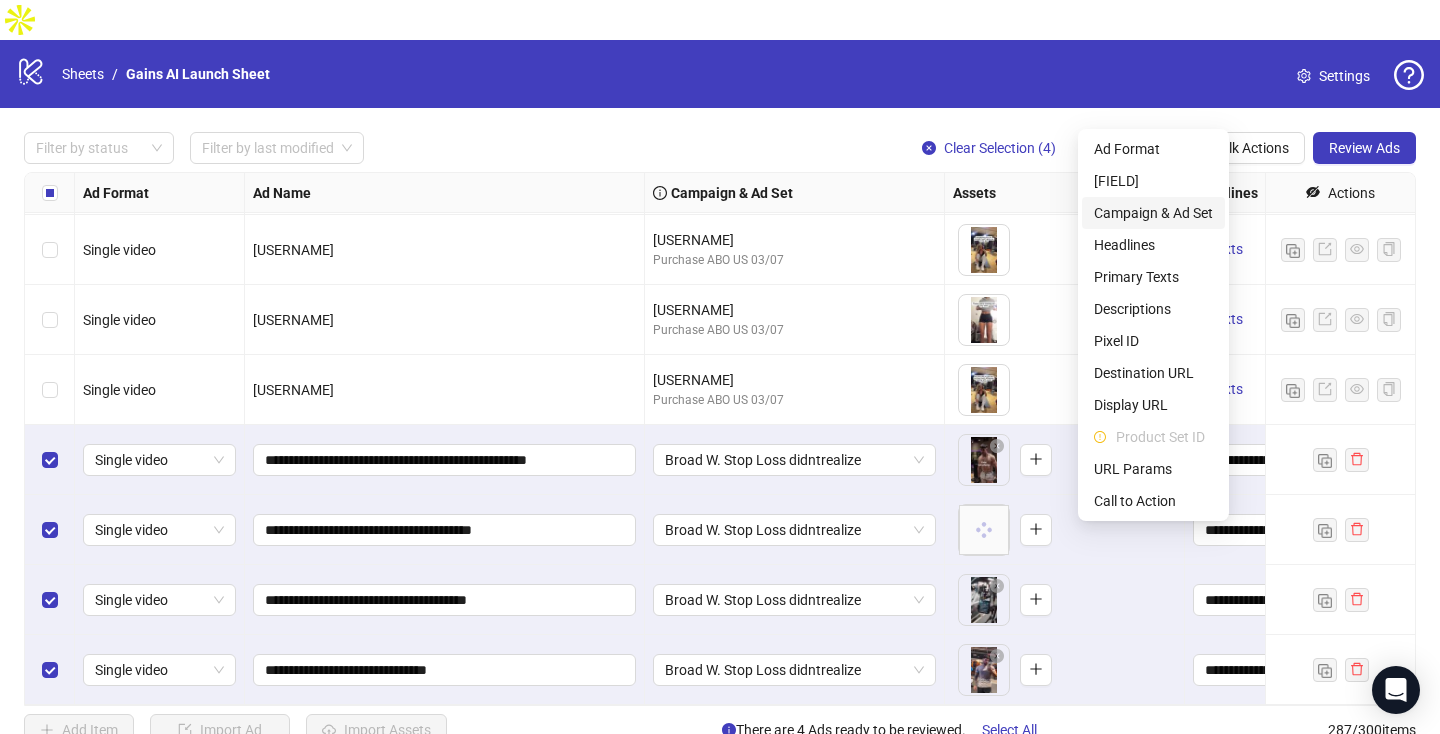 click on "Campaign & Ad Set" at bounding box center (1153, 213) 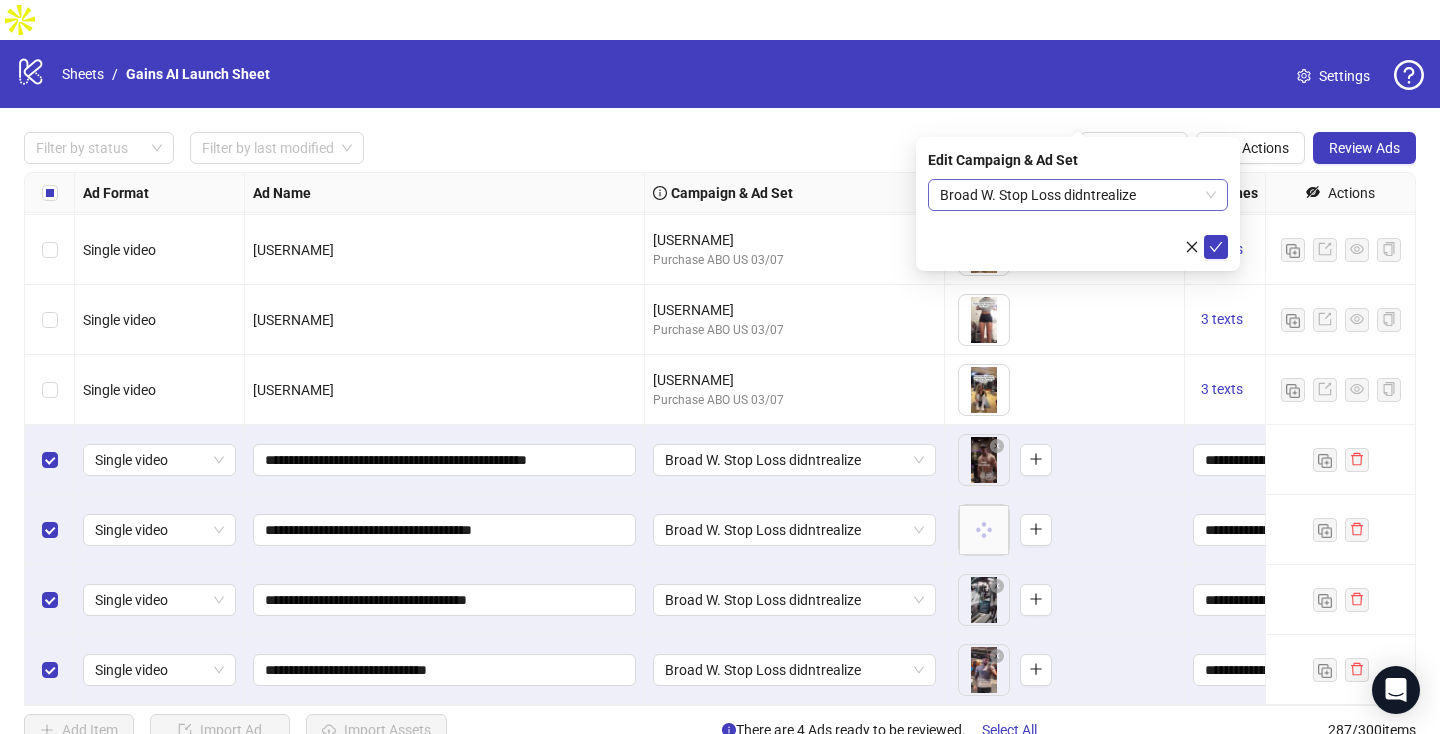 click on "Broad W. Stop Loss didntrealize" at bounding box center [1078, 195] 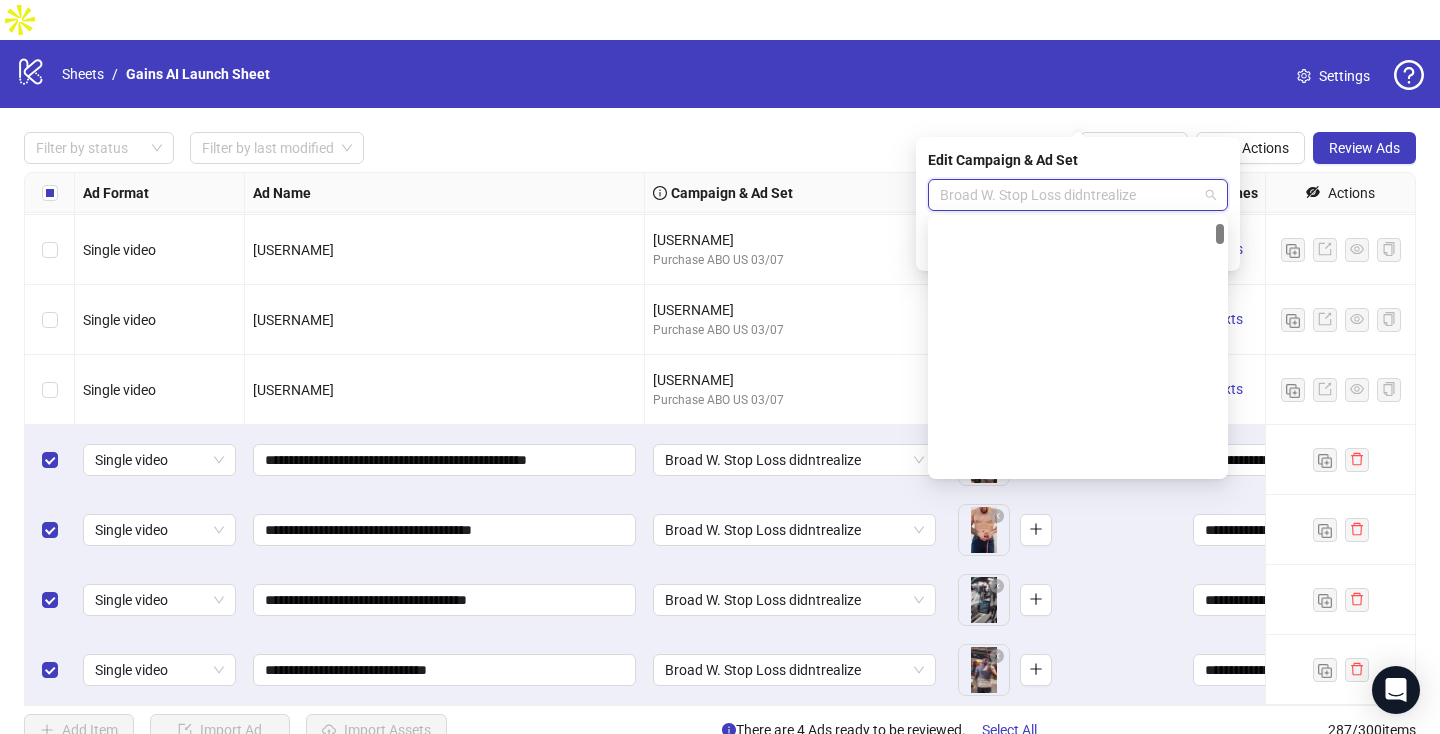 scroll, scrollTop: 305, scrollLeft: 0, axis: vertical 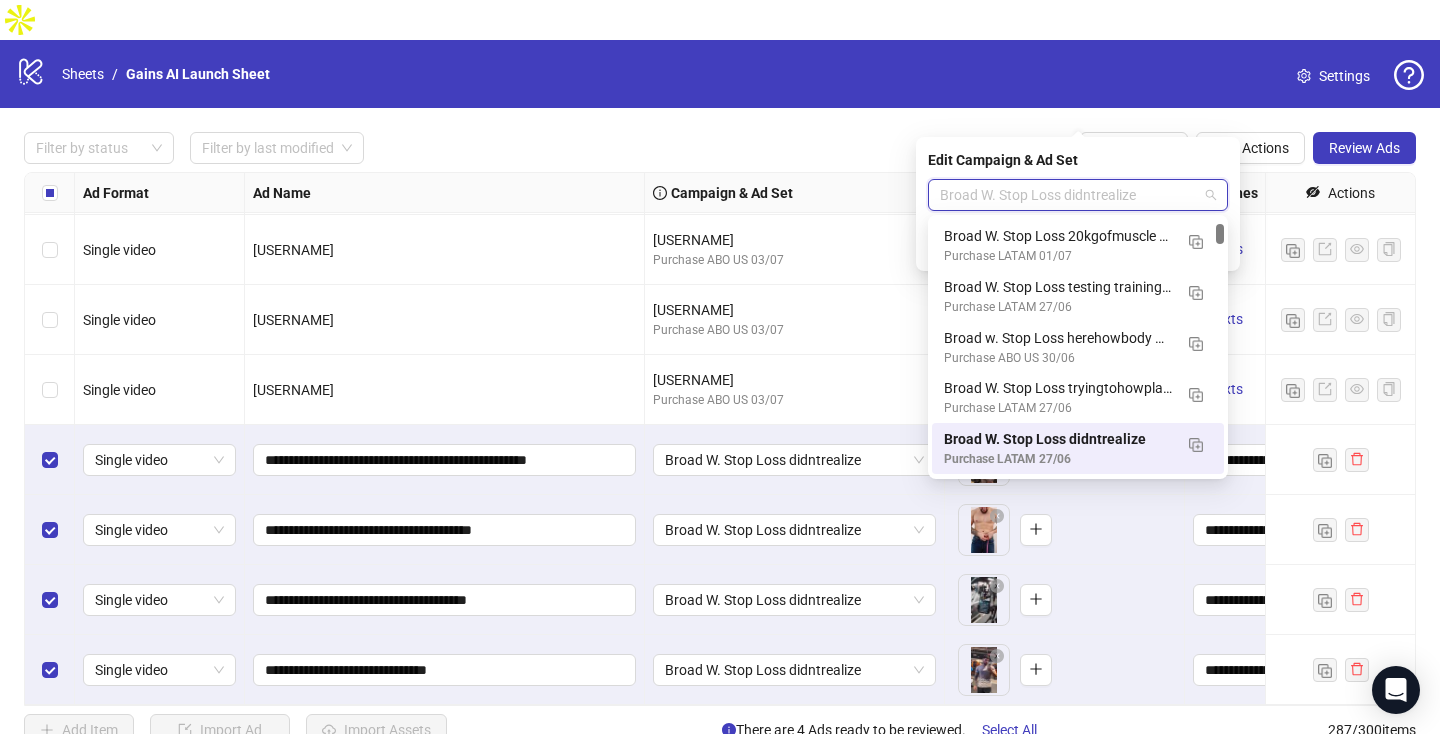 paste on "**********" 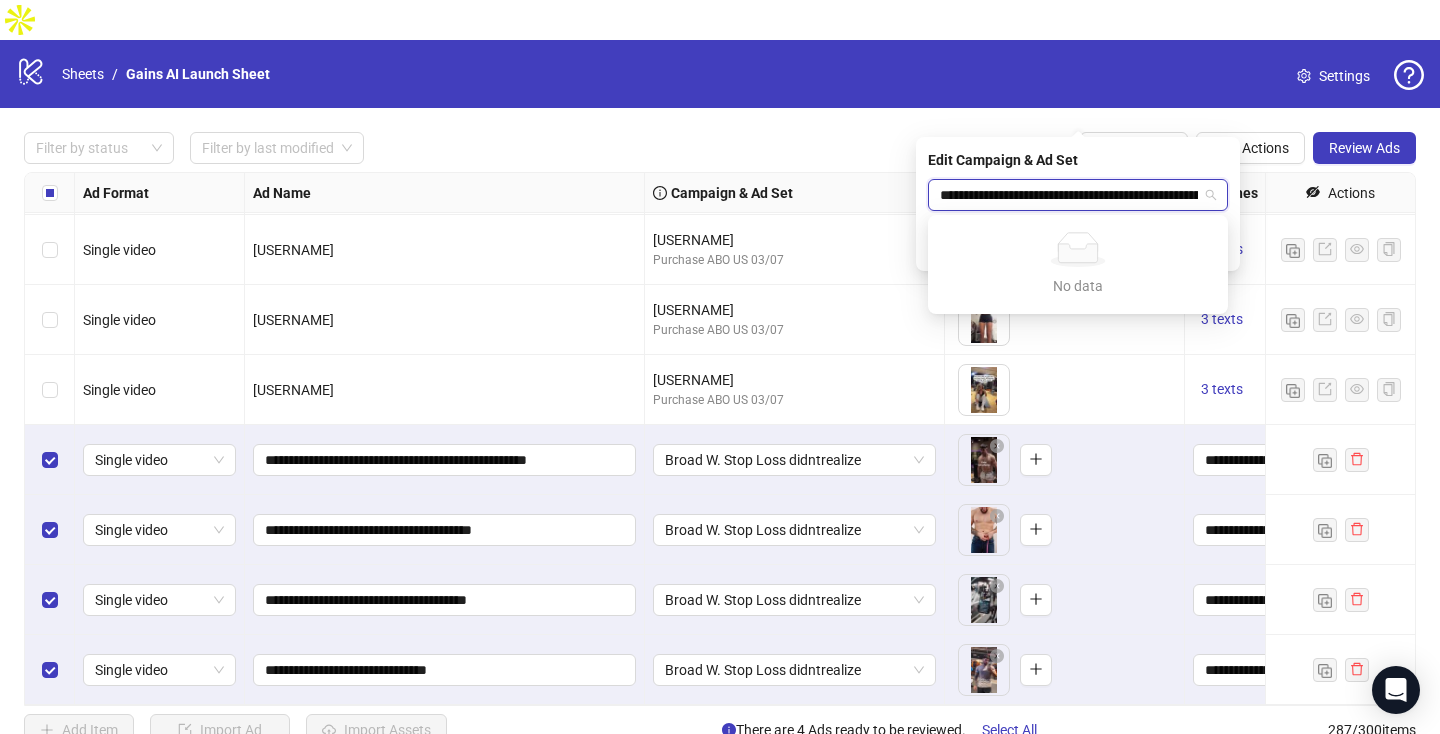 scroll, scrollTop: 0, scrollLeft: 180, axis: horizontal 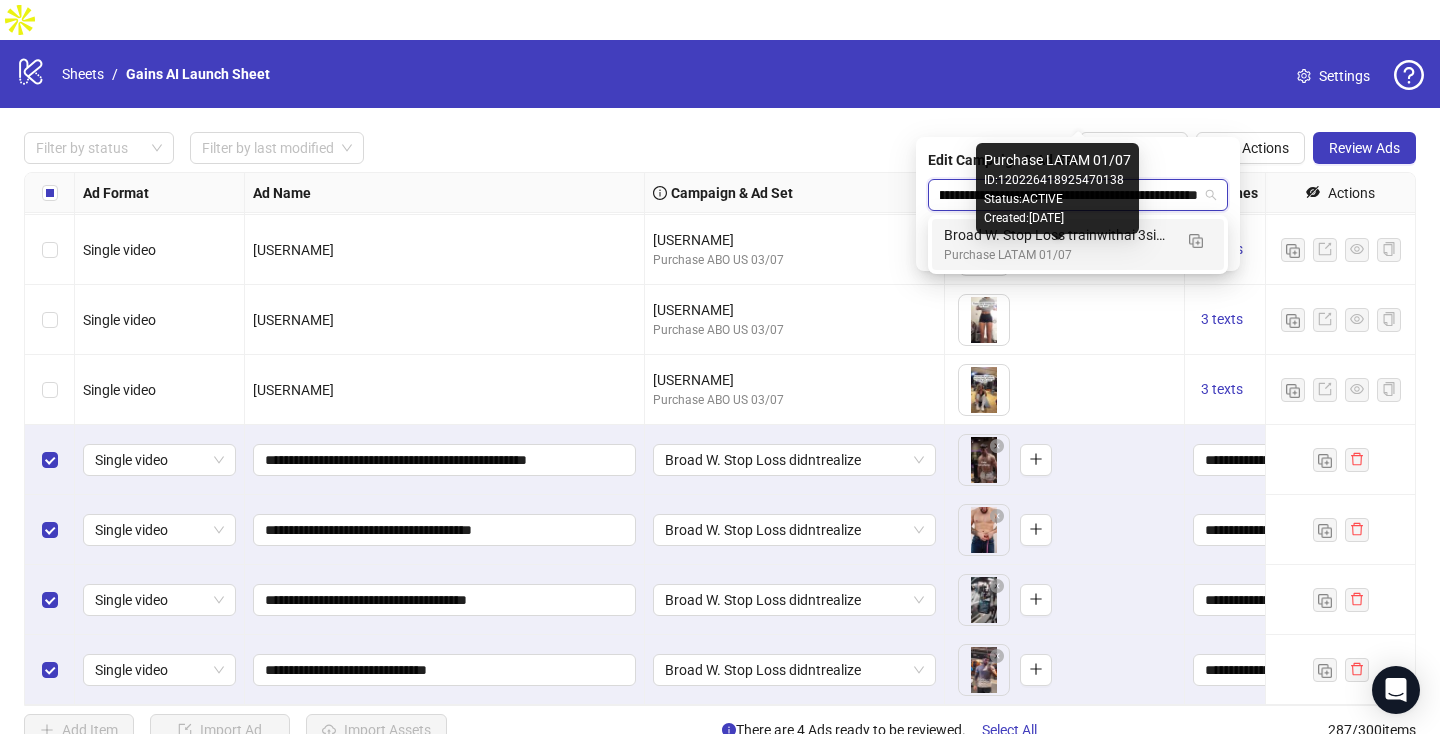 click on "Purchase LATAM 01/07" at bounding box center (1058, 255) 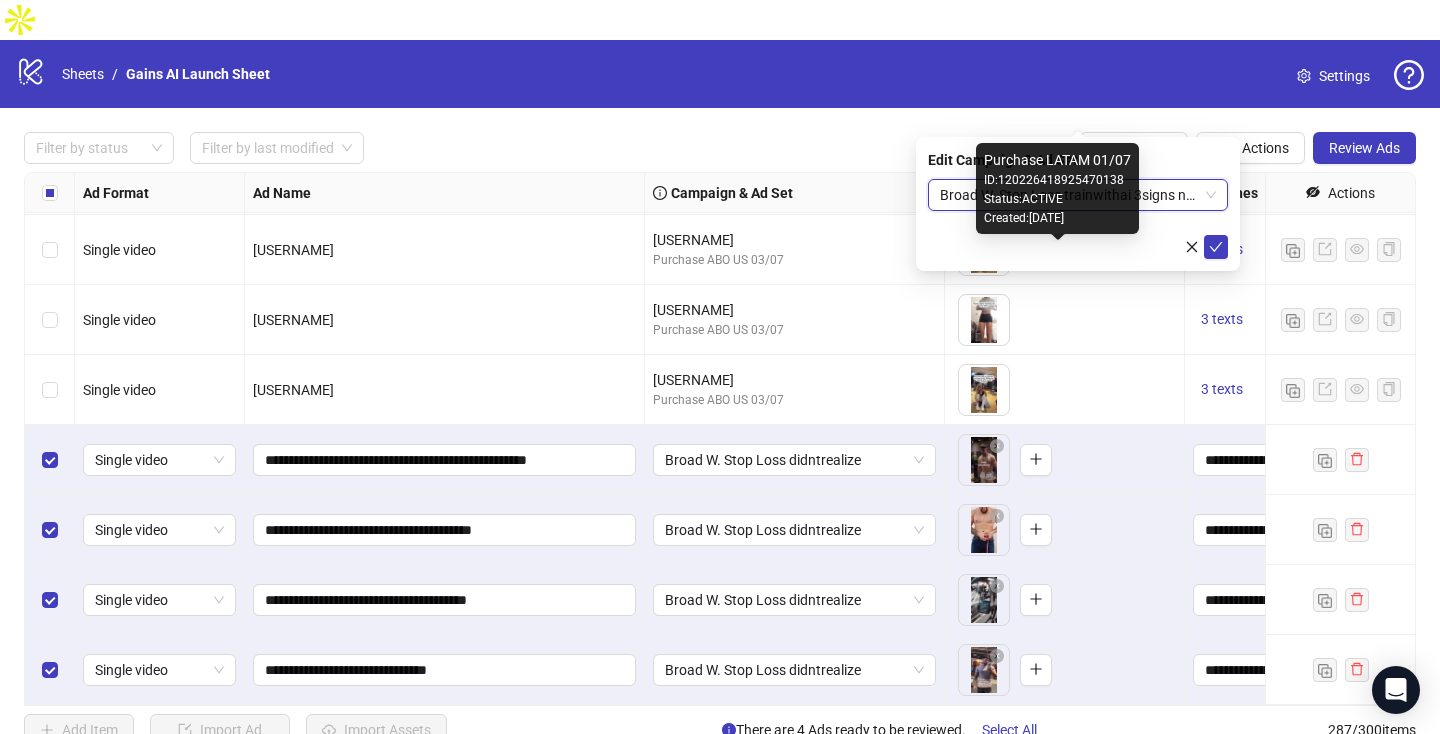 scroll, scrollTop: 0, scrollLeft: 0, axis: both 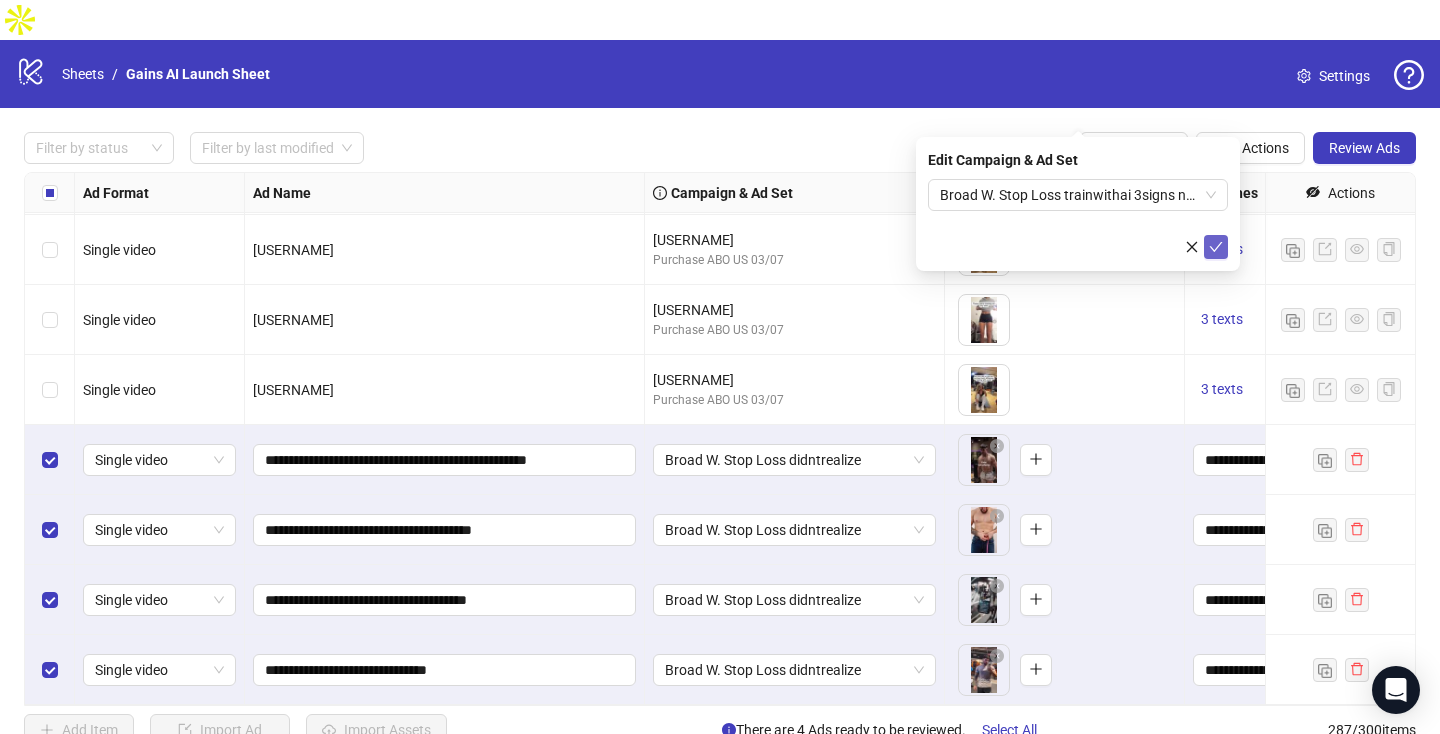 click at bounding box center [1216, 247] 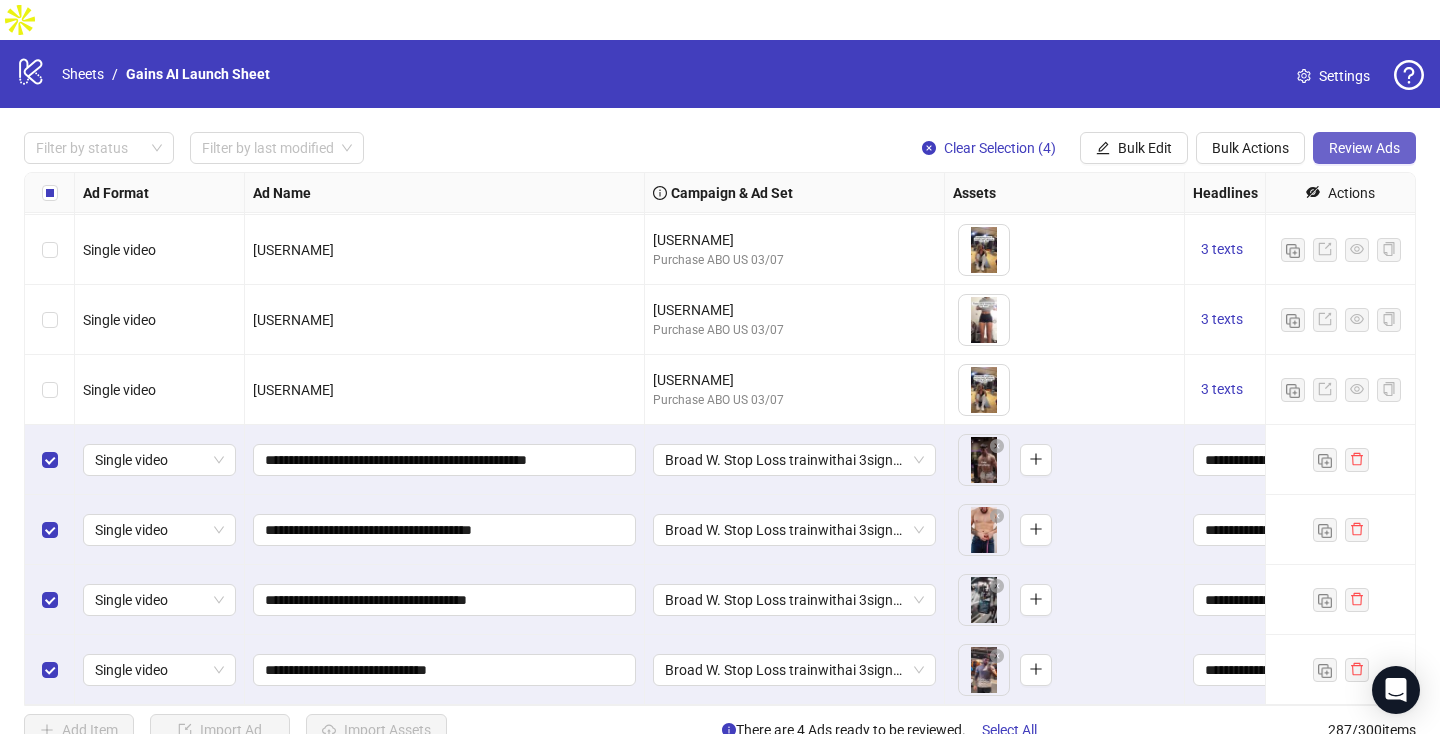 click on "Review Ads" at bounding box center (1364, 148) 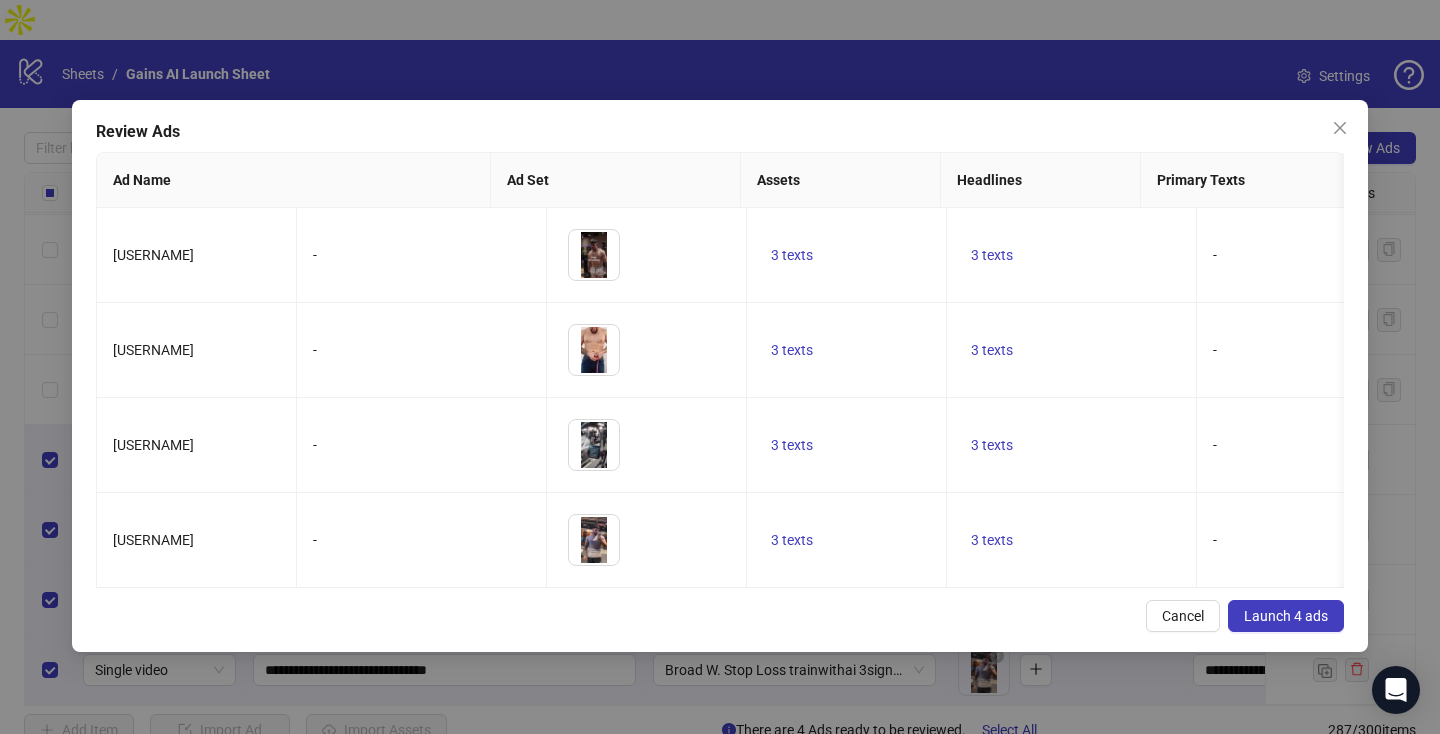 click on "Launch 4 ads" at bounding box center [1286, 616] 